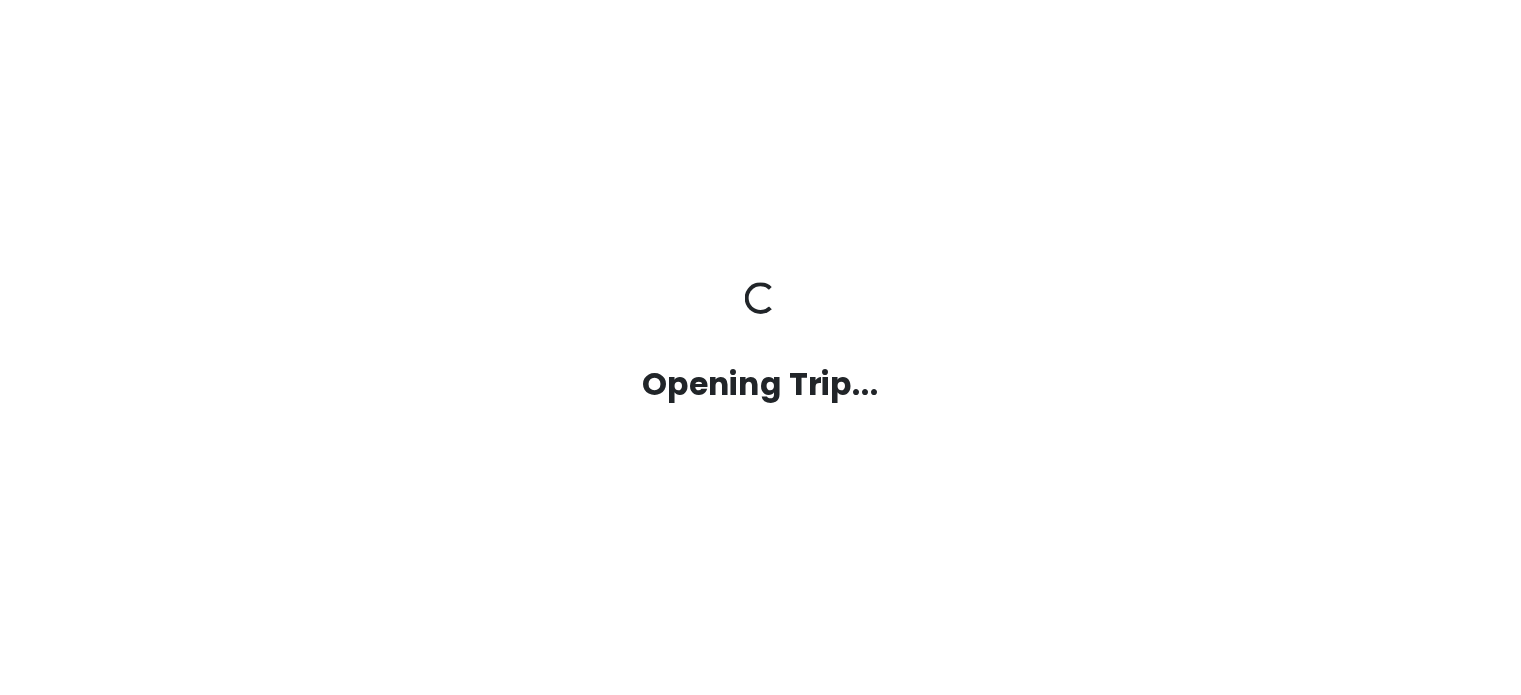 scroll, scrollTop: 0, scrollLeft: 0, axis: both 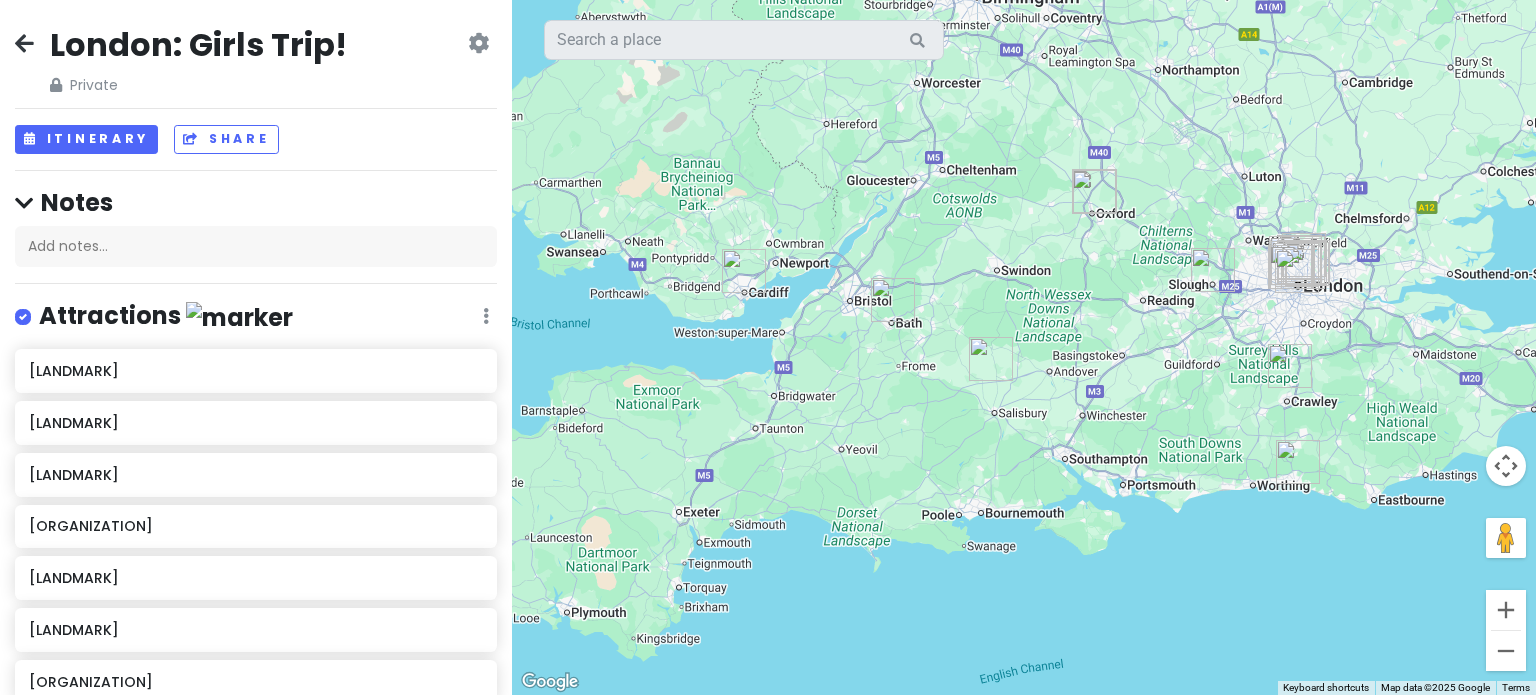click at bounding box center (24, 43) 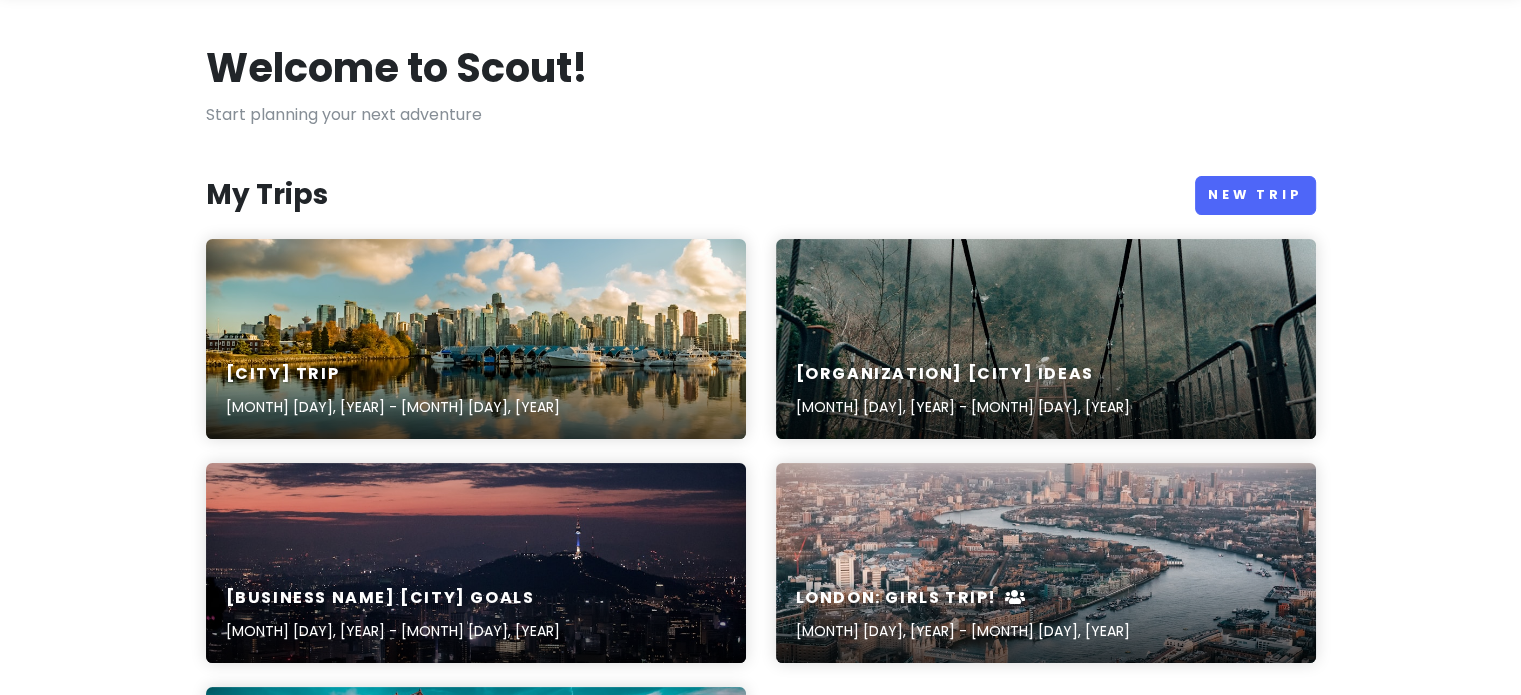scroll, scrollTop: 76, scrollLeft: 0, axis: vertical 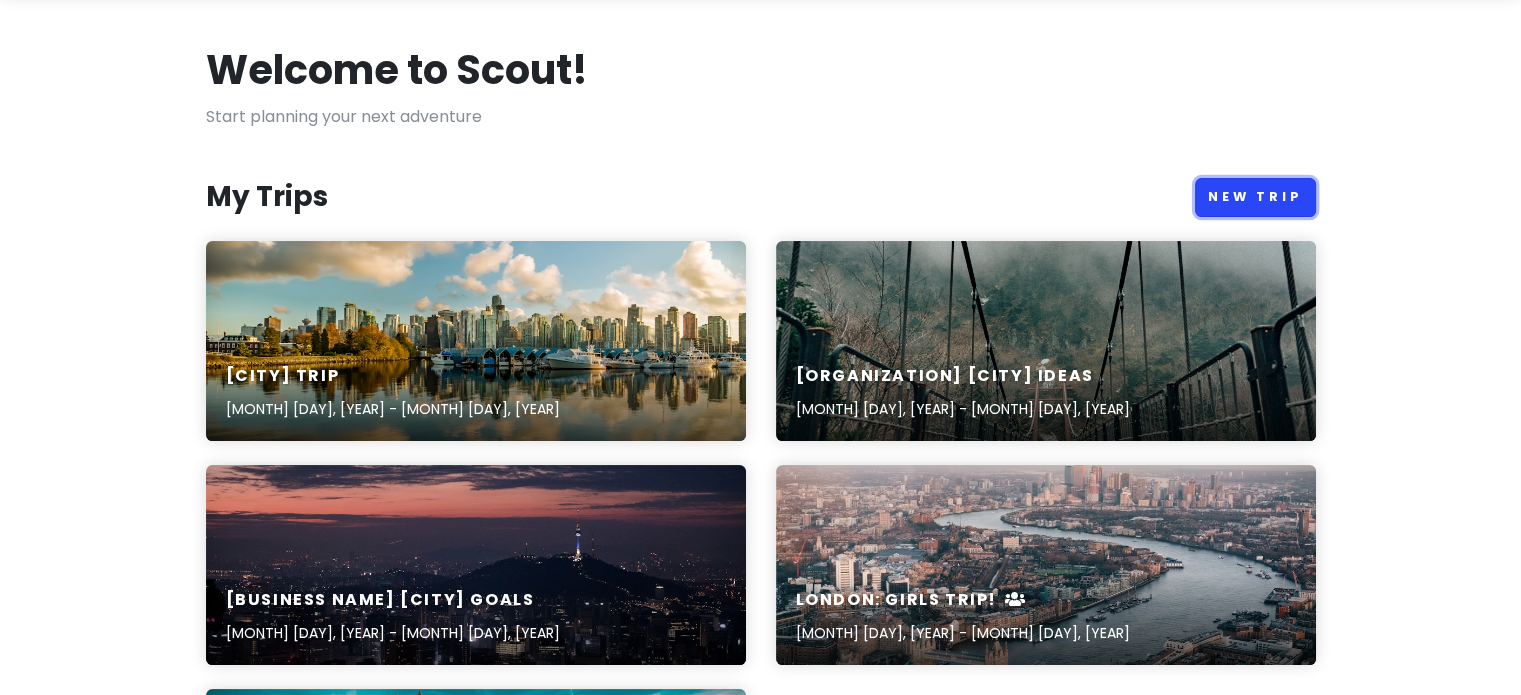 click on "New Trip" at bounding box center (1255, 197) 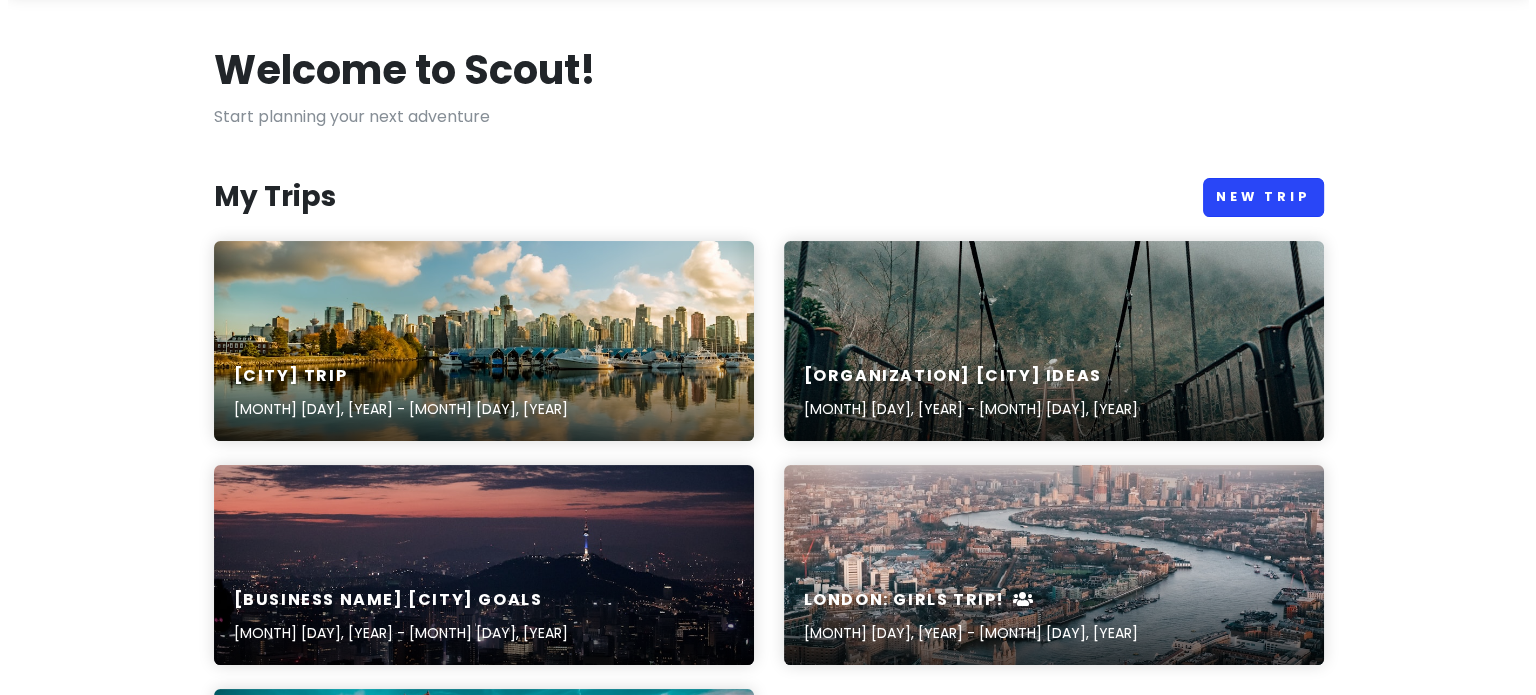 scroll, scrollTop: 0, scrollLeft: 0, axis: both 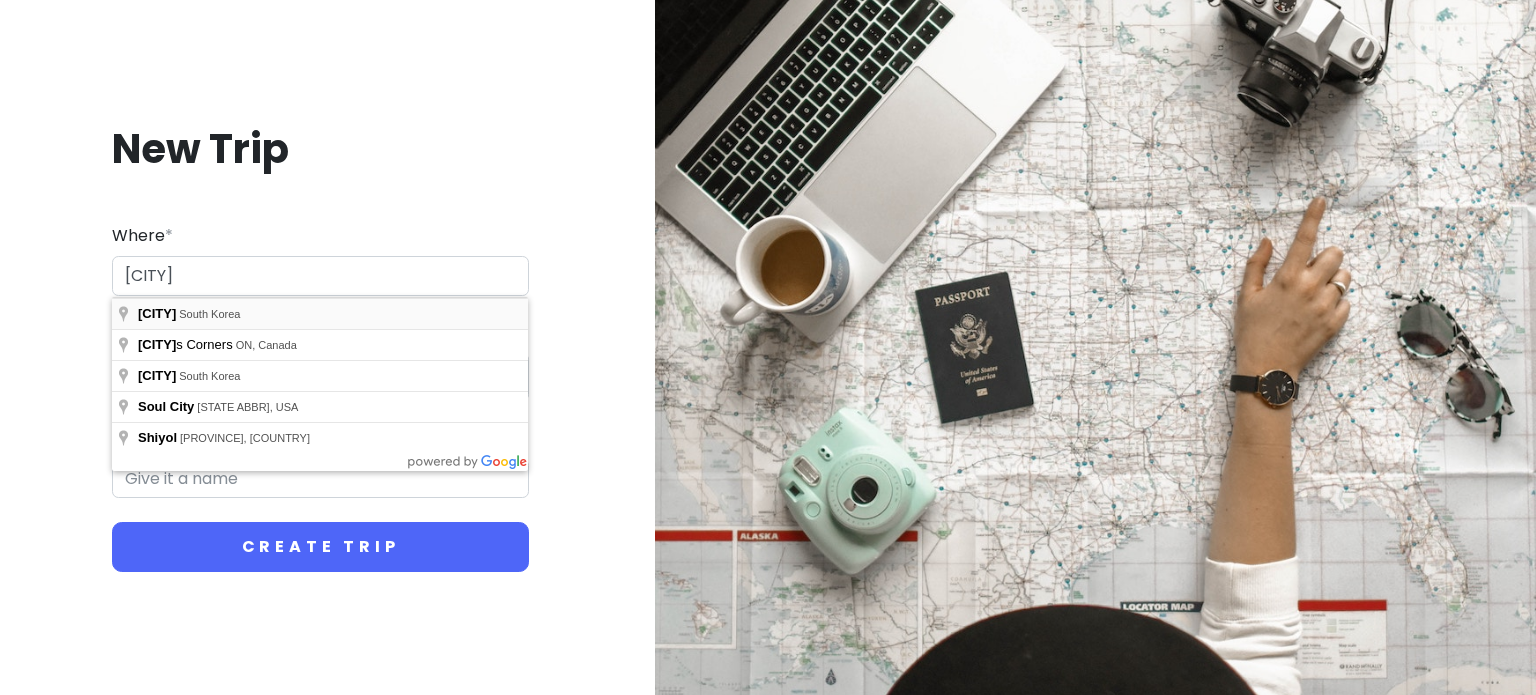type on "[CITY], [COUNTRY]" 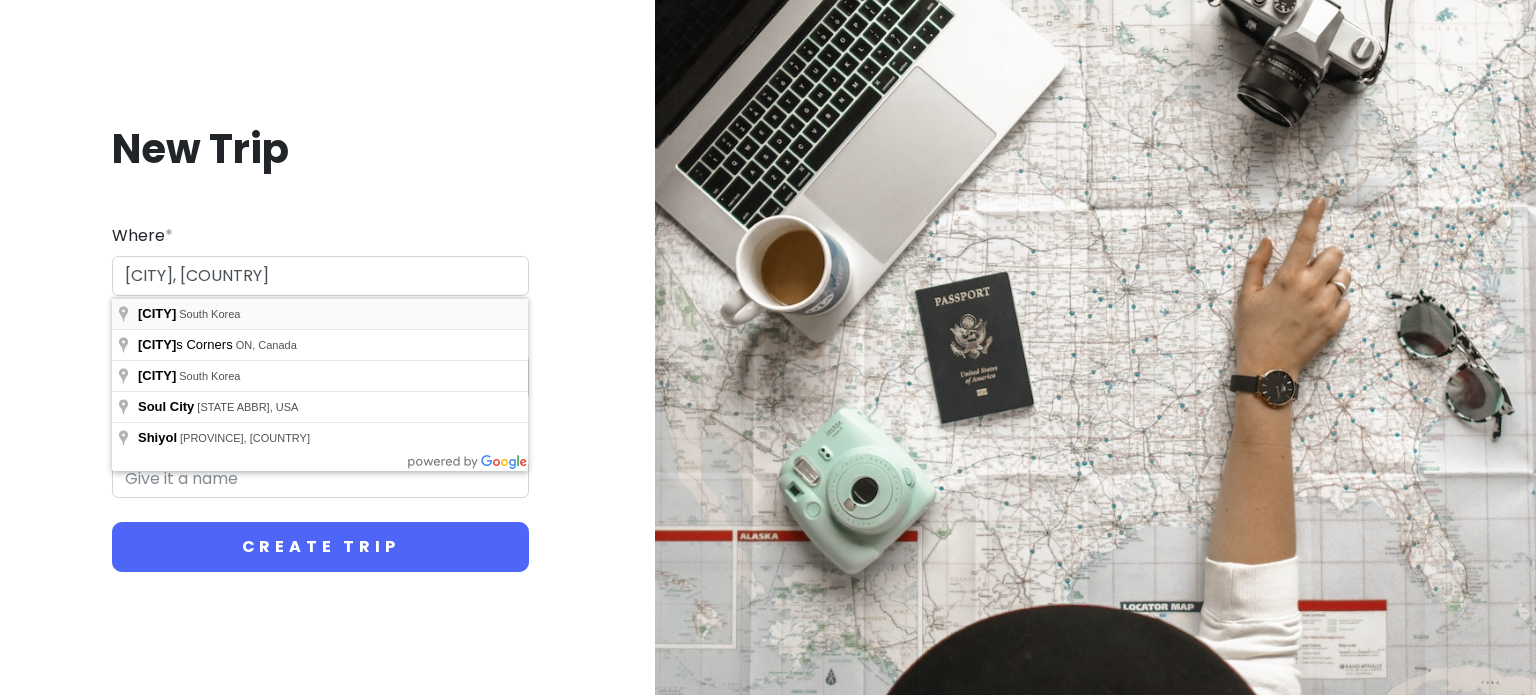 type on "[CITY] Trip" 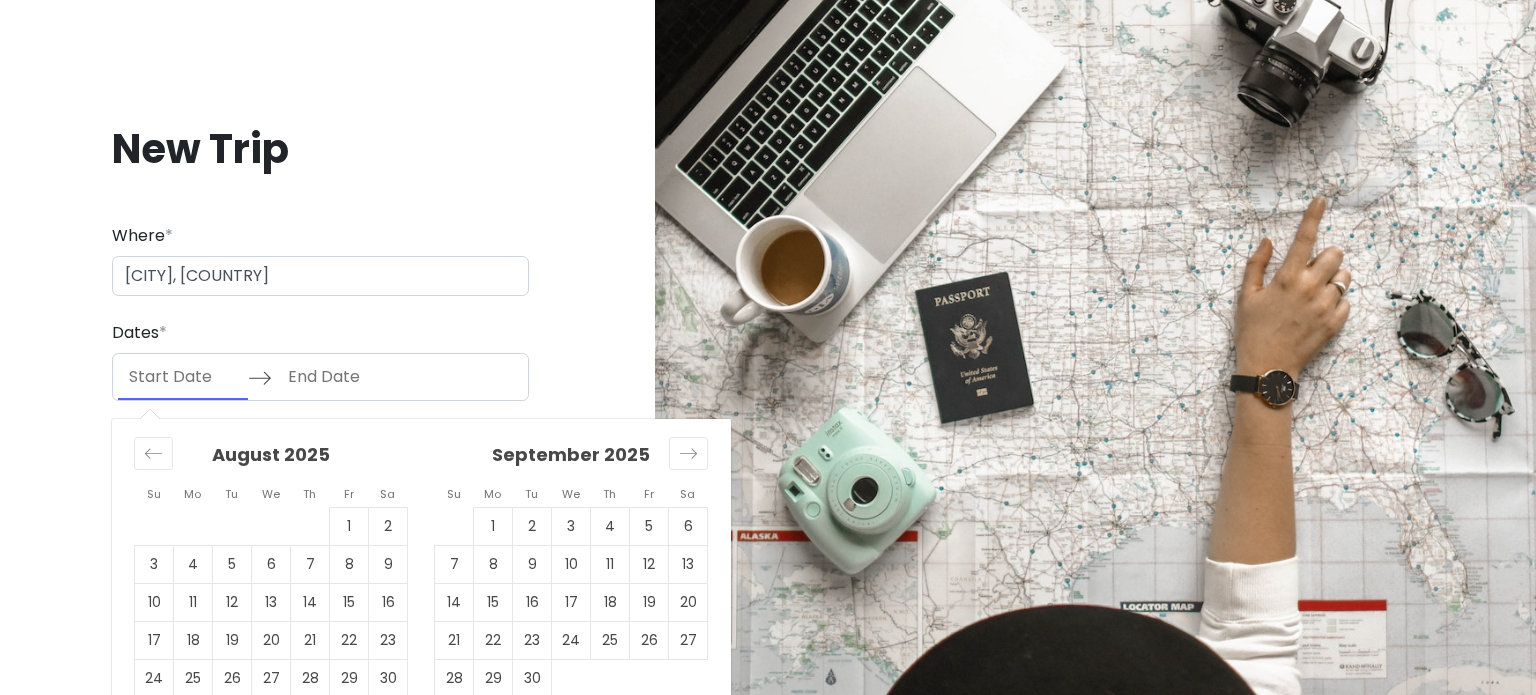 click at bounding box center [183, 377] 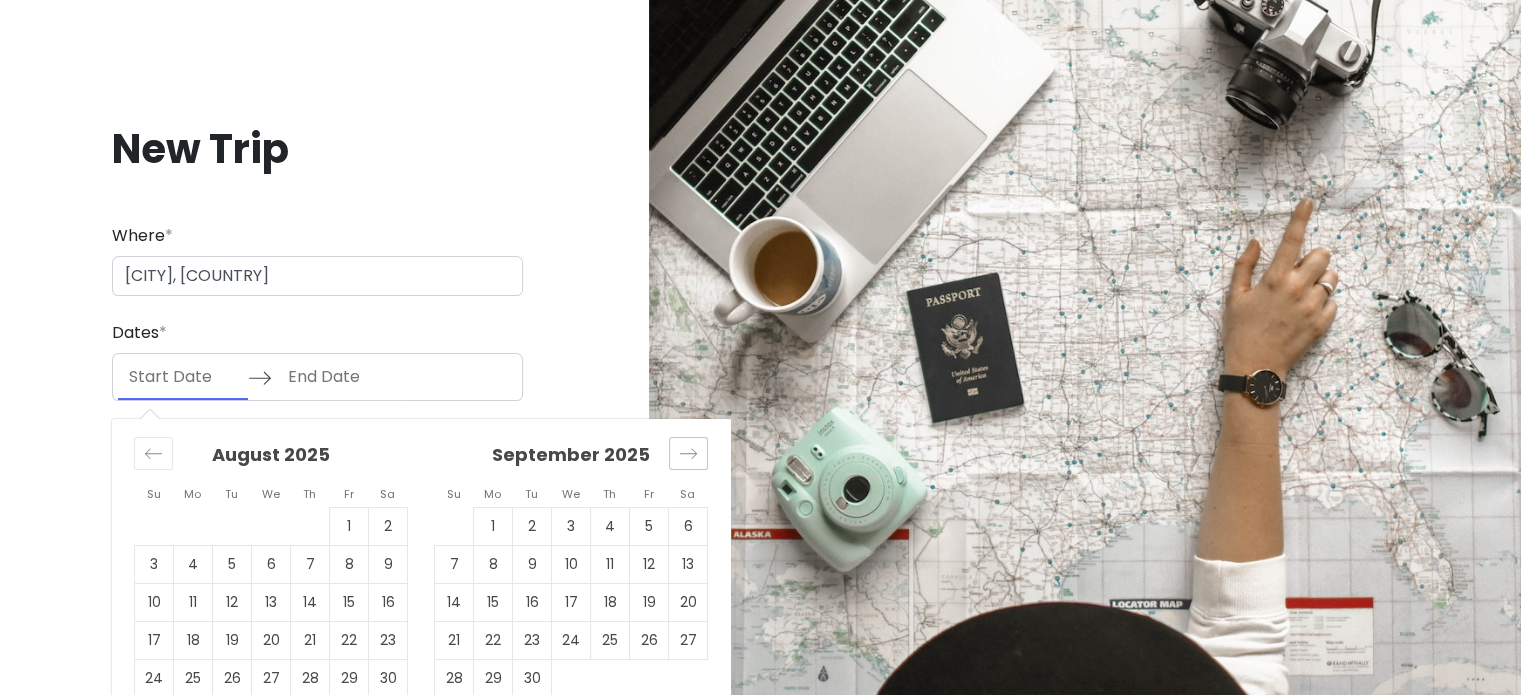 click 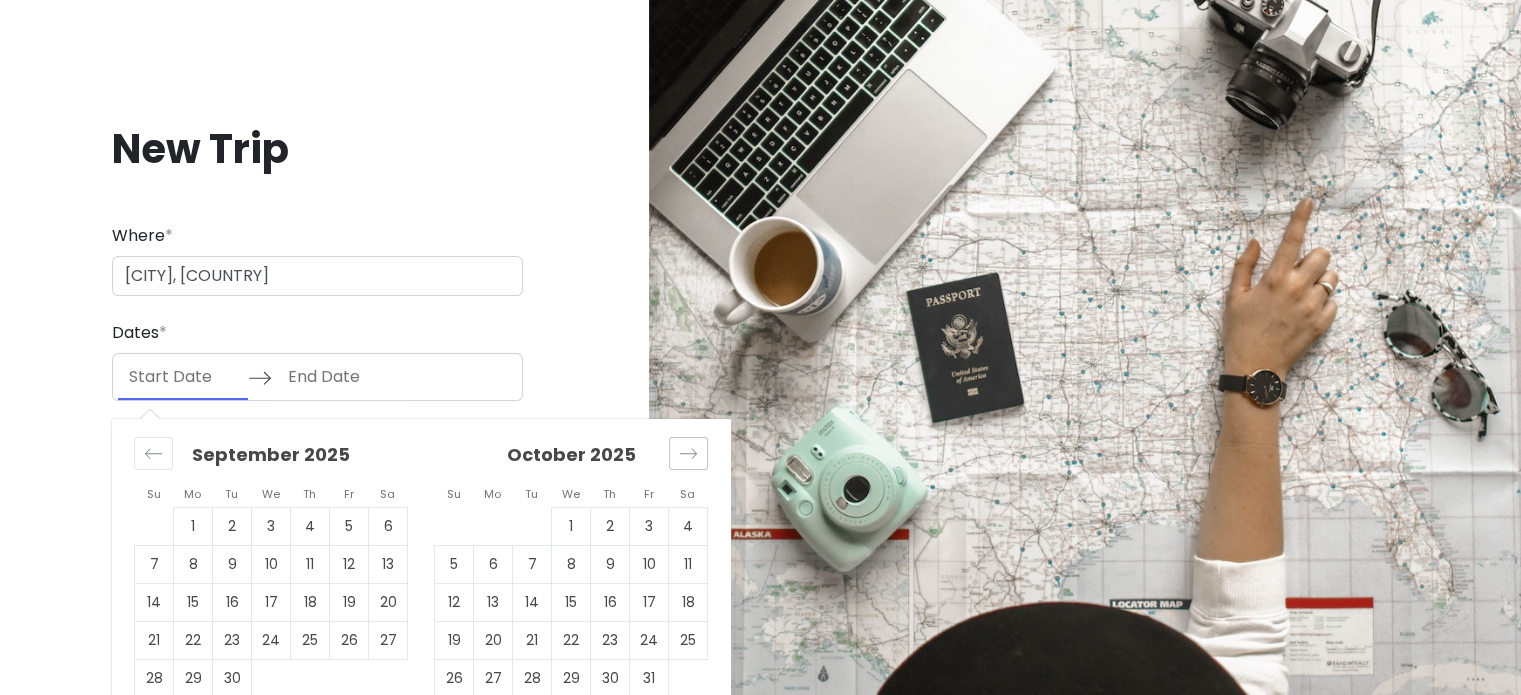 click 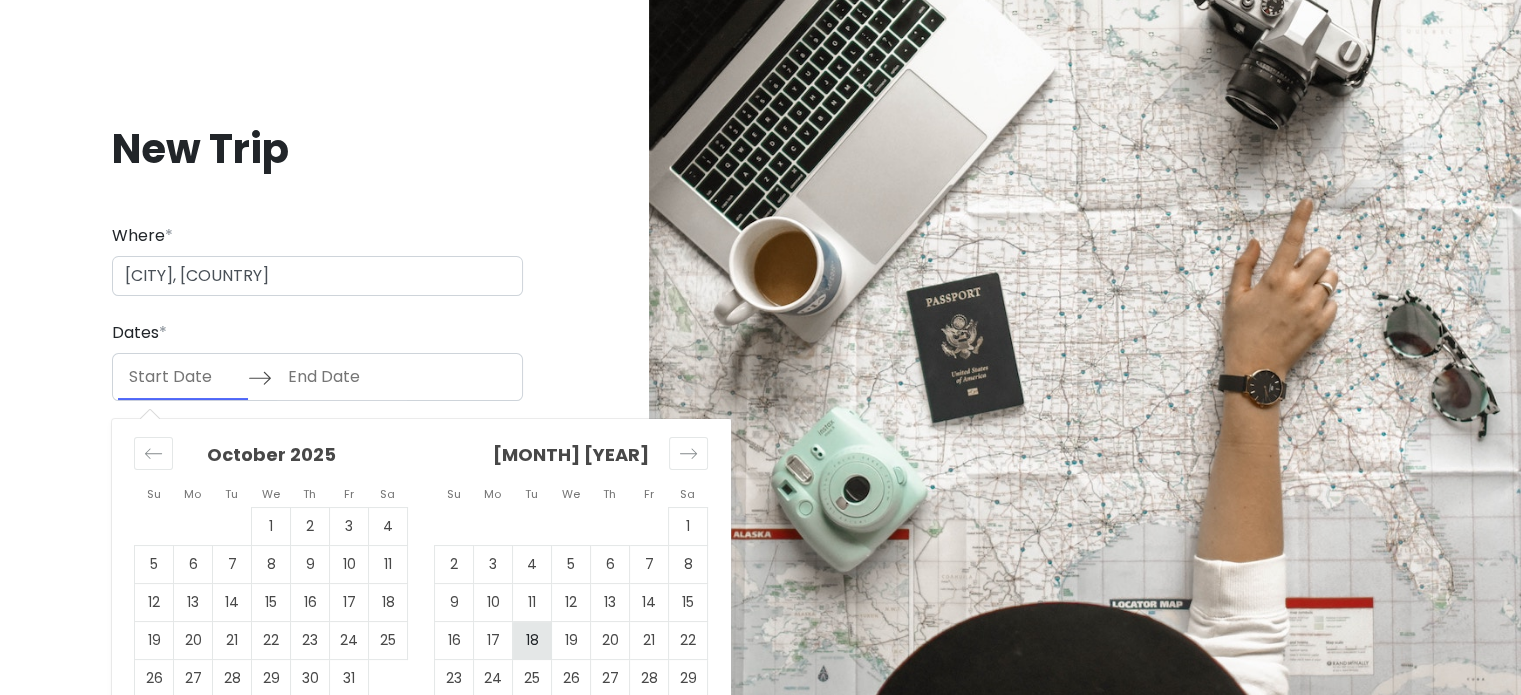 click on "18" at bounding box center (532, 641) 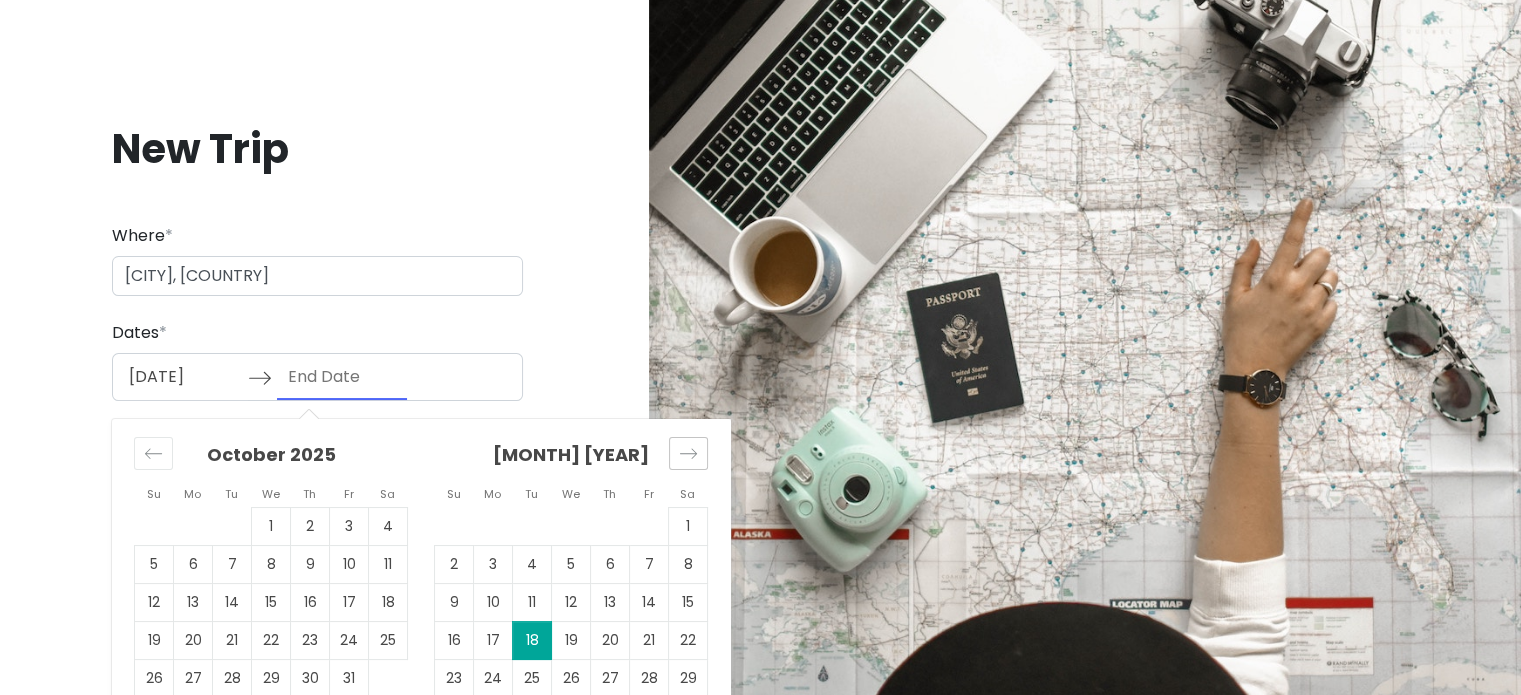 click at bounding box center (688, 453) 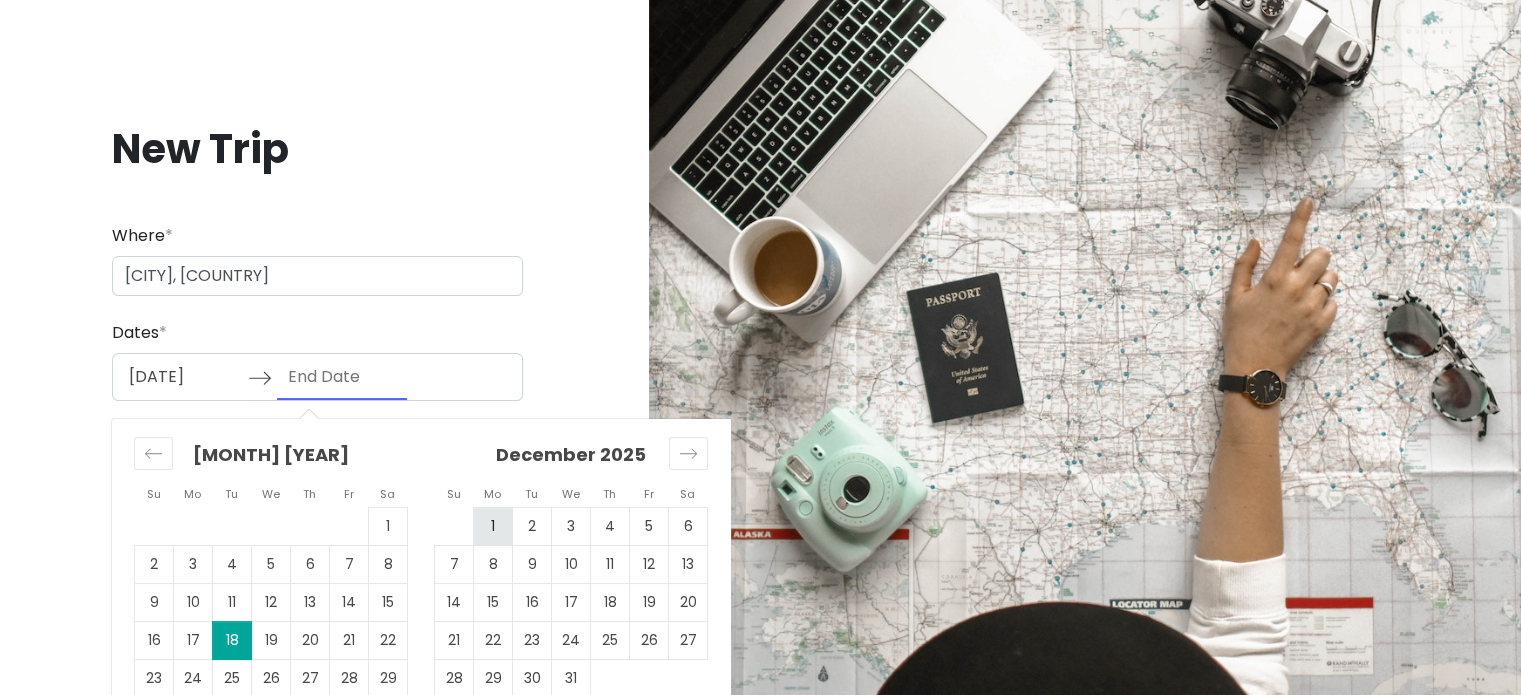click on "1" at bounding box center (493, 527) 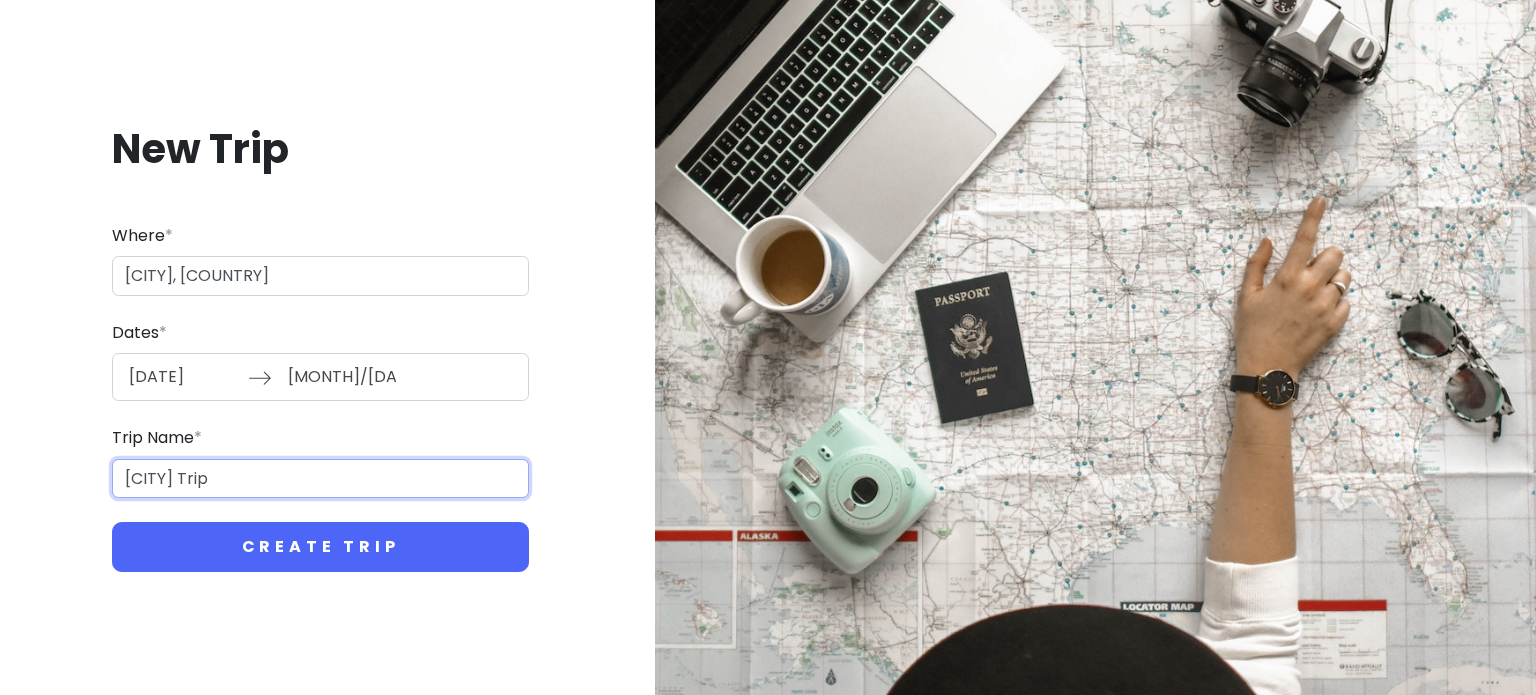 click on "[CITY] Trip" at bounding box center (320, 479) 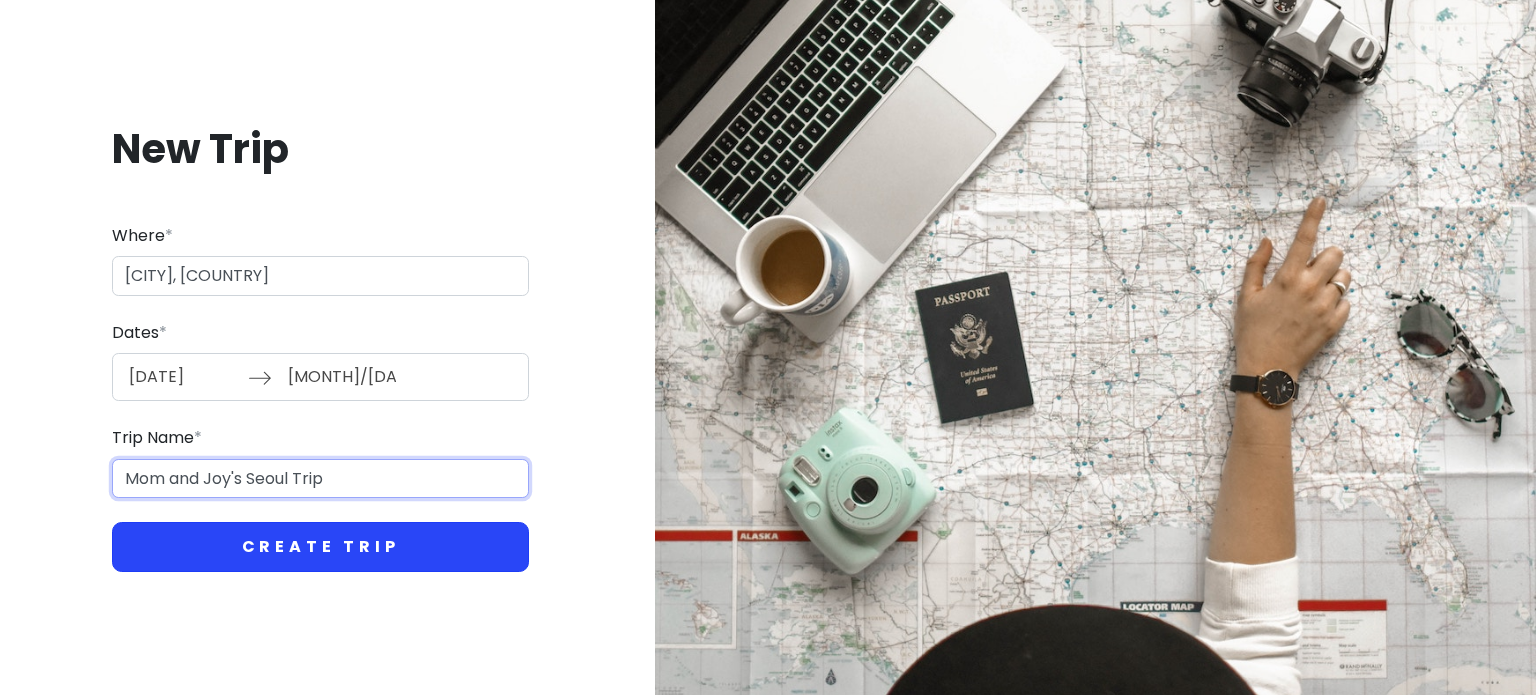 type on "Mom and Joy's Seoul Trip" 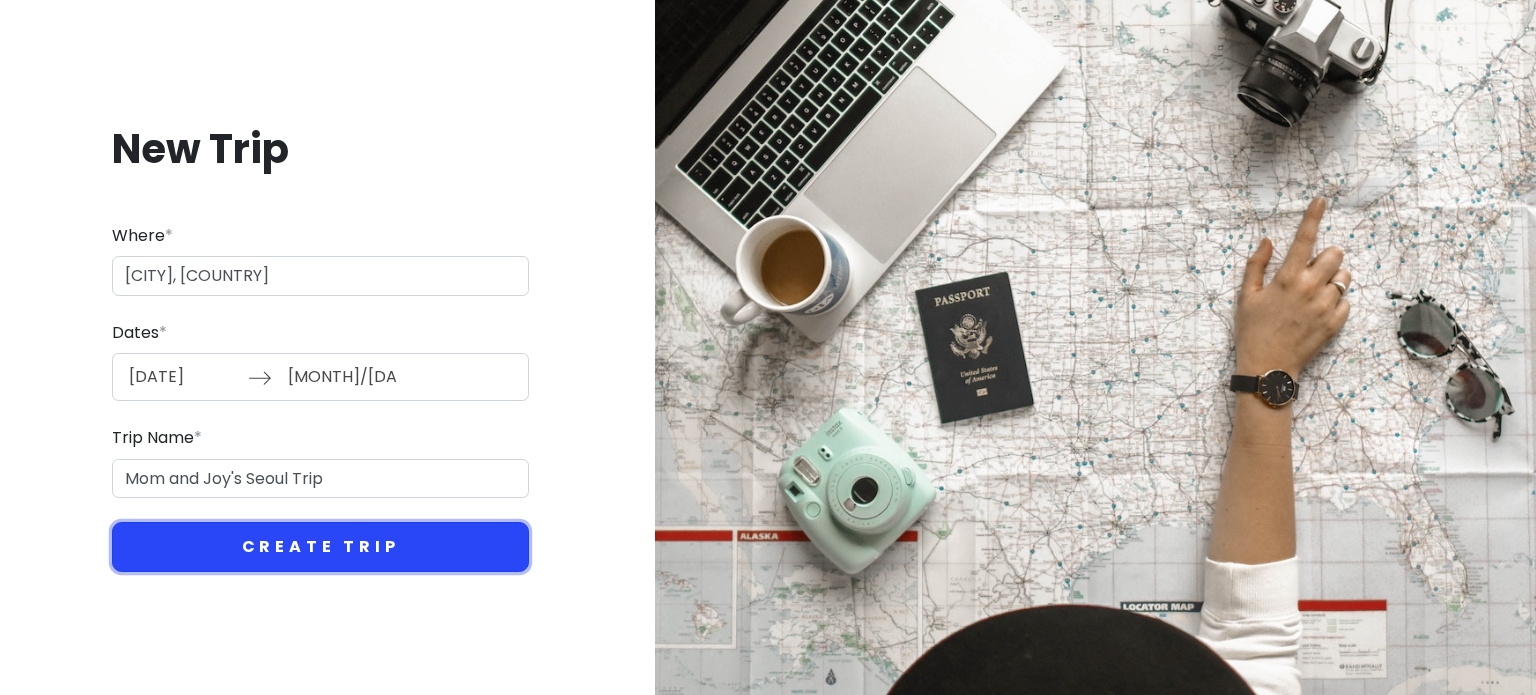 click on "Create Trip" at bounding box center (320, 547) 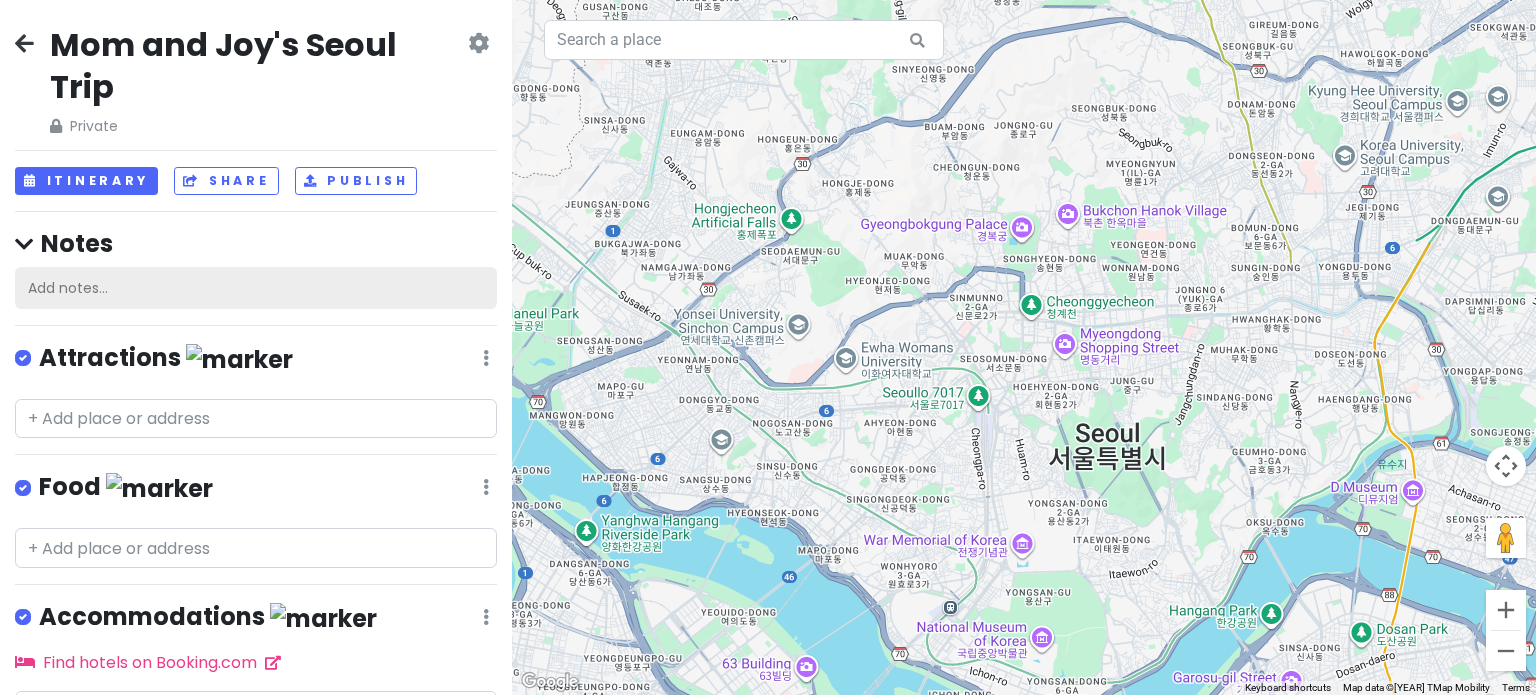 click on "Add notes..." at bounding box center [256, 288] 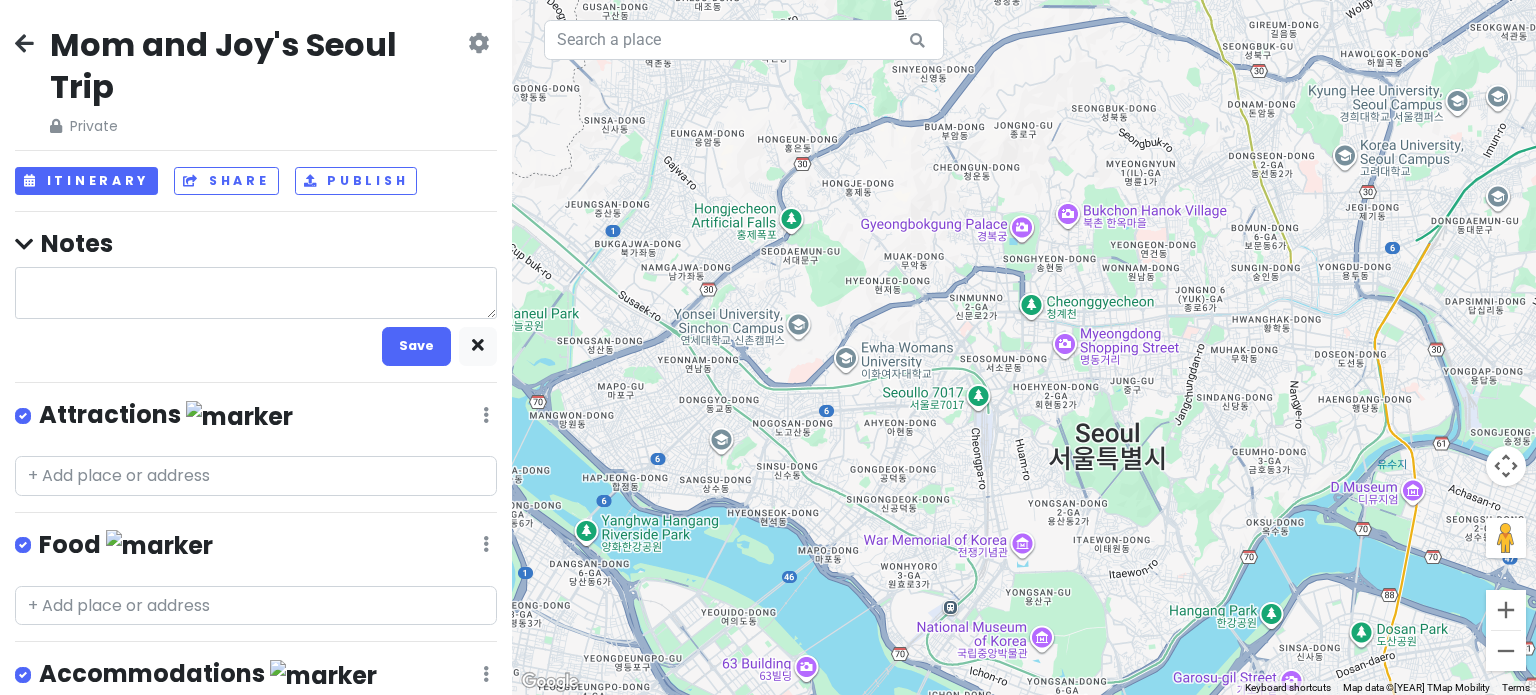 type on "x" 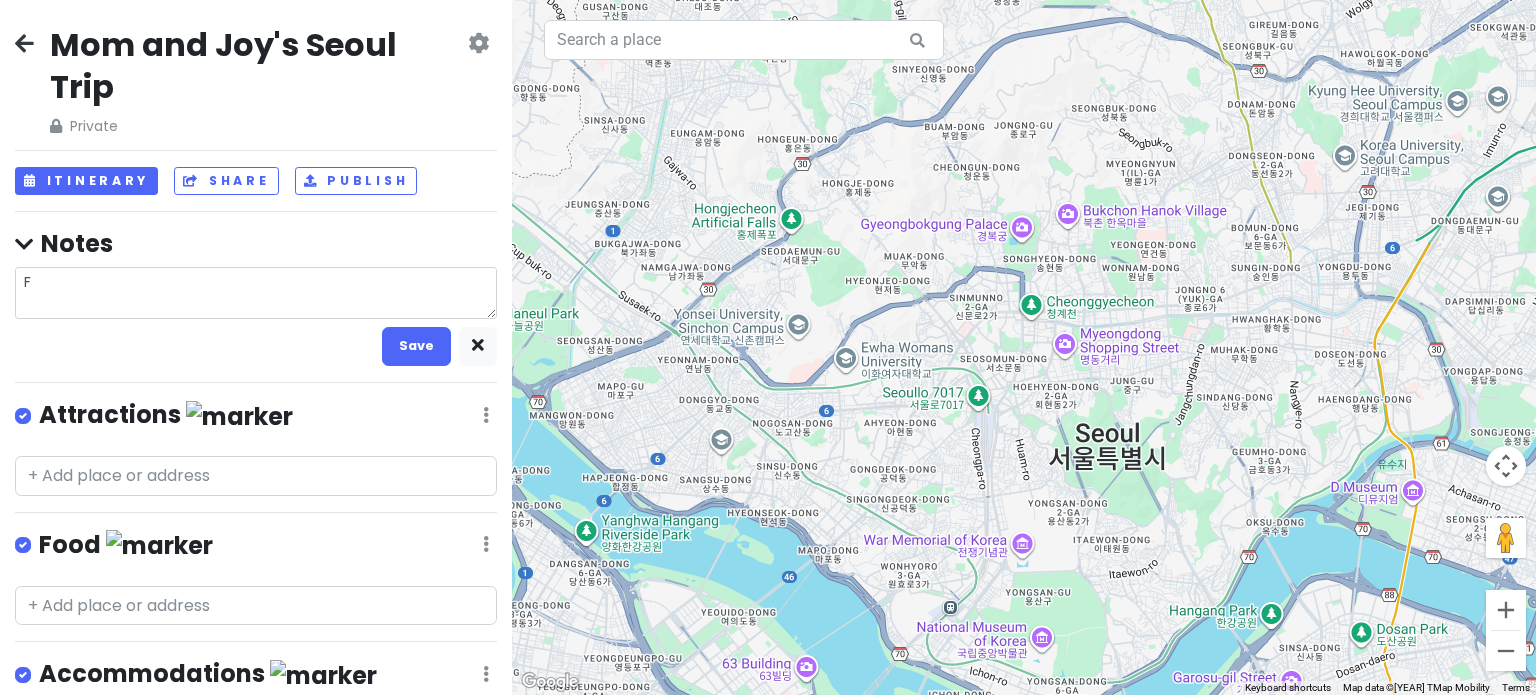 type on "x" 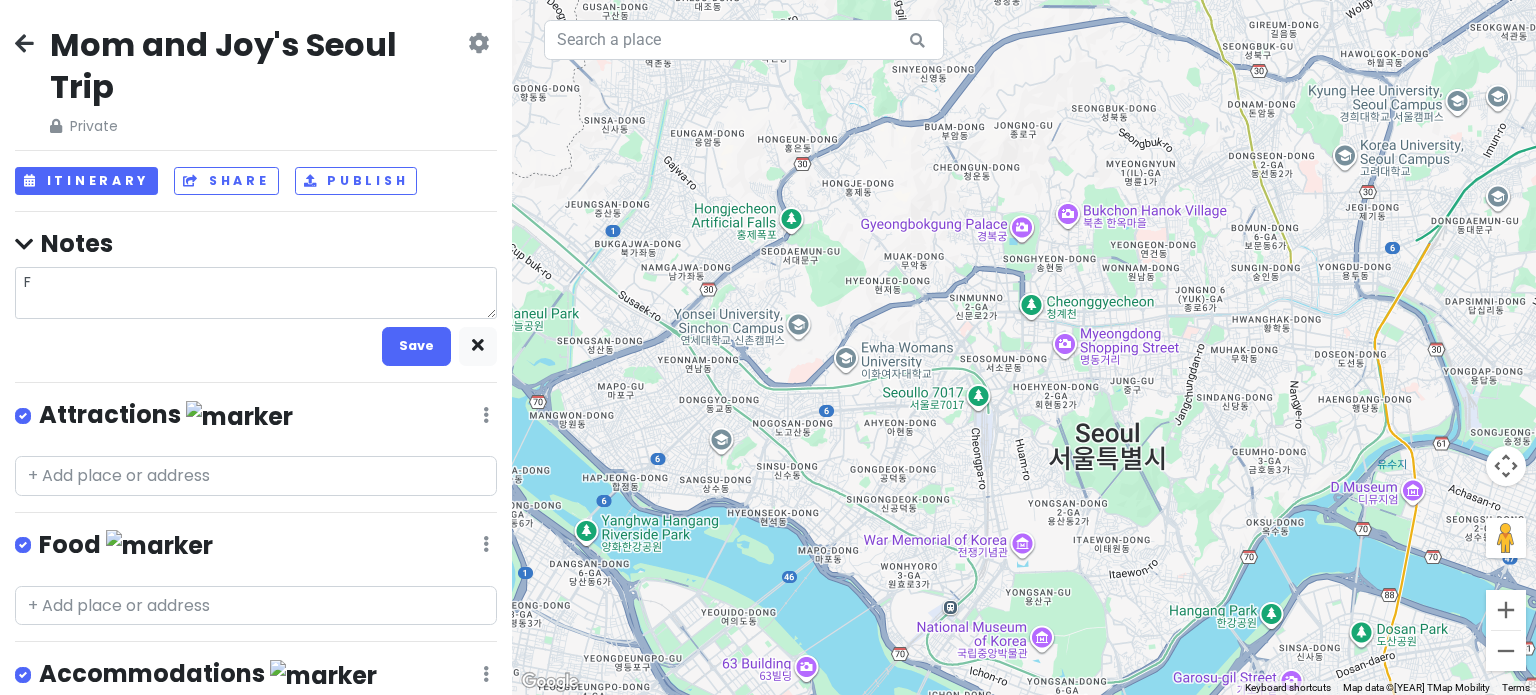 type on "Fo" 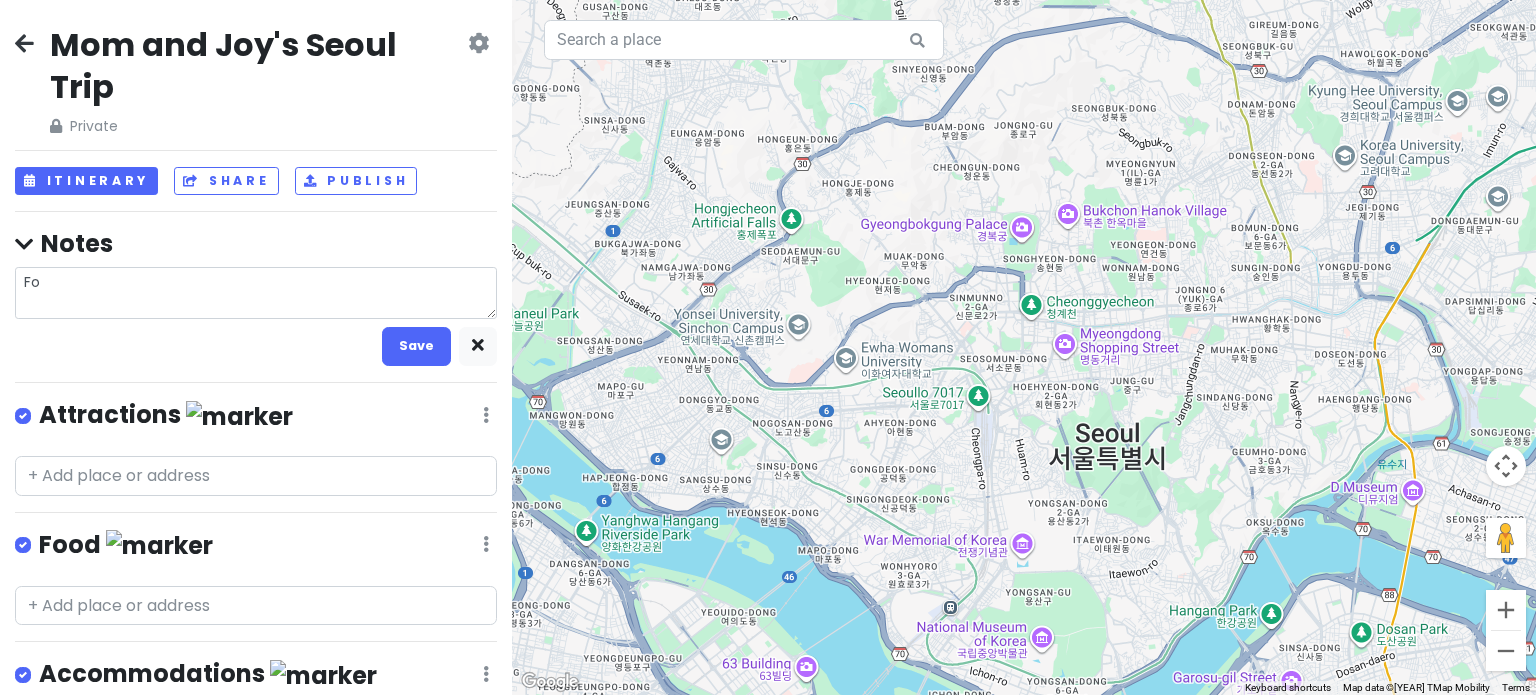 type on "x" 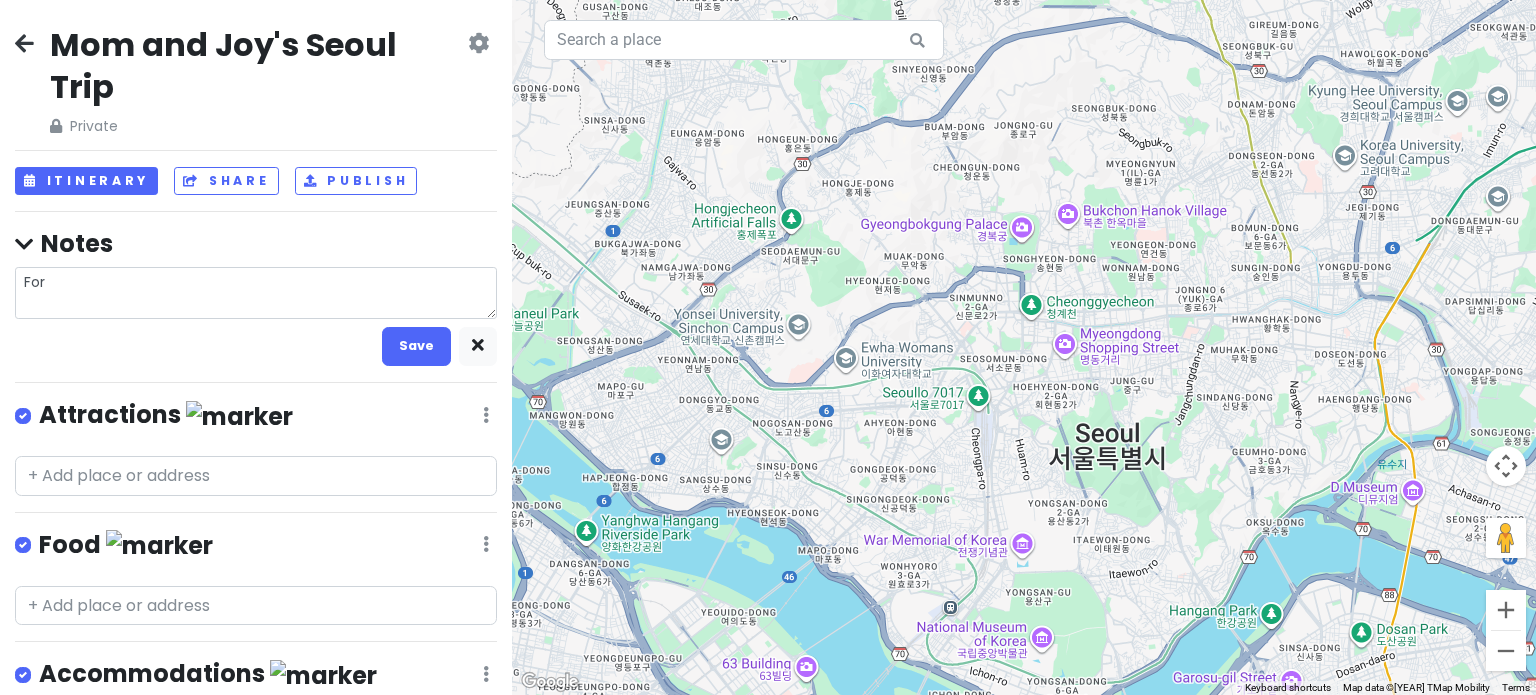 type on "x" 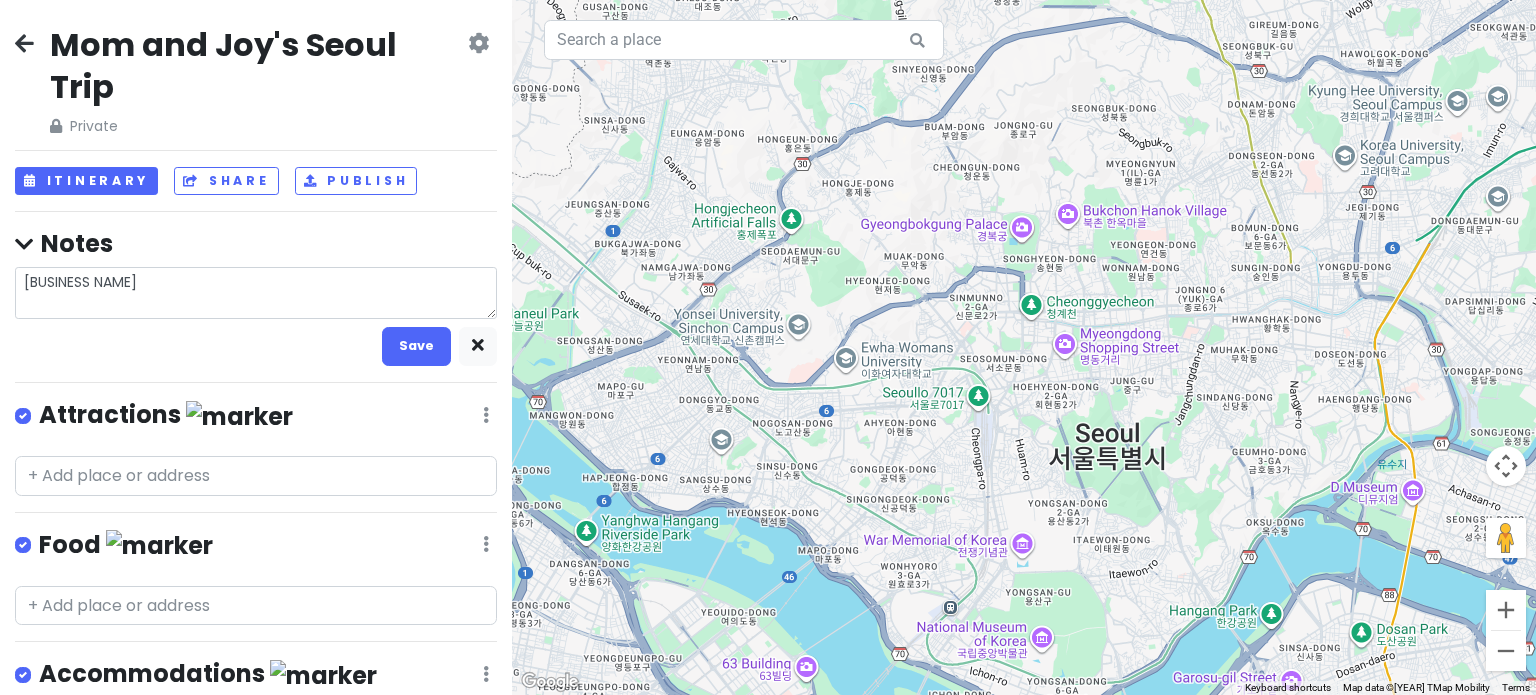 type on "x" 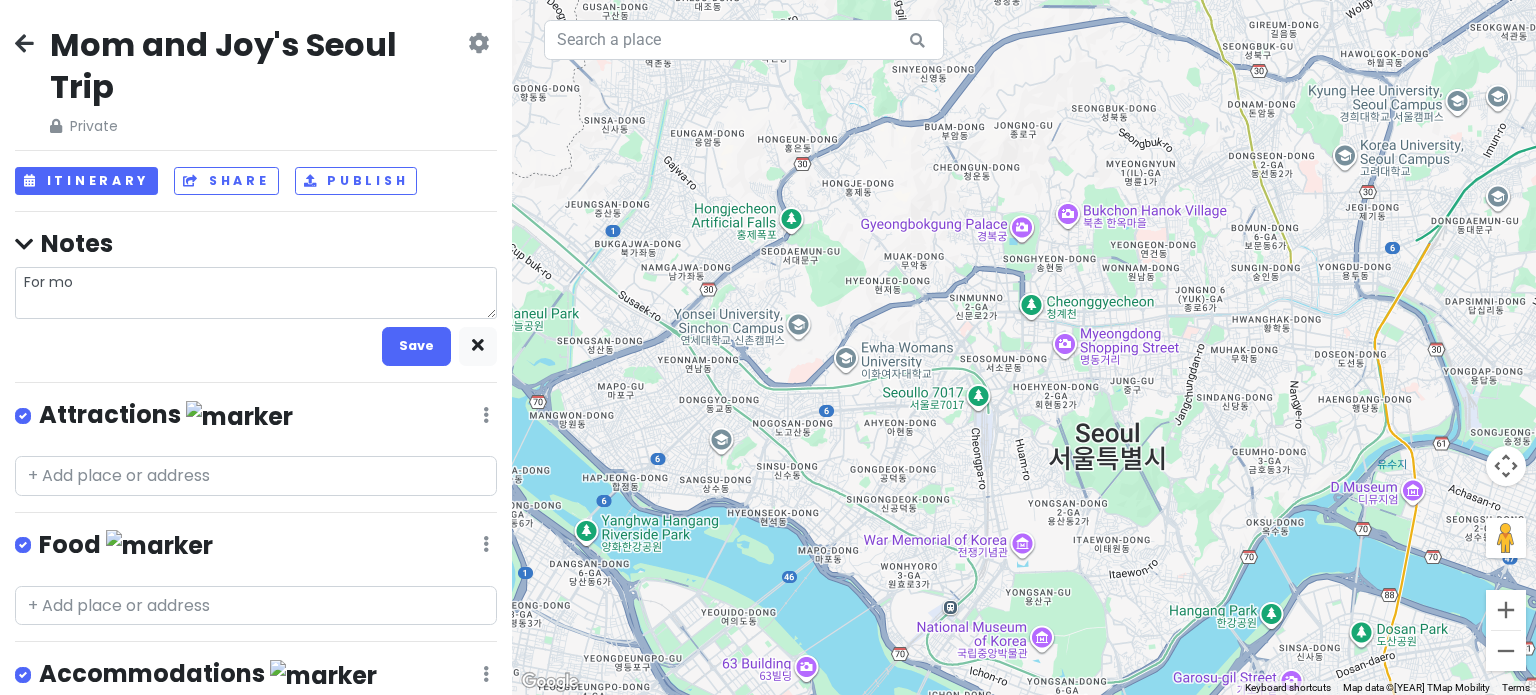 type on "x" 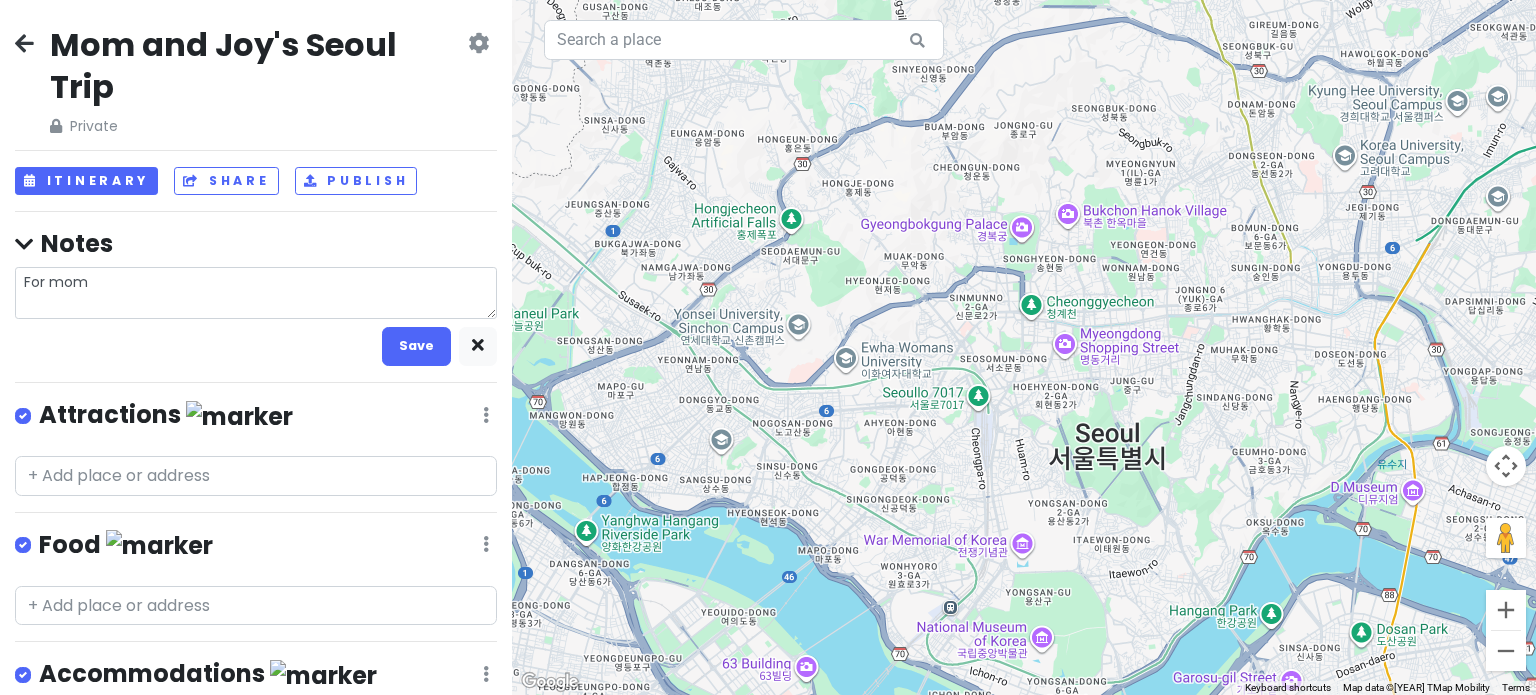 type on "x" 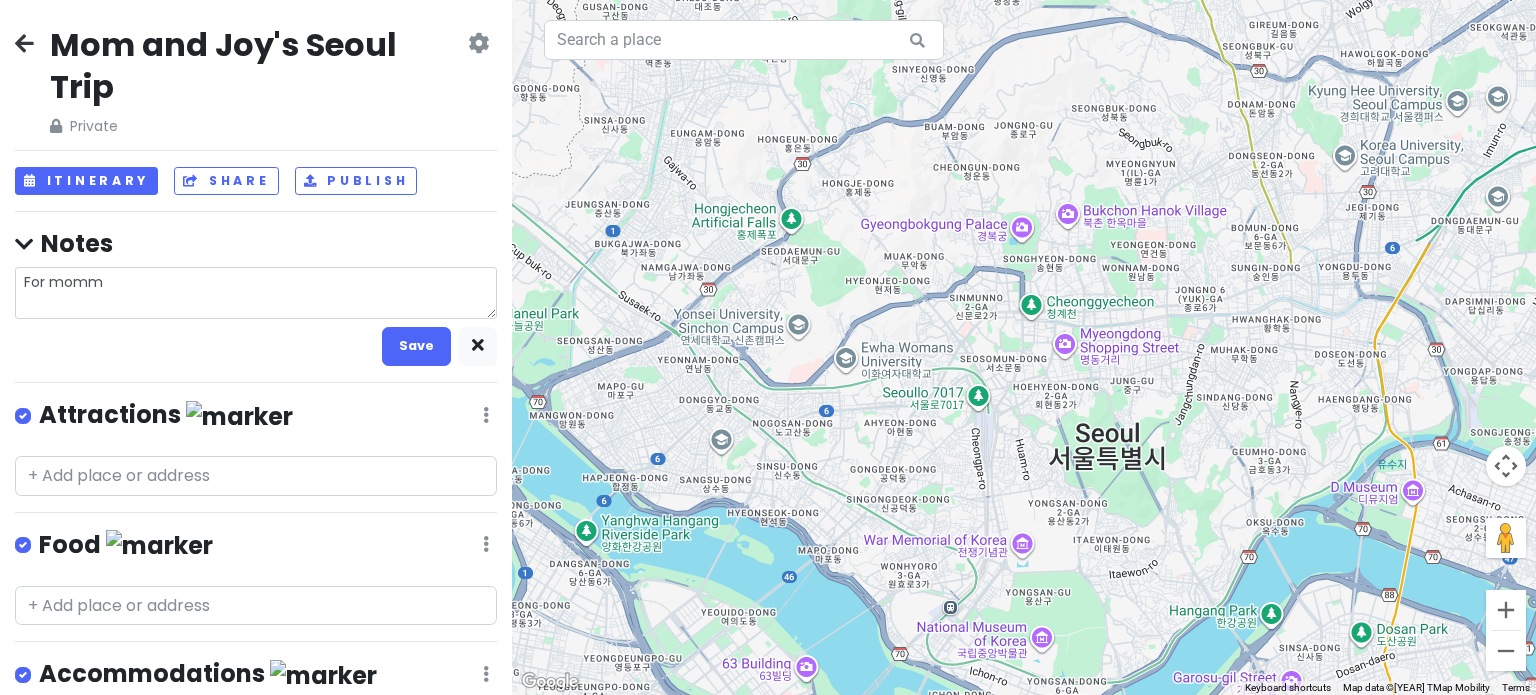 type on "x" 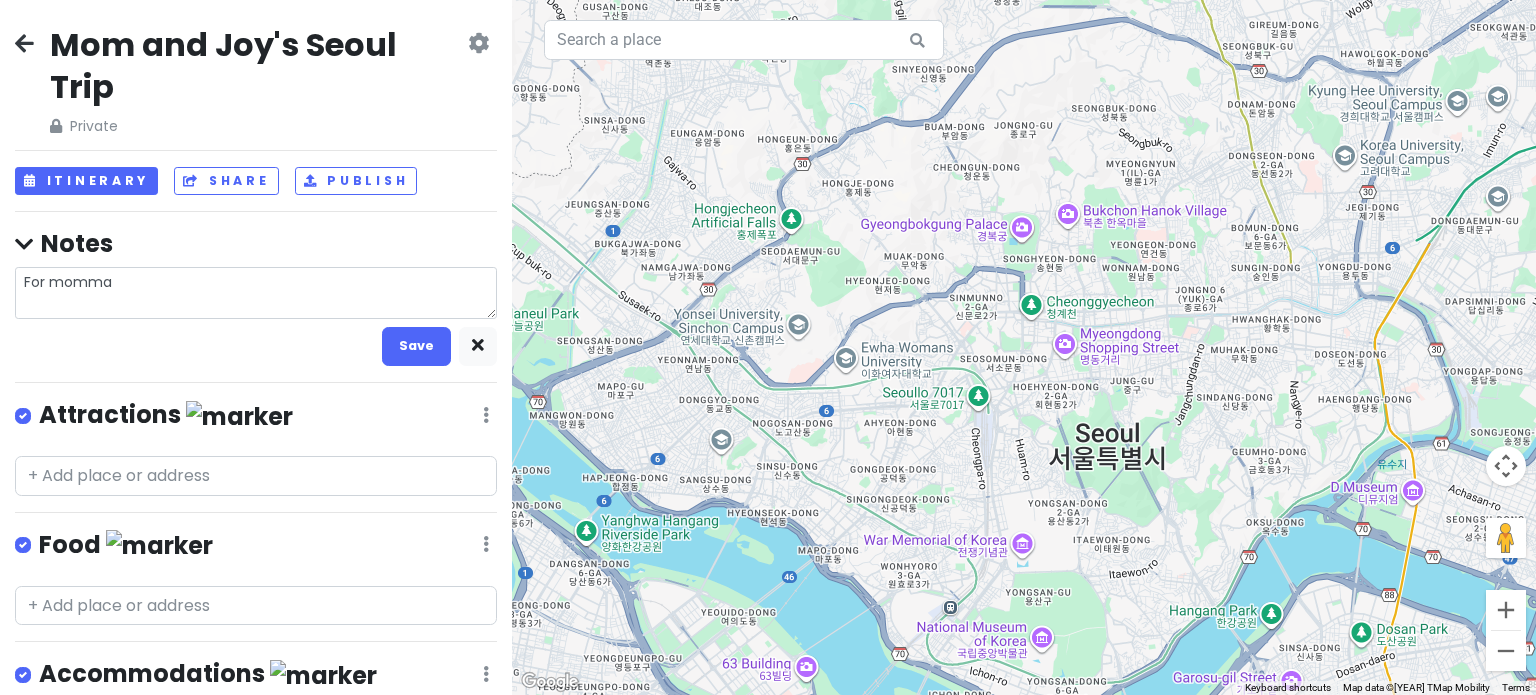 type on "x" 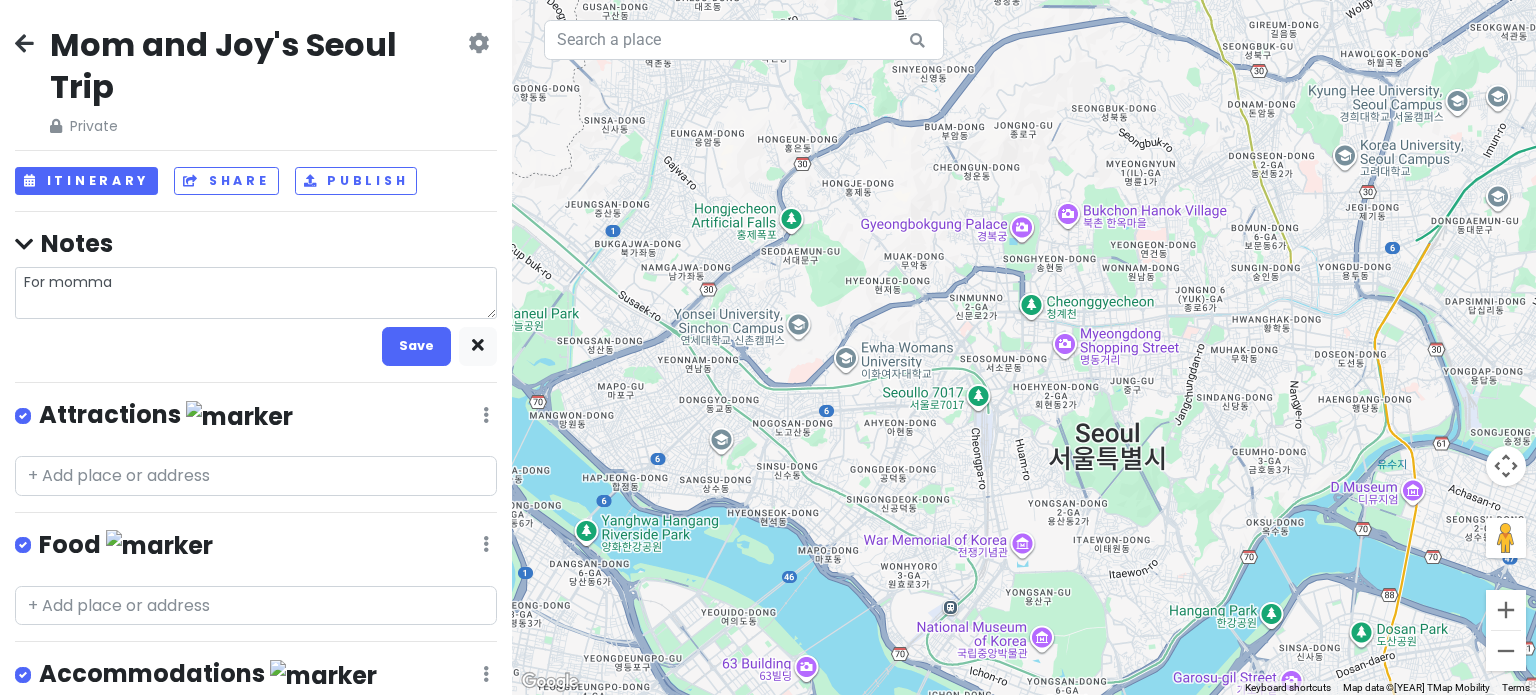 type on "x" 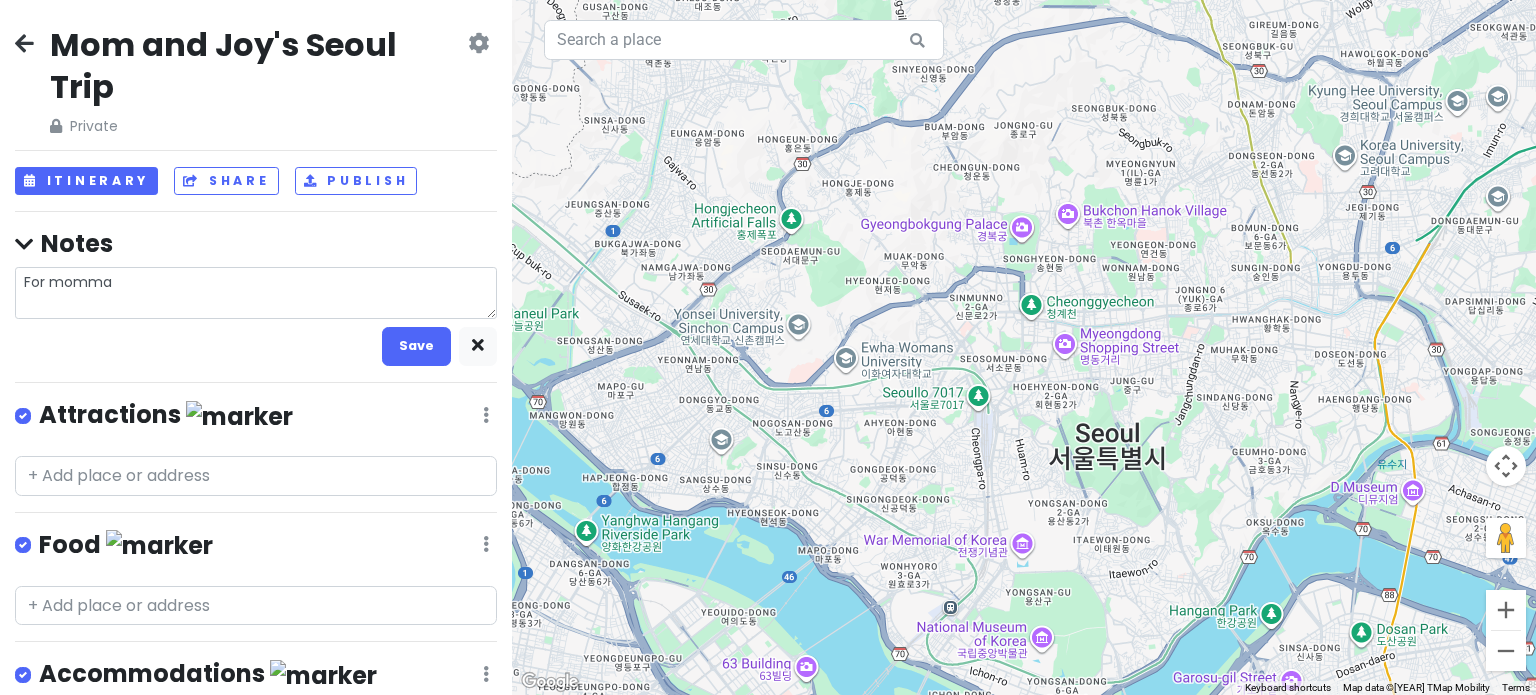 type on "For momma a" 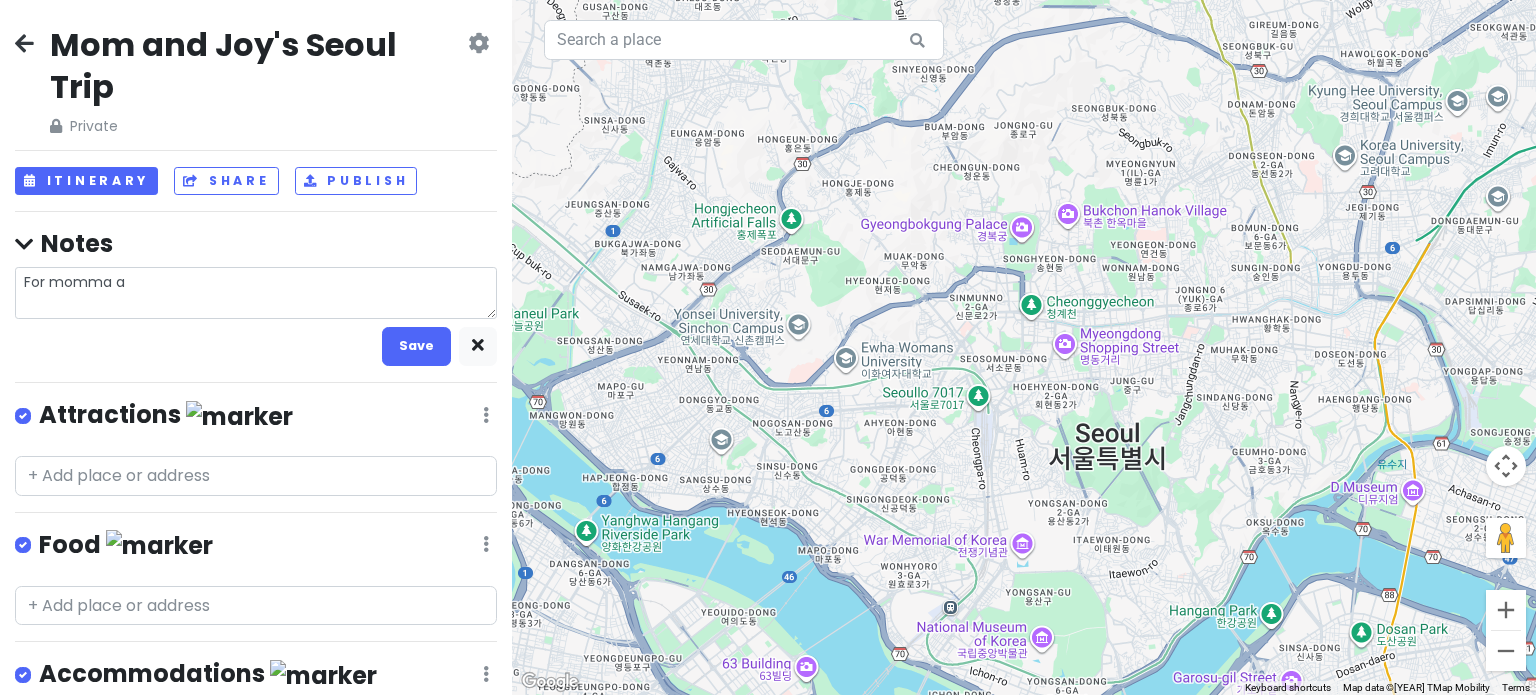 type on "x" 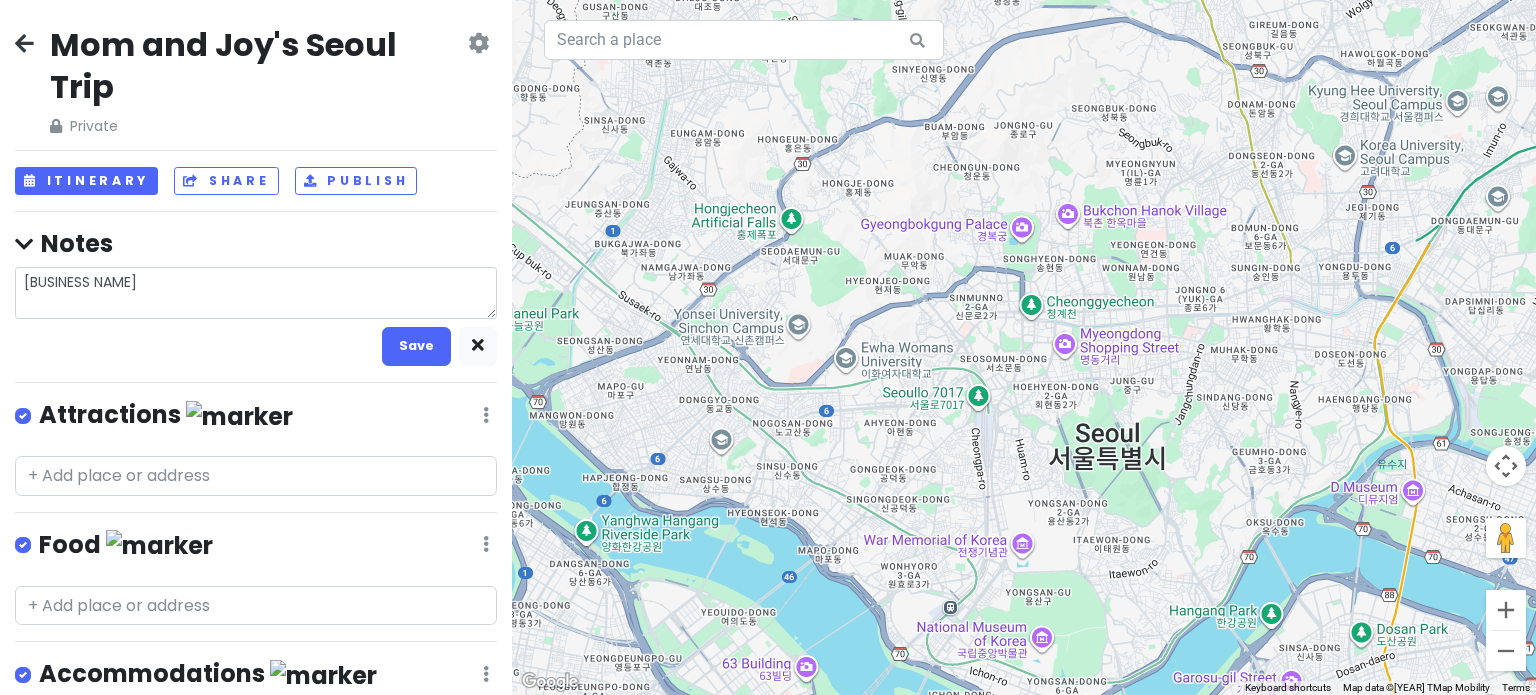 type on "x" 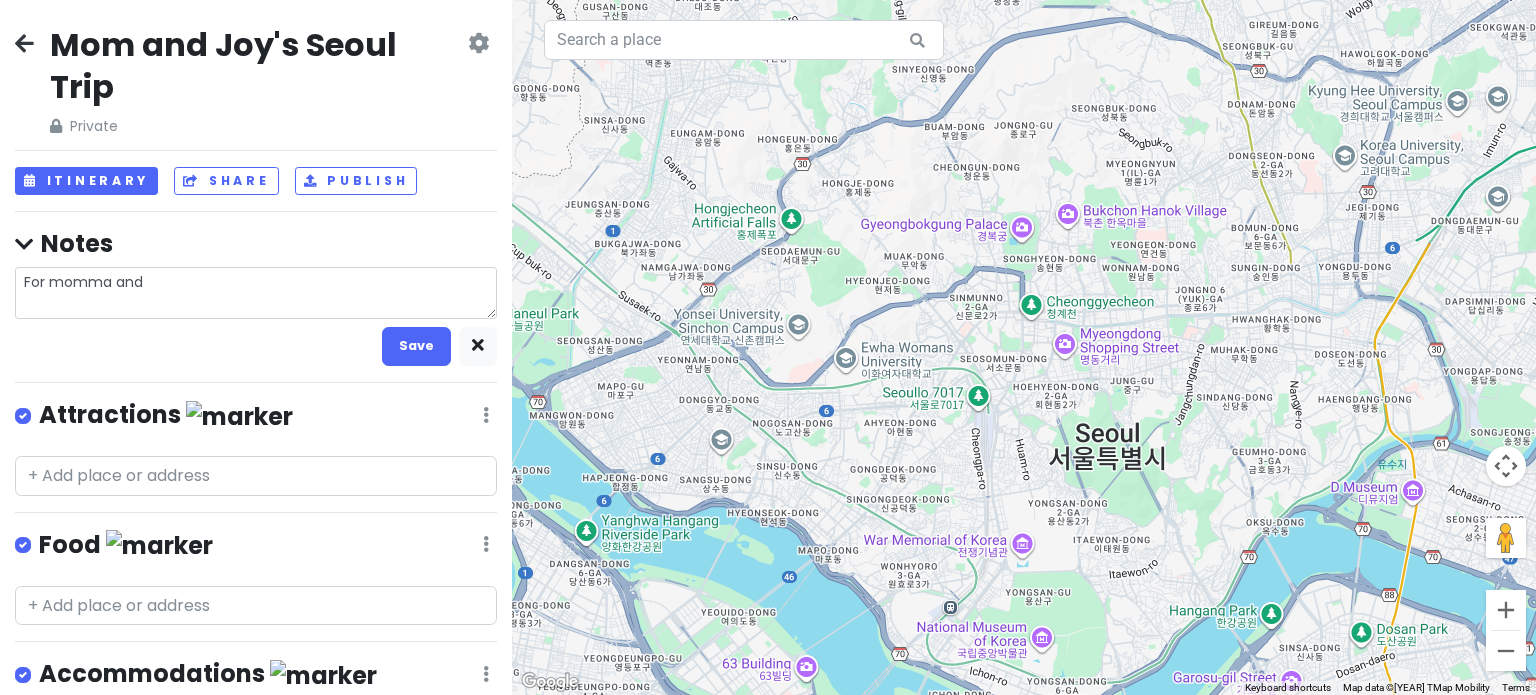 type on "x" 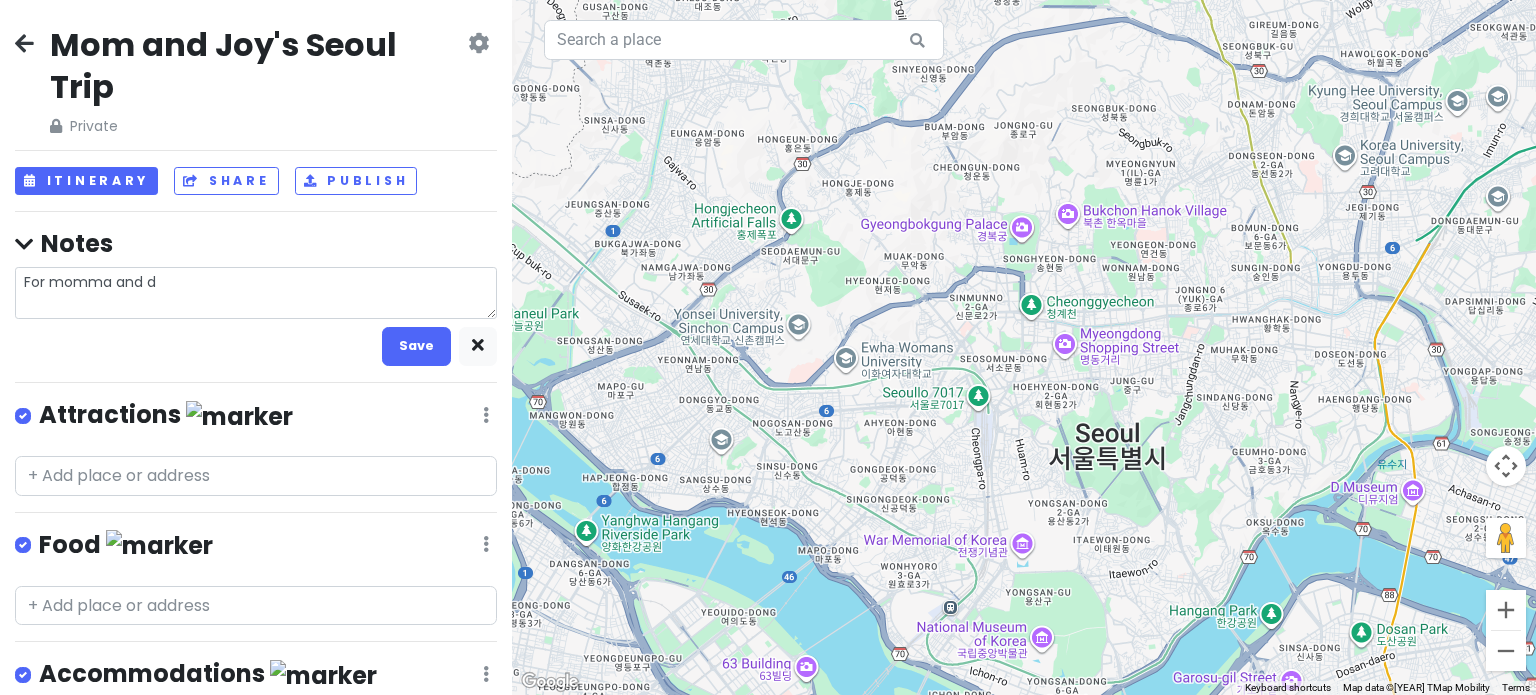 type on "x" 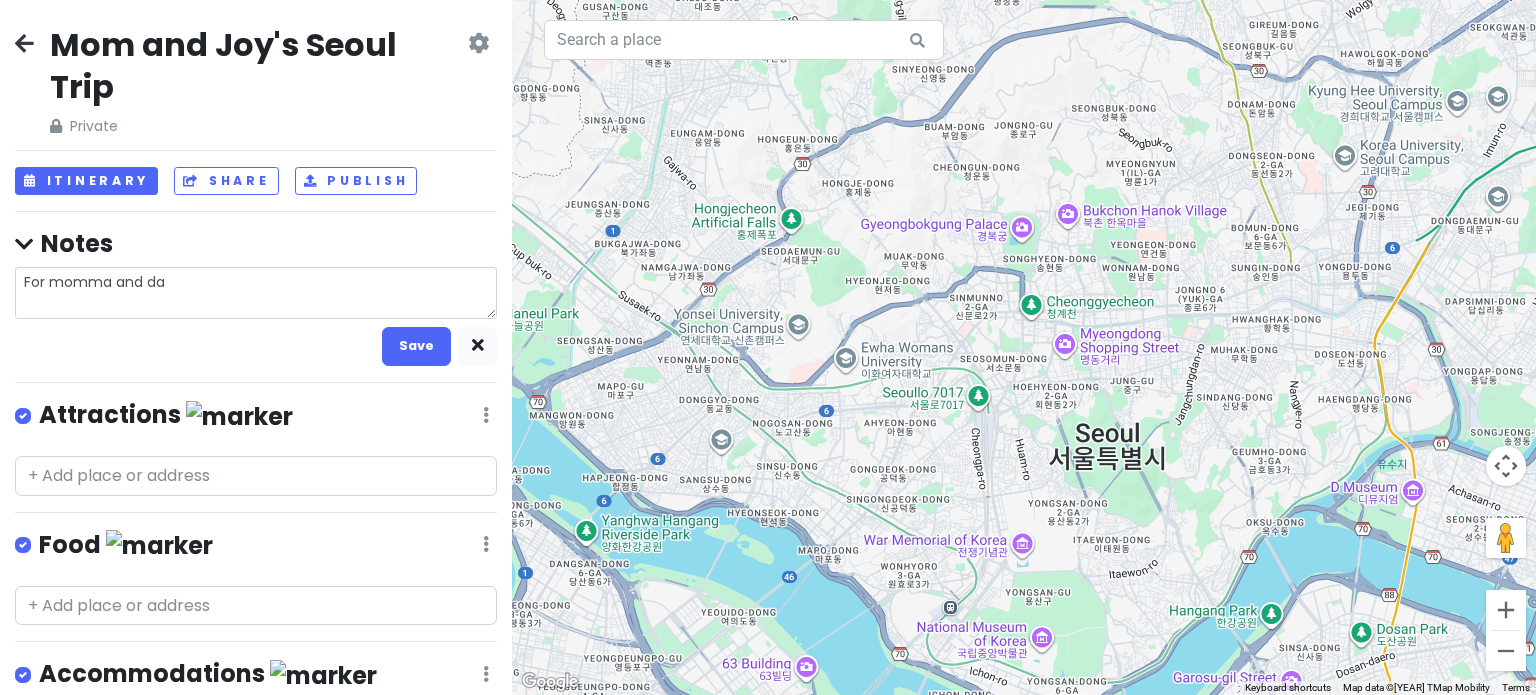 type on "x" 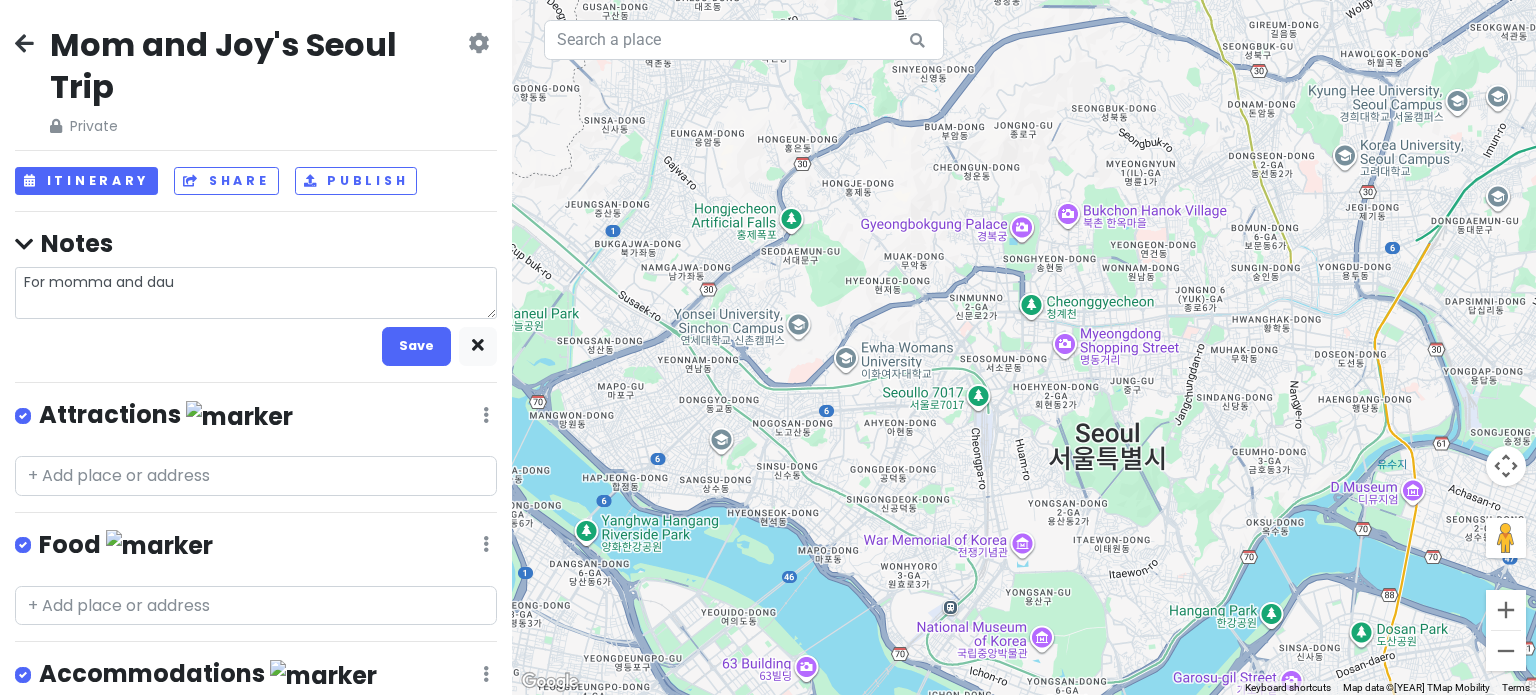 type on "x" 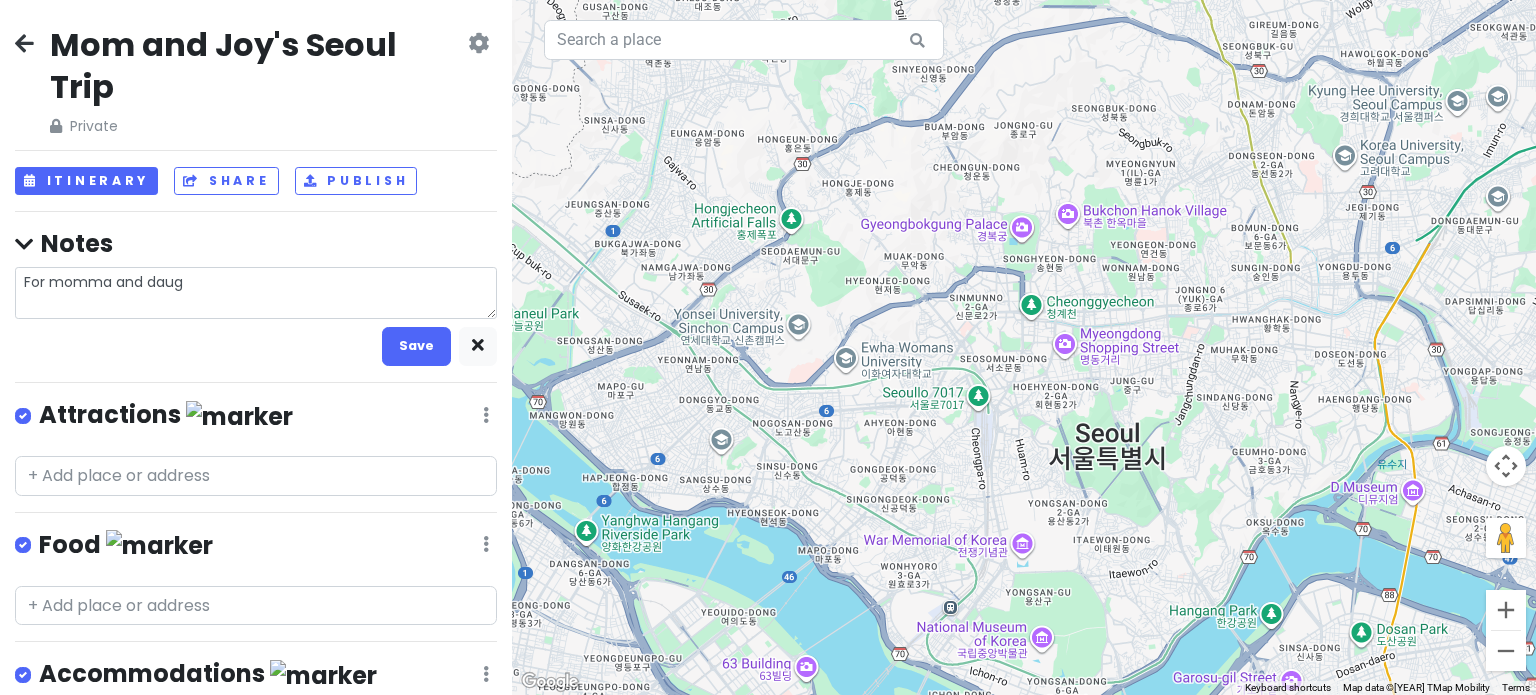 type on "x" 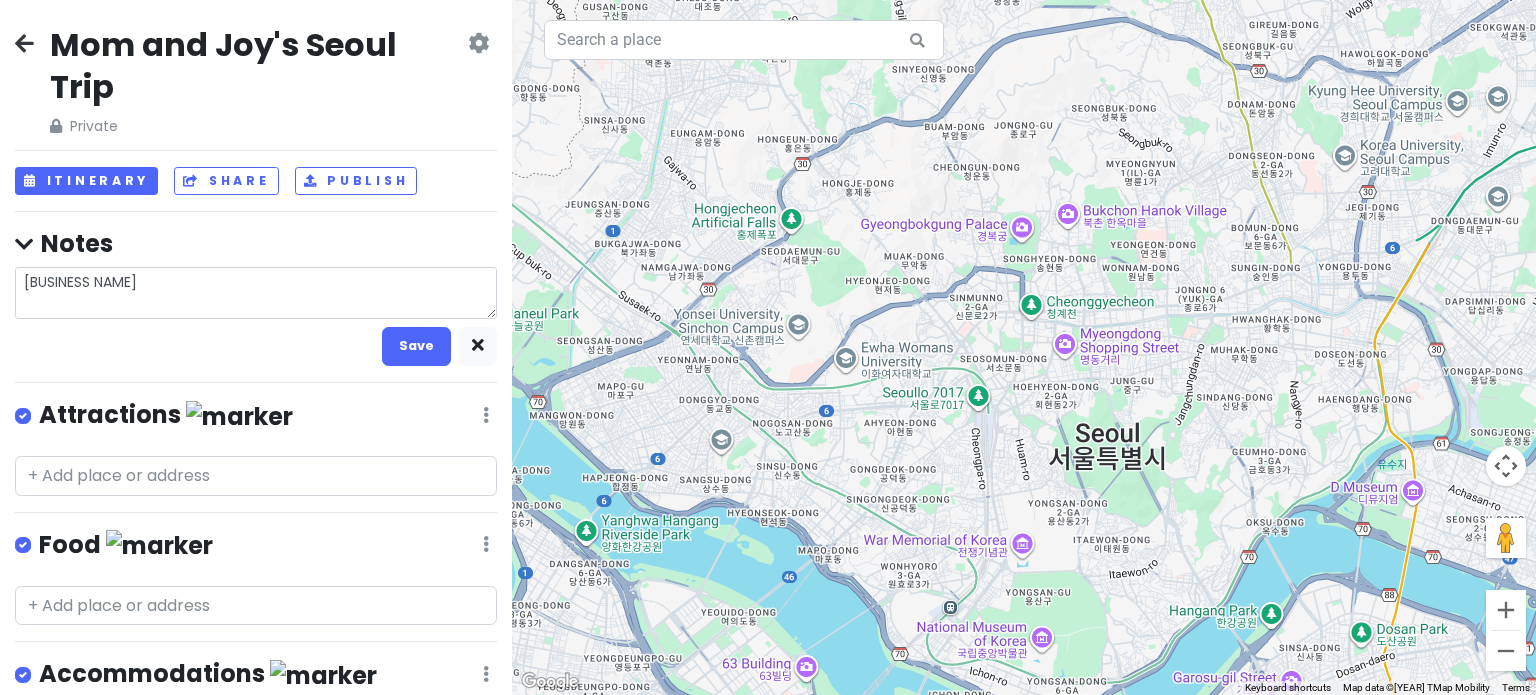 type on "x" 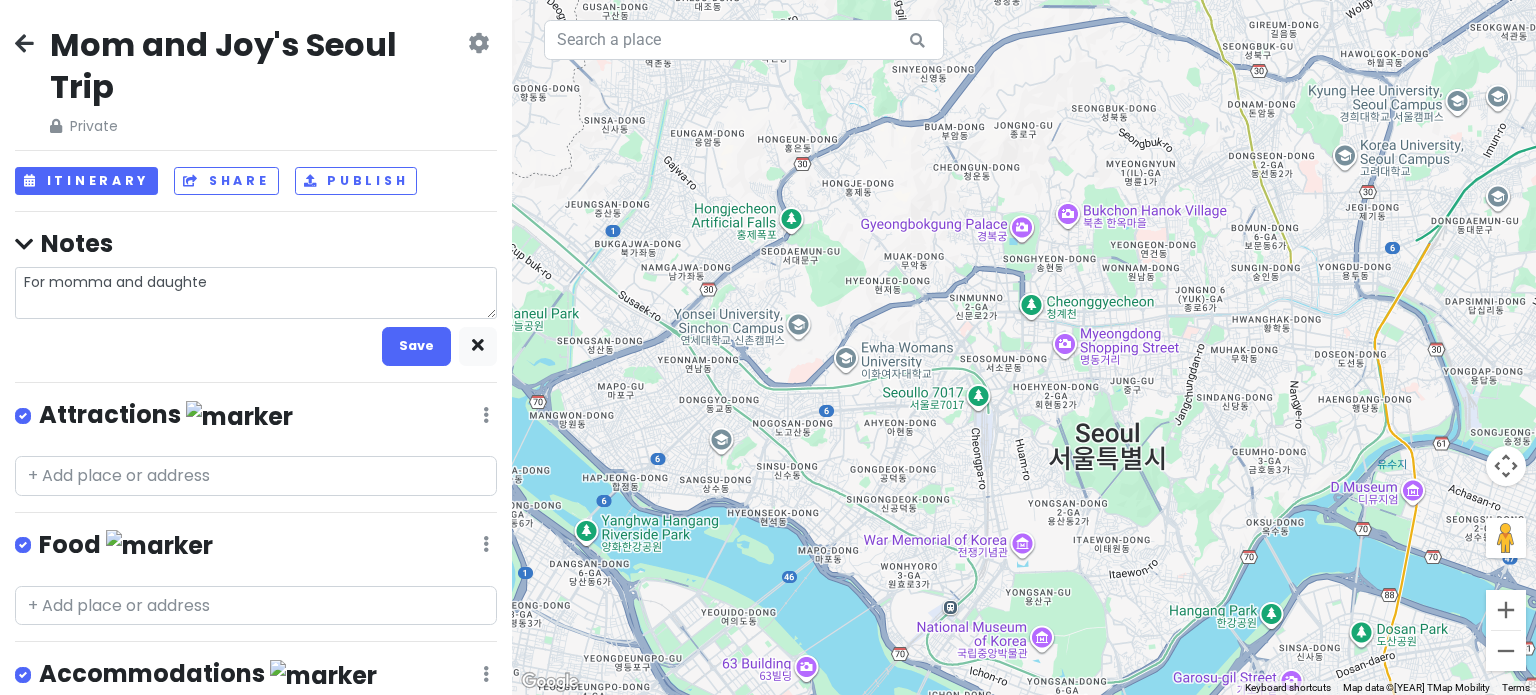 type on "x" 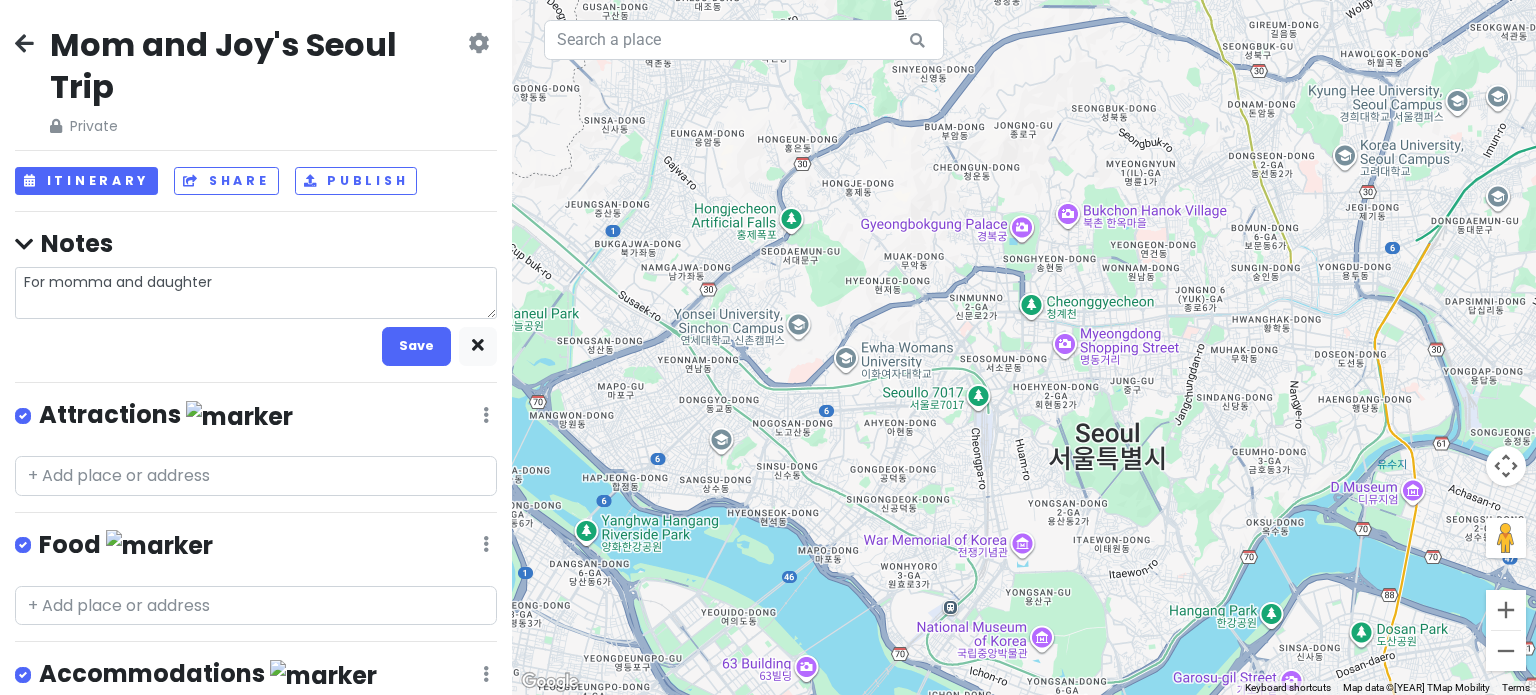type on "x" 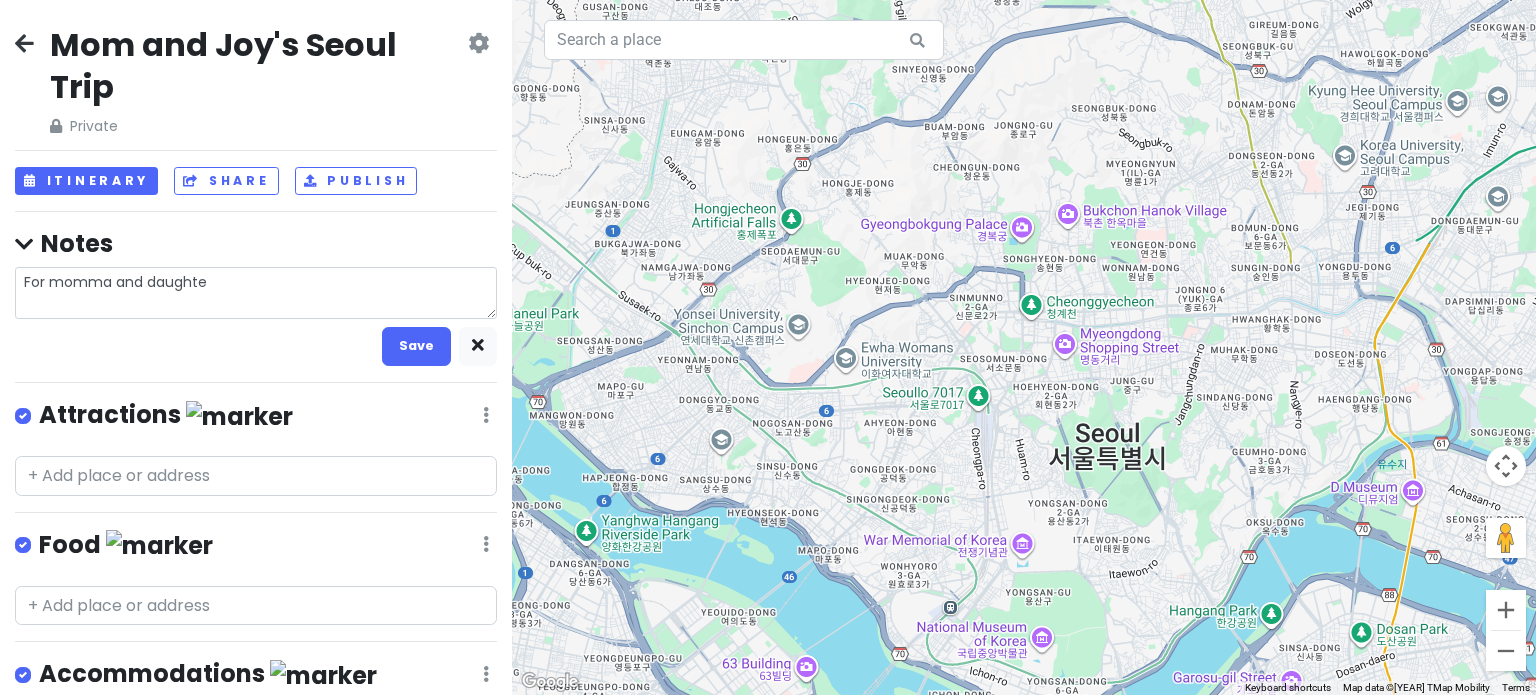 type on "x" 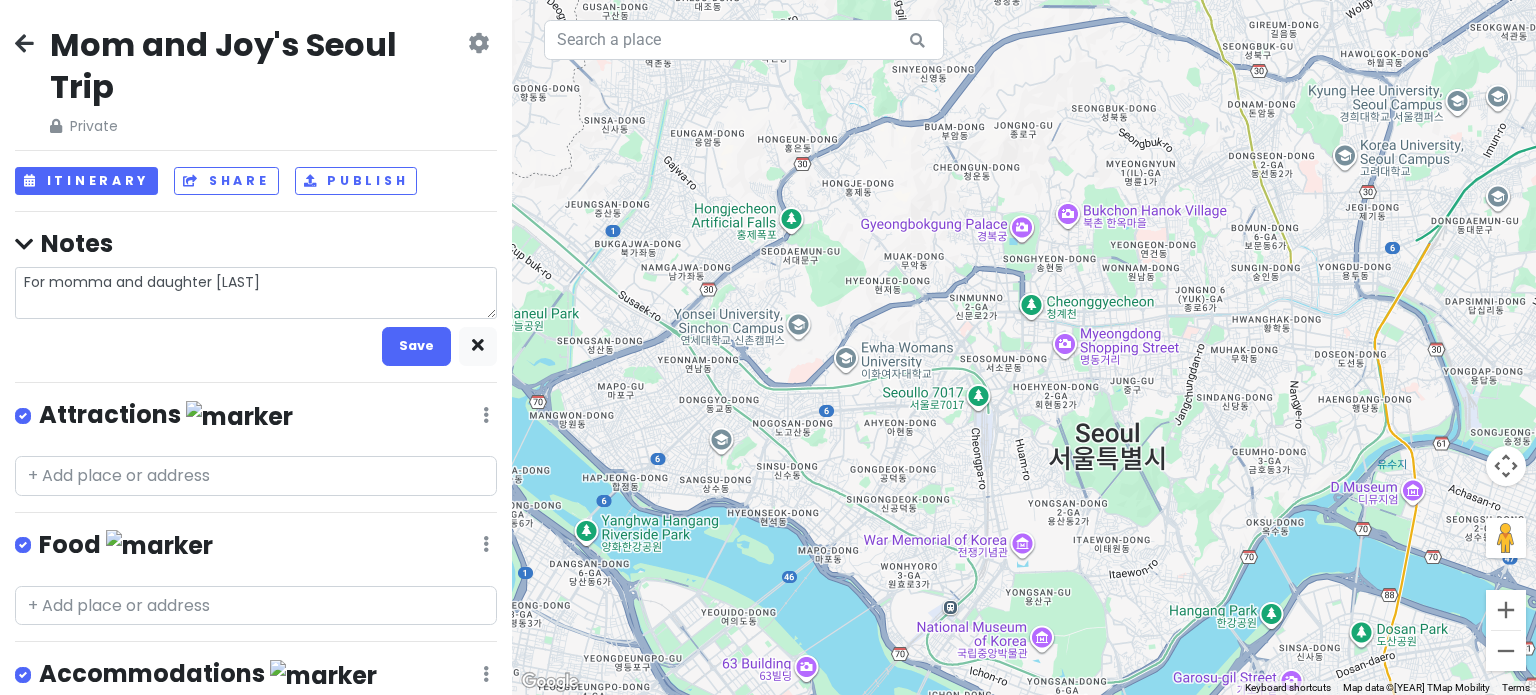 type on "x" 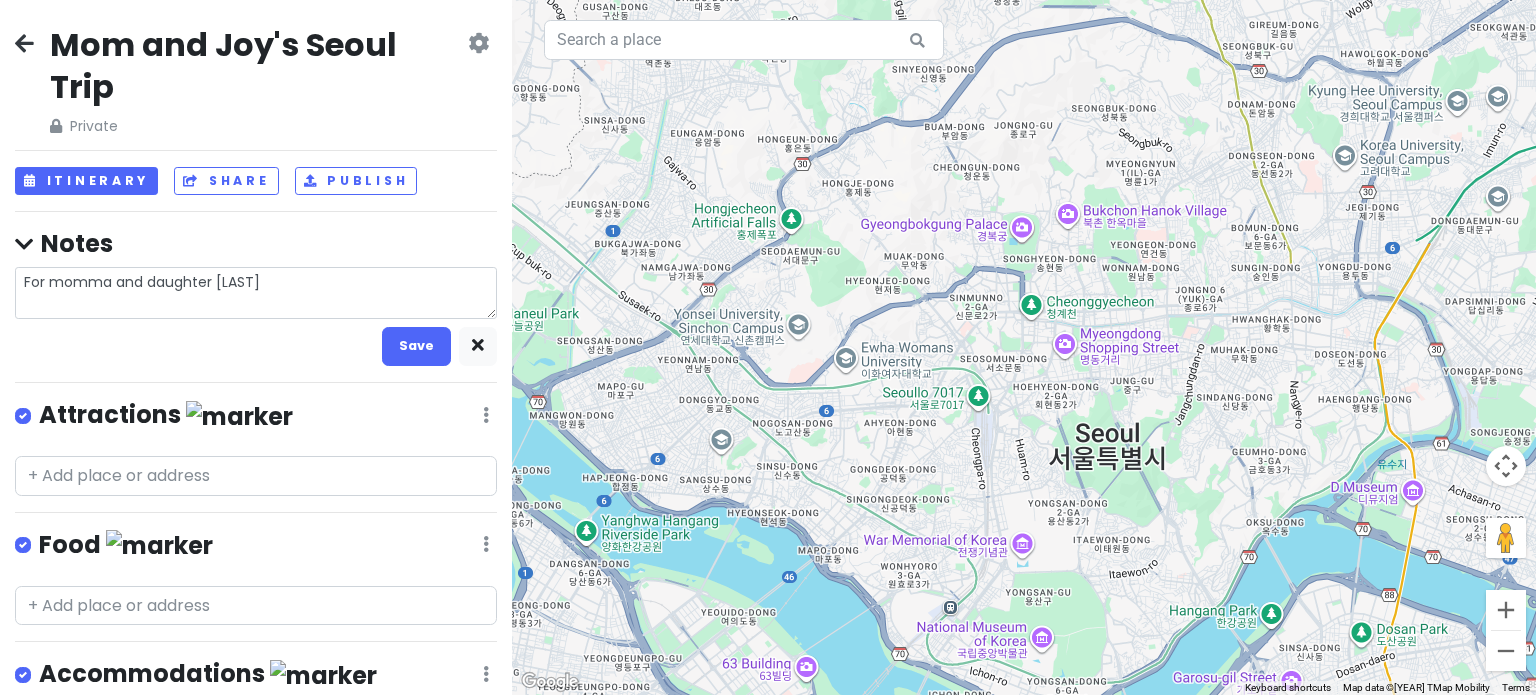 type on "For momma and daughter [LAST]" 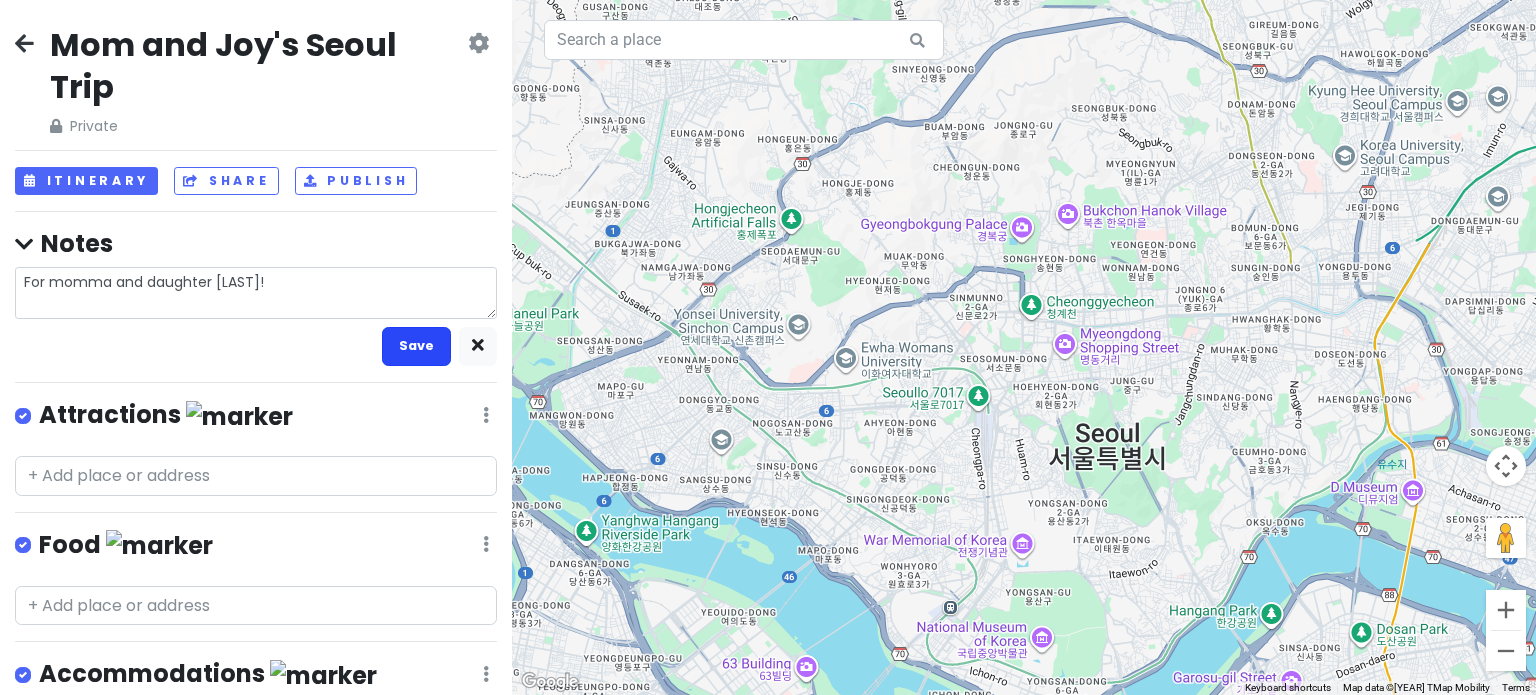 type on "For momma and daughter [LAST]!" 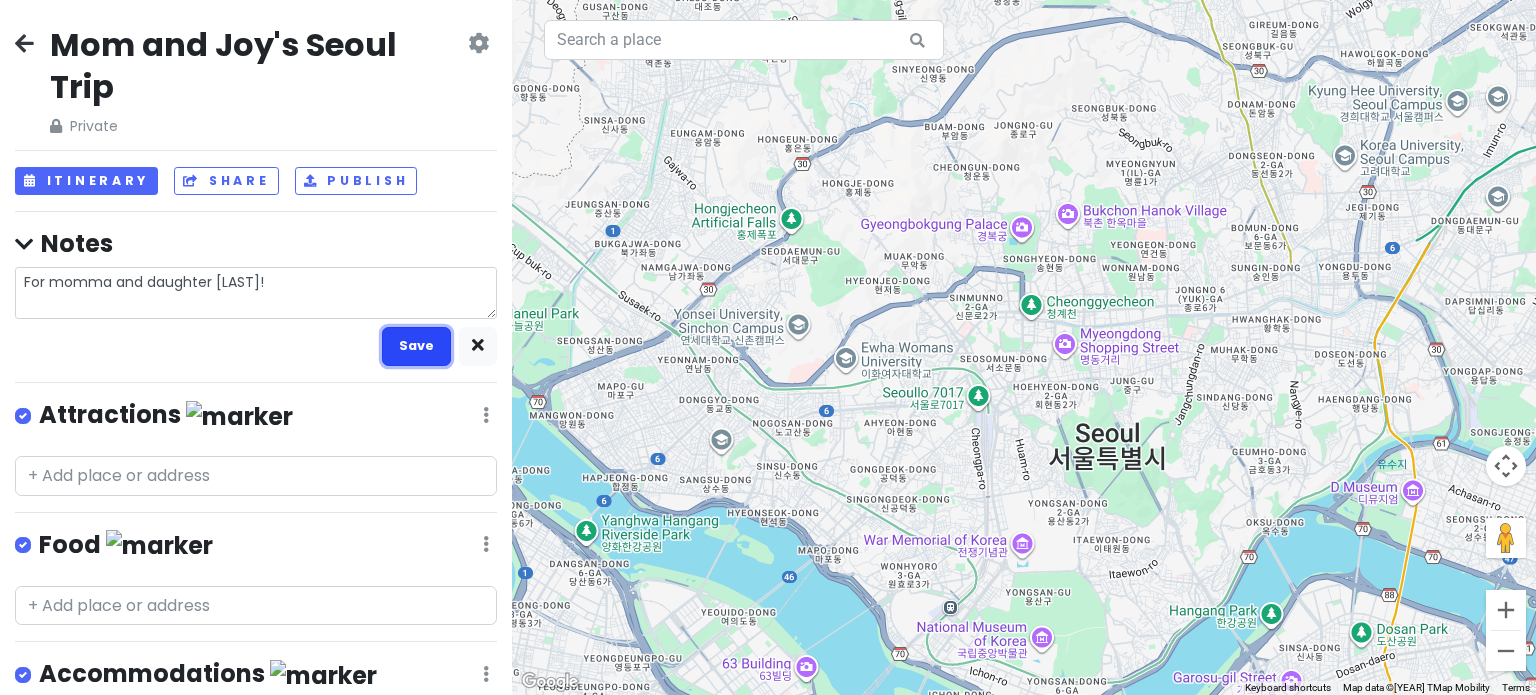 click on "Save" at bounding box center [416, 346] 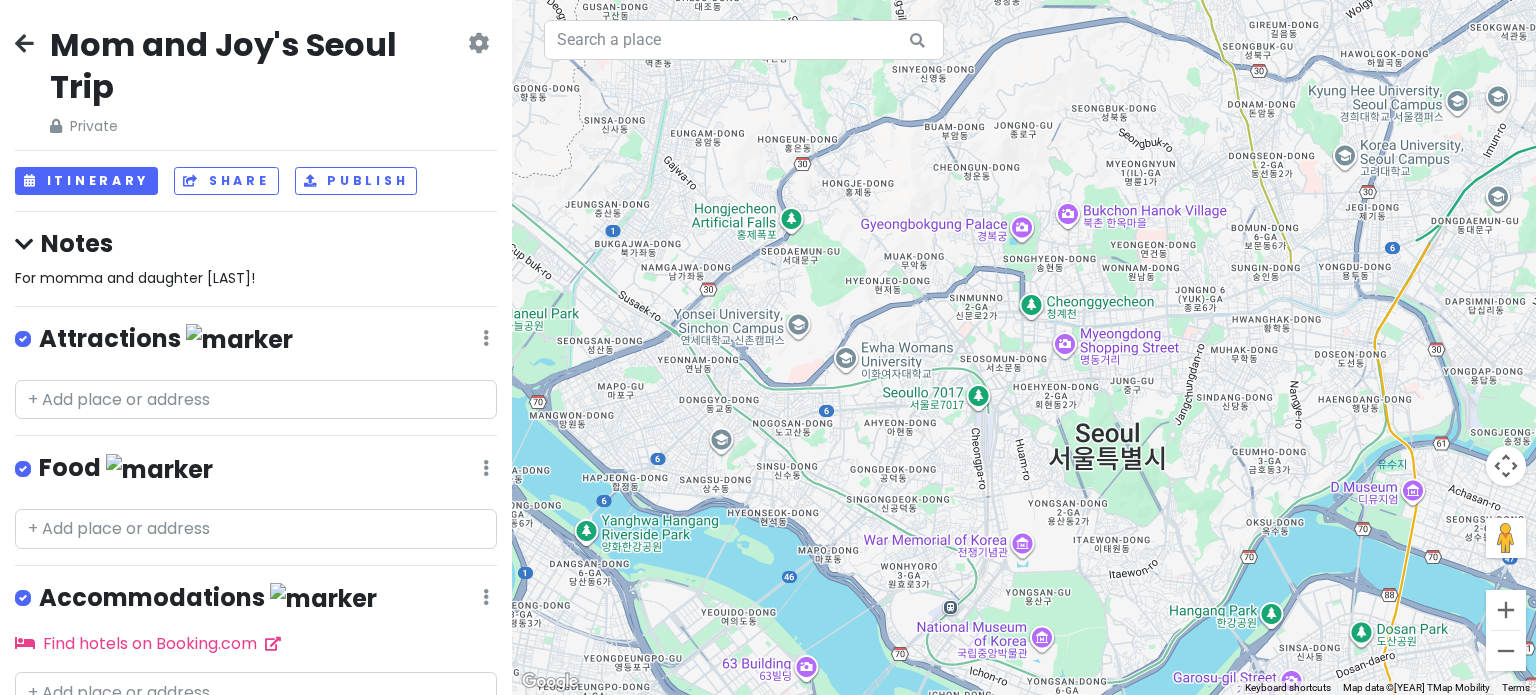 scroll, scrollTop: 84, scrollLeft: 0, axis: vertical 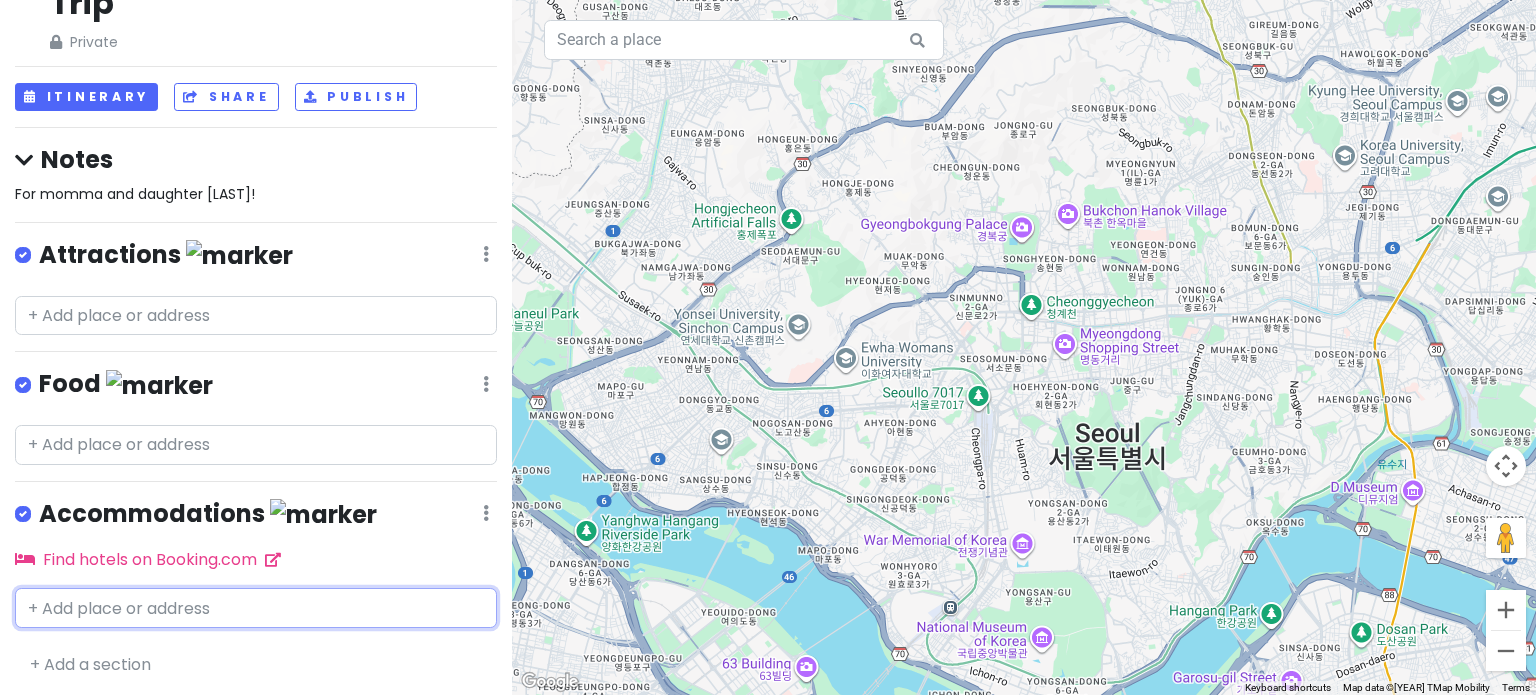 click at bounding box center [256, 608] 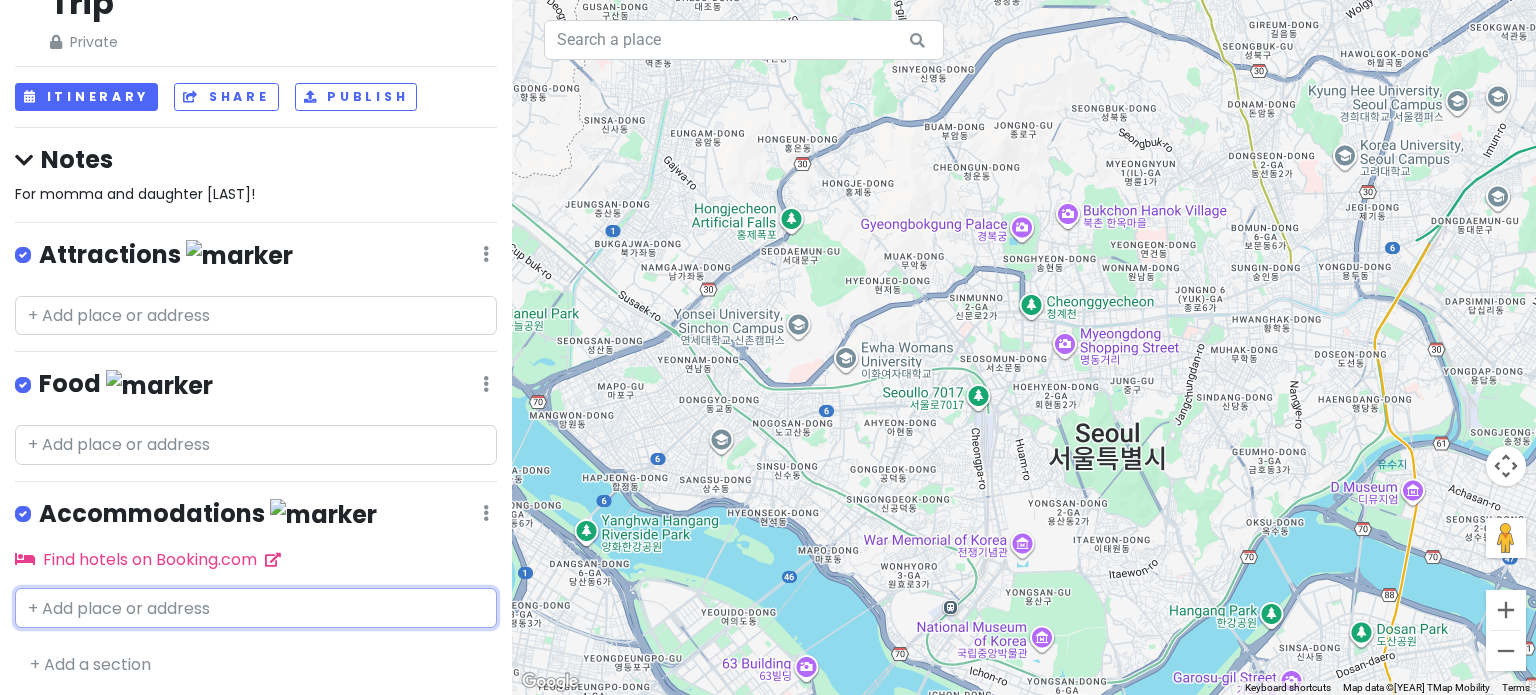 paste on "[NUMBER] [STREET]  null, [CITY] [POSTAL_CODE]" 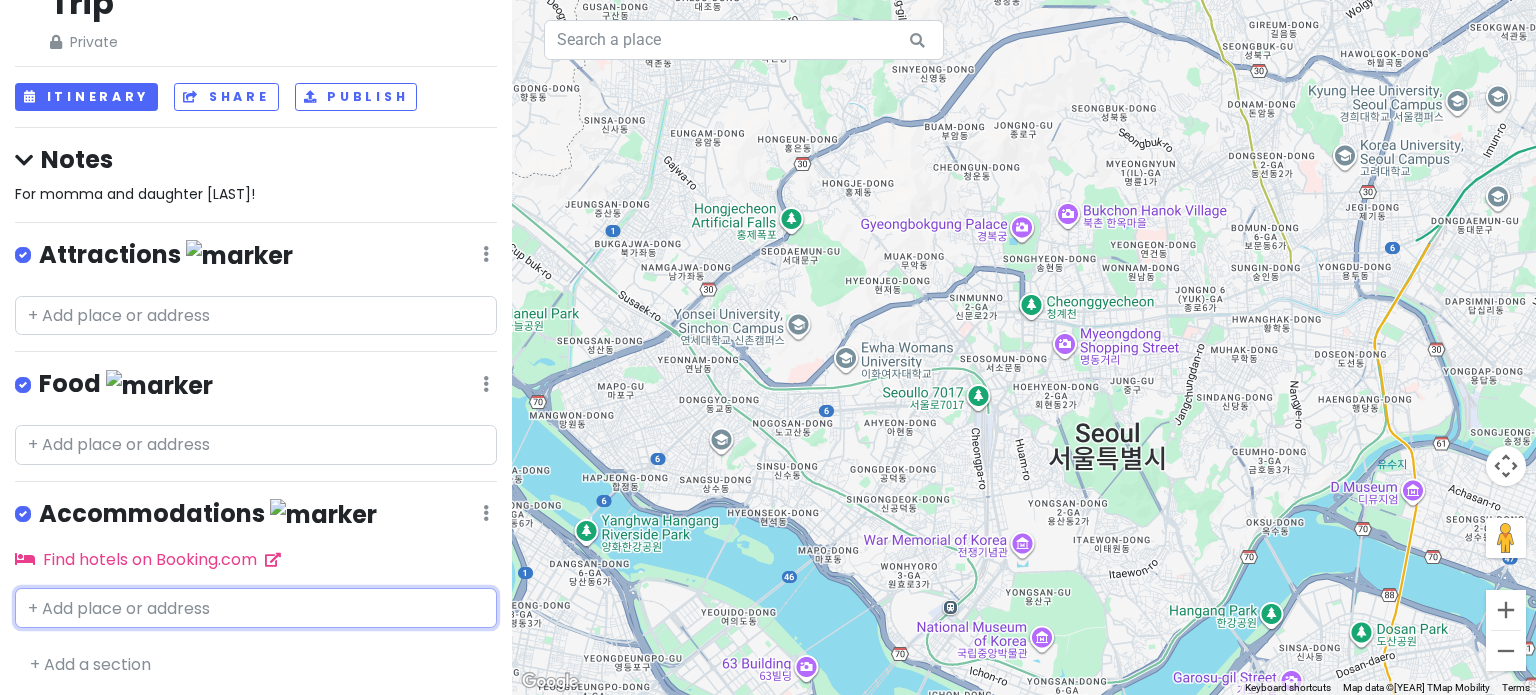 type on "[NUMBER] [STREET]  null, [CITY] [POSTAL_CODE]" 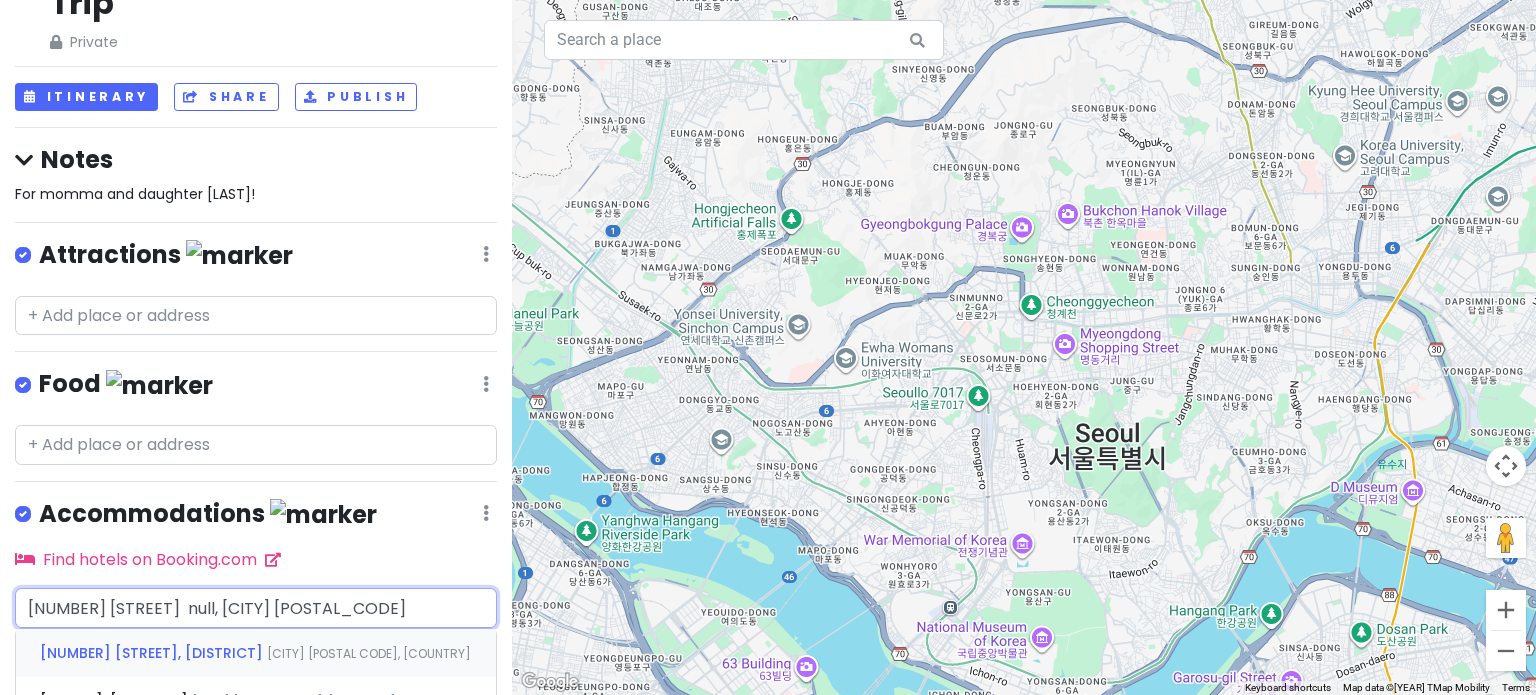 scroll, scrollTop: 252, scrollLeft: 0, axis: vertical 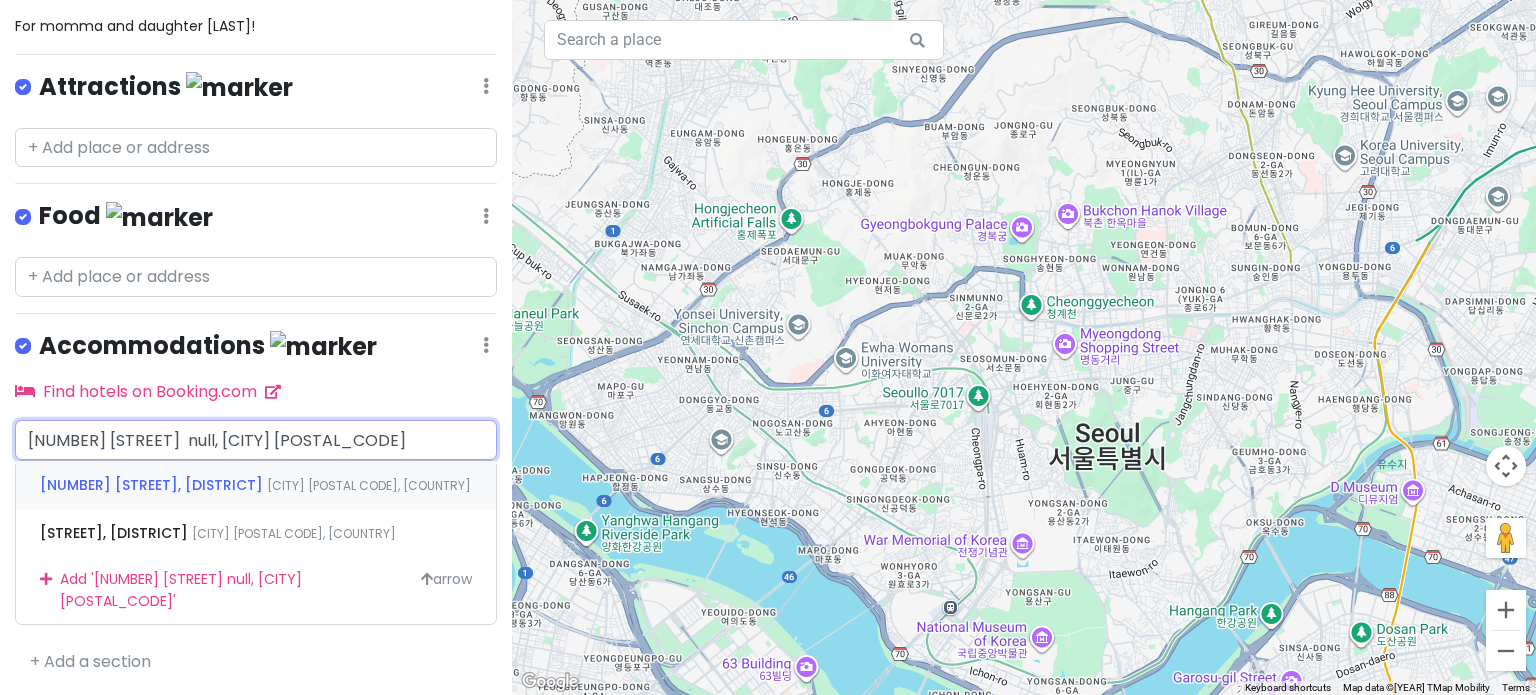 click on "[CITY] [POSTAL CODE], [COUNTRY]" at bounding box center [369, 485] 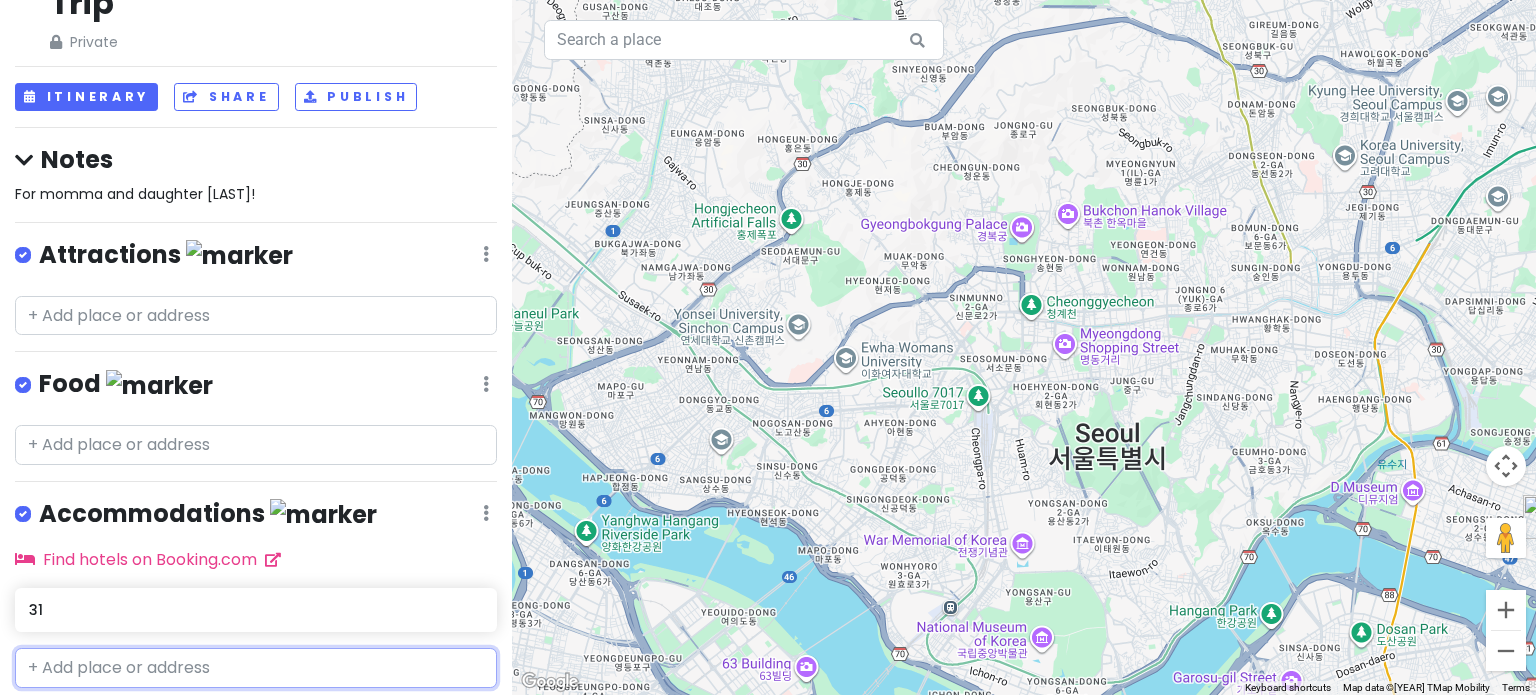 scroll, scrollTop: 144, scrollLeft: 0, axis: vertical 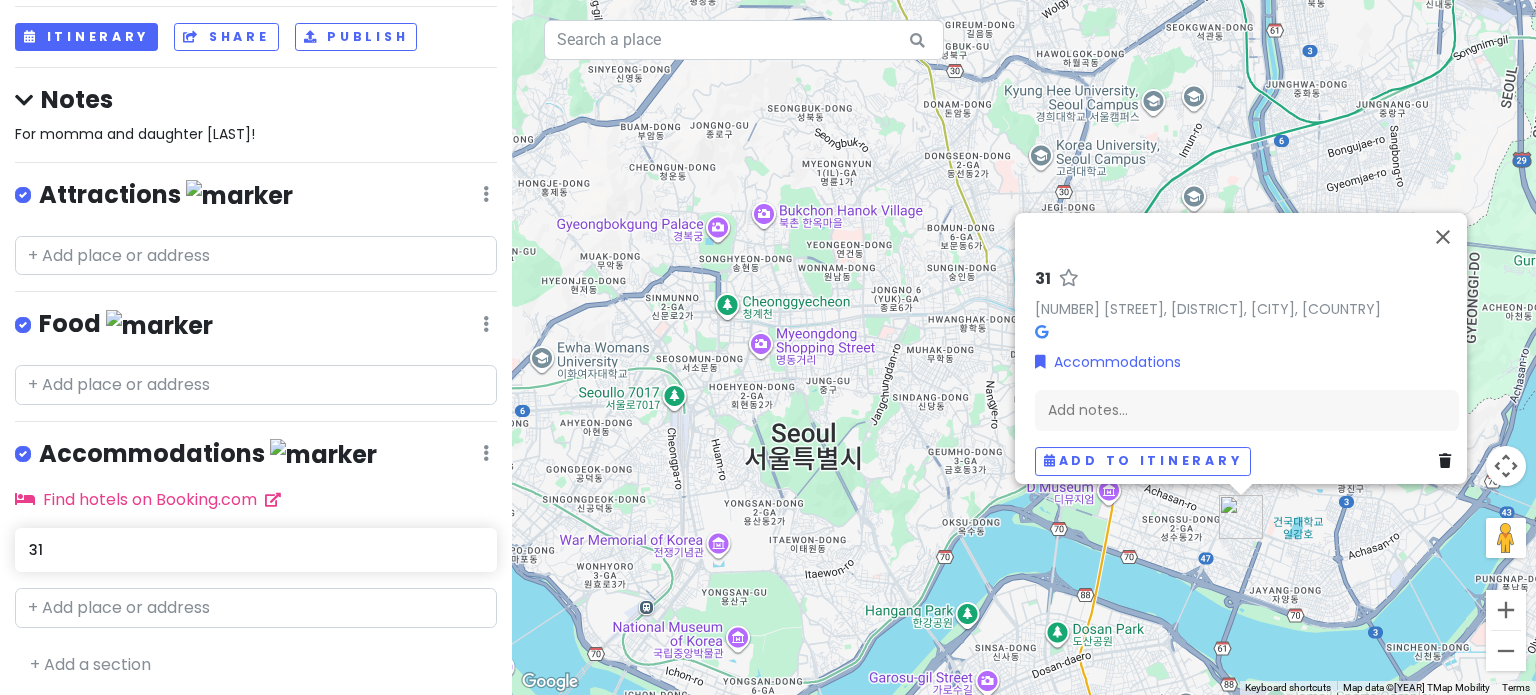 click on "31" at bounding box center [1043, 279] 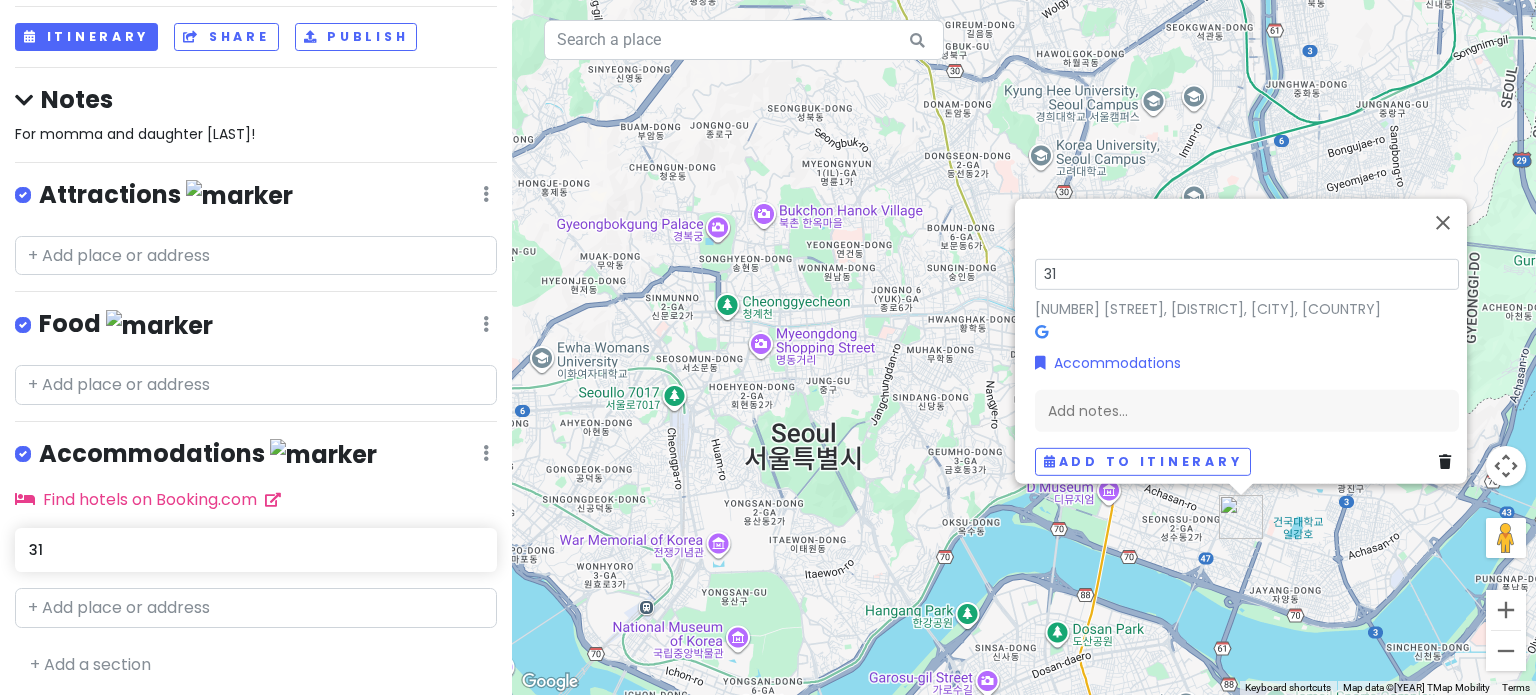 type on "3" 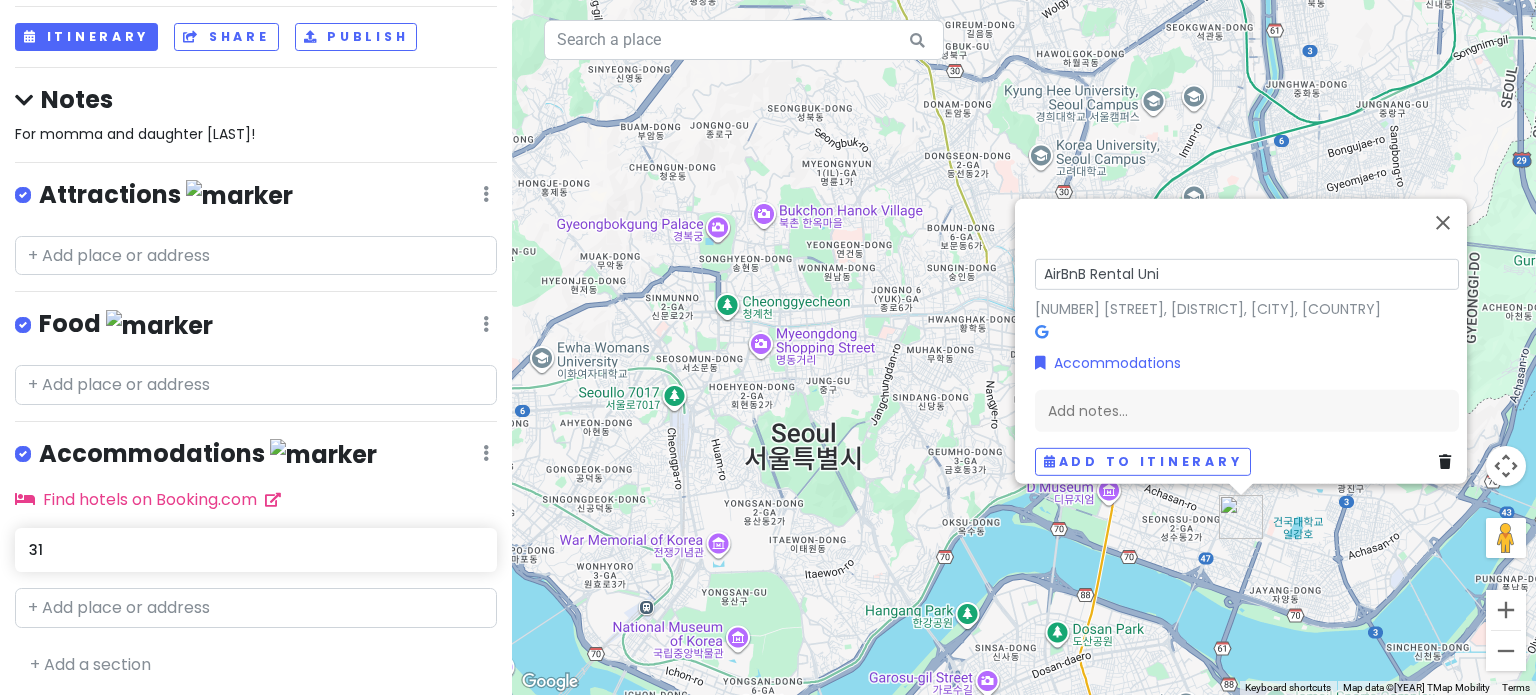 type on "AirBnB Rental Unit" 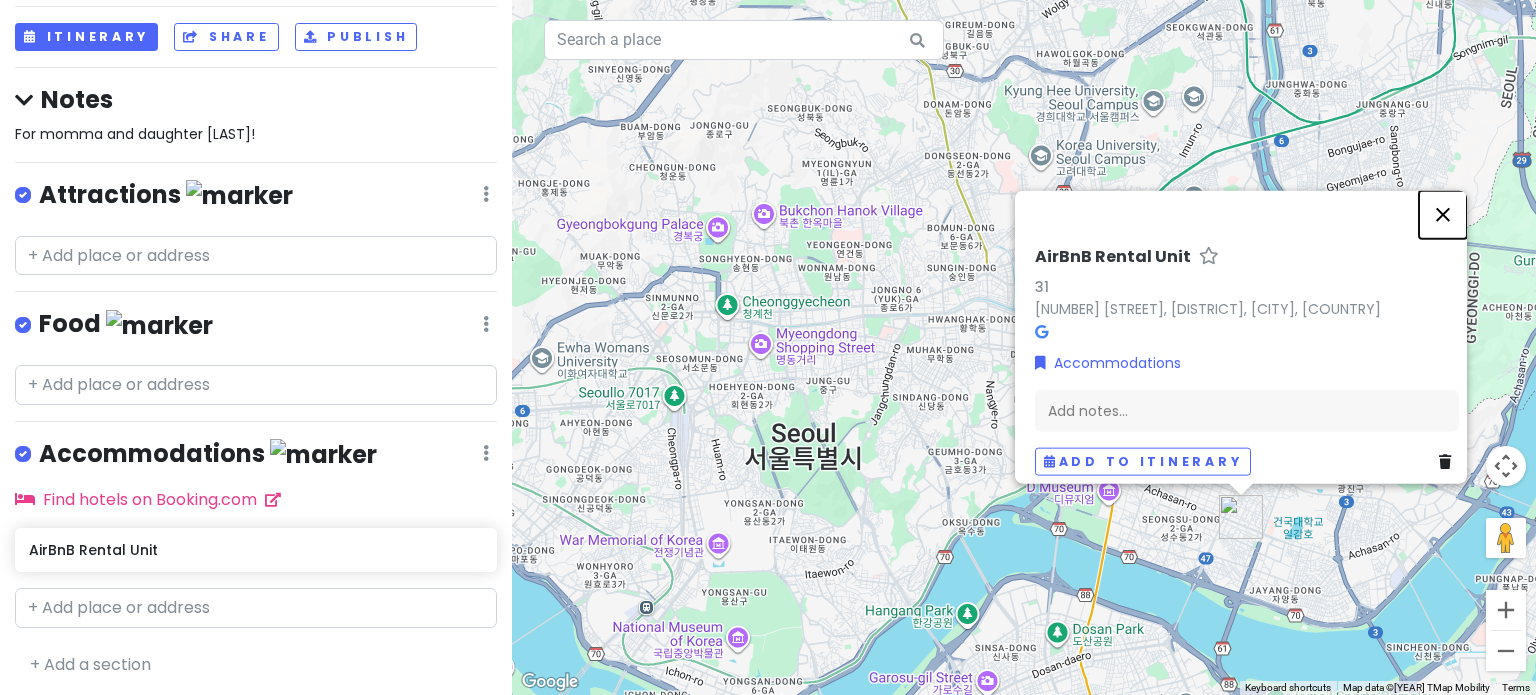 click at bounding box center (1443, 214) 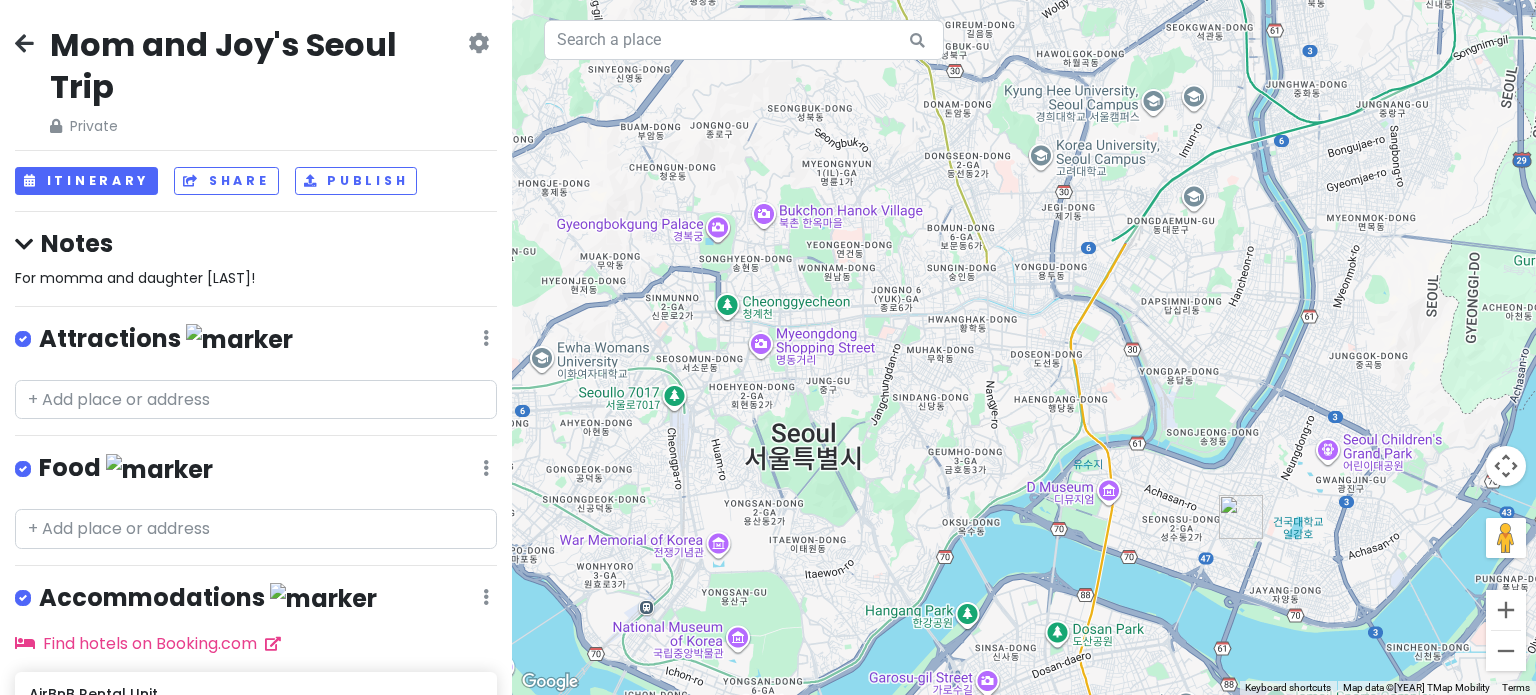 scroll, scrollTop: 144, scrollLeft: 0, axis: vertical 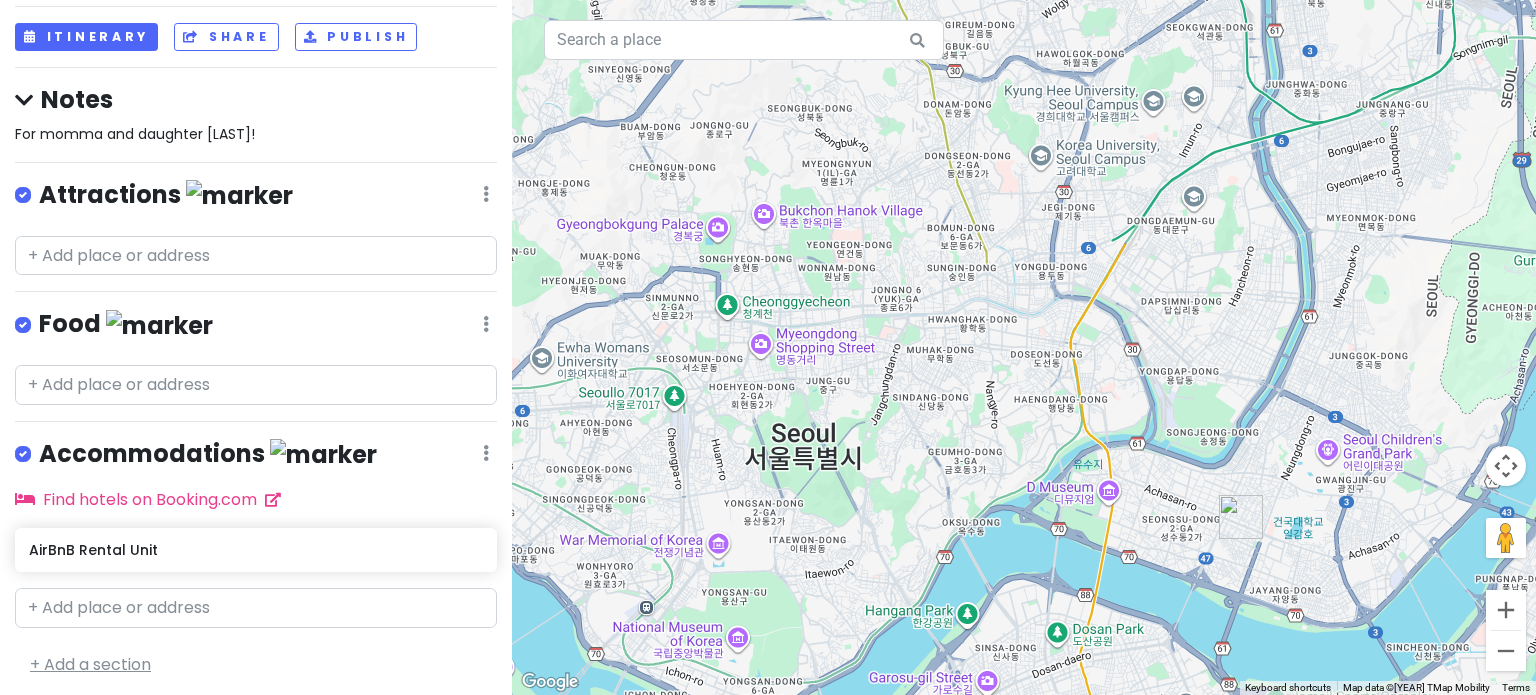click on "+ Add a section" at bounding box center [90, 664] 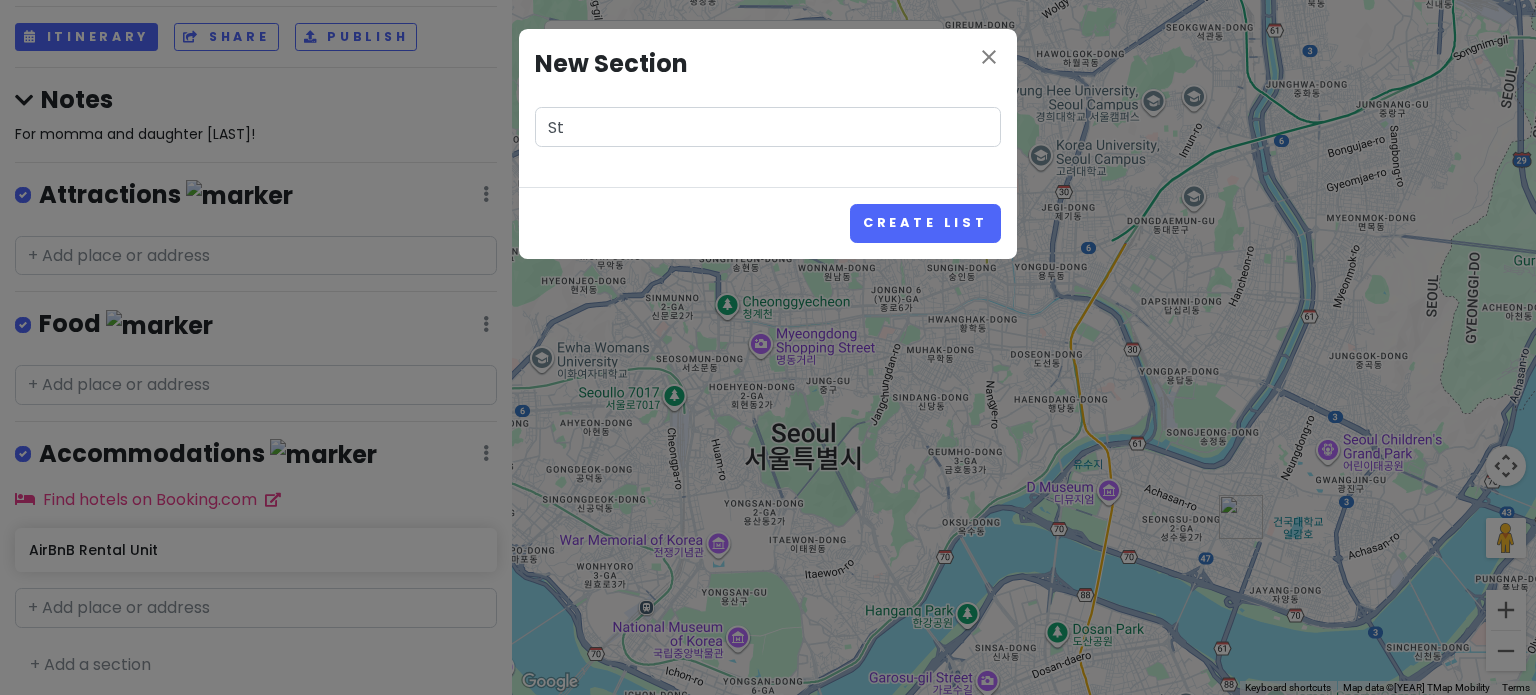type on "S" 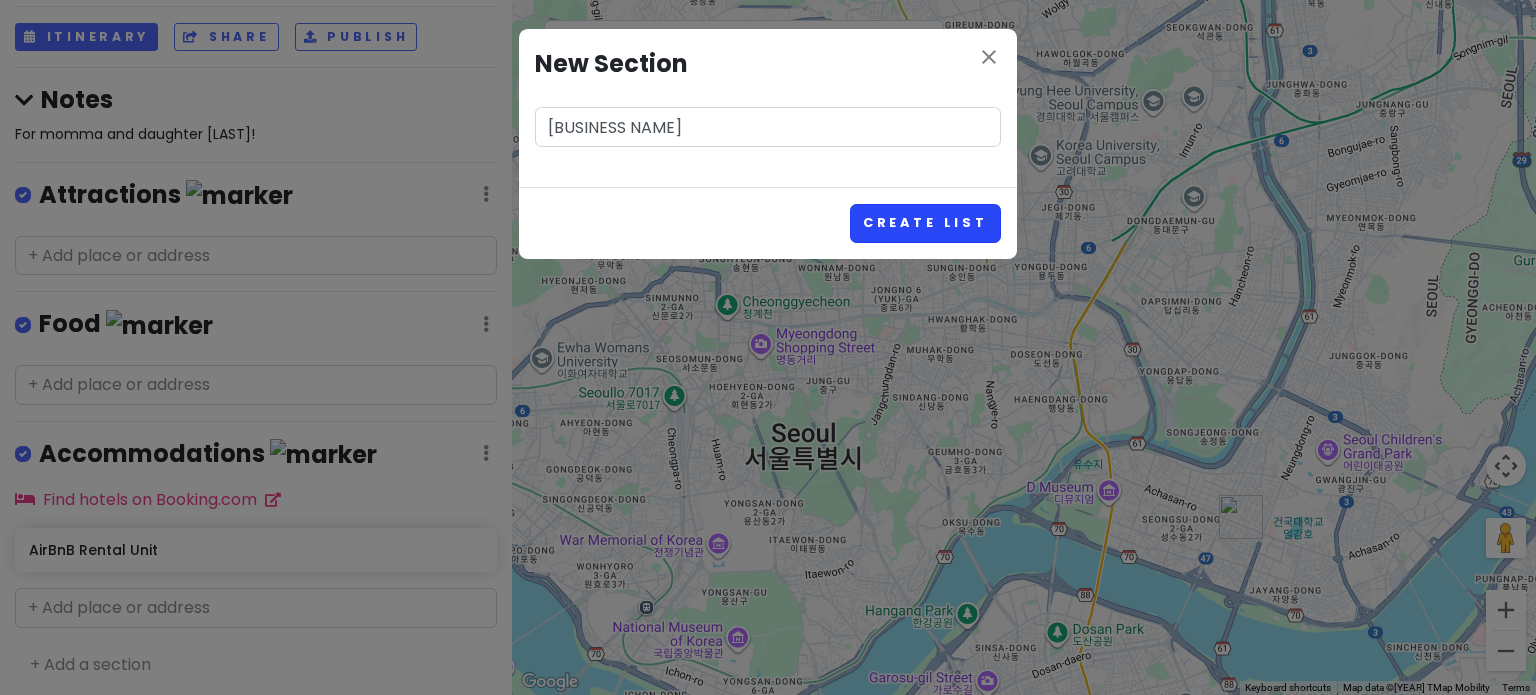 type on "[BUSINESS NAME]" 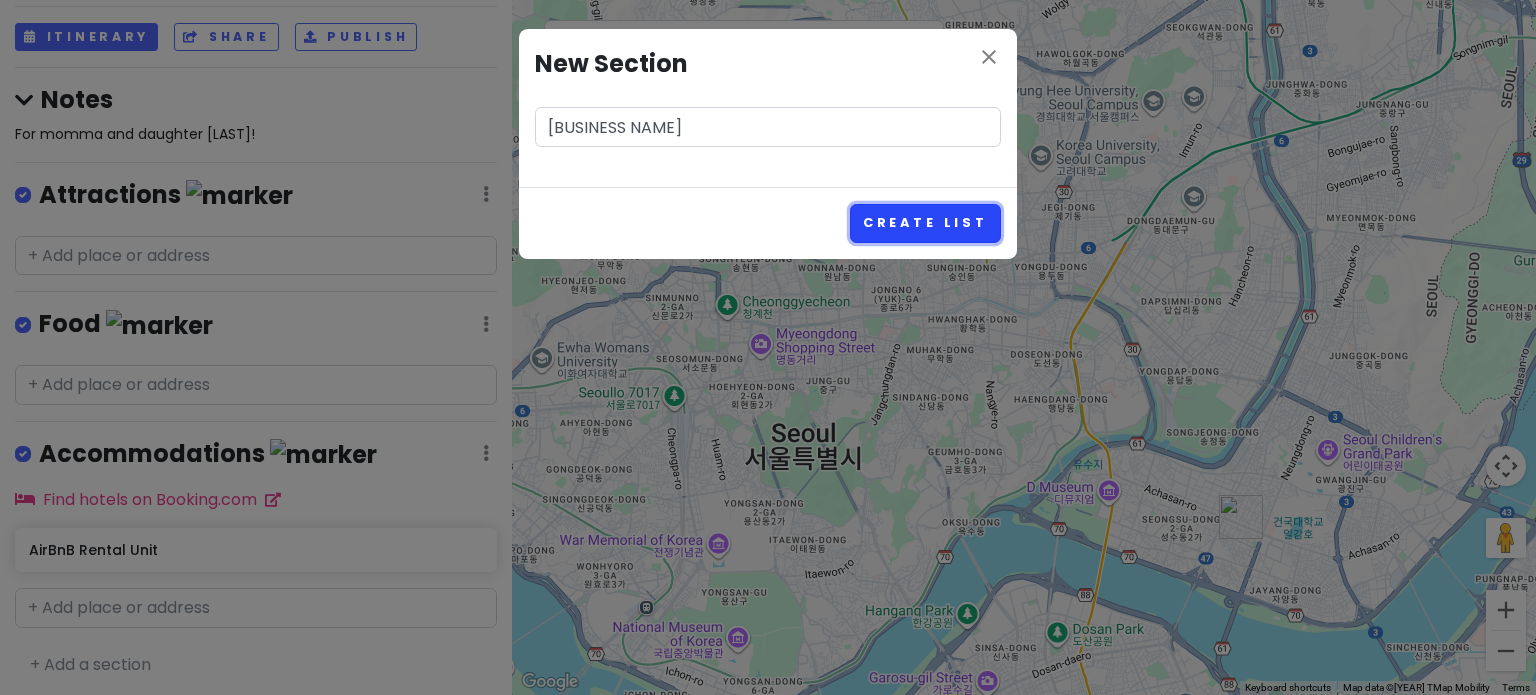 click on "Create List" at bounding box center (925, 223) 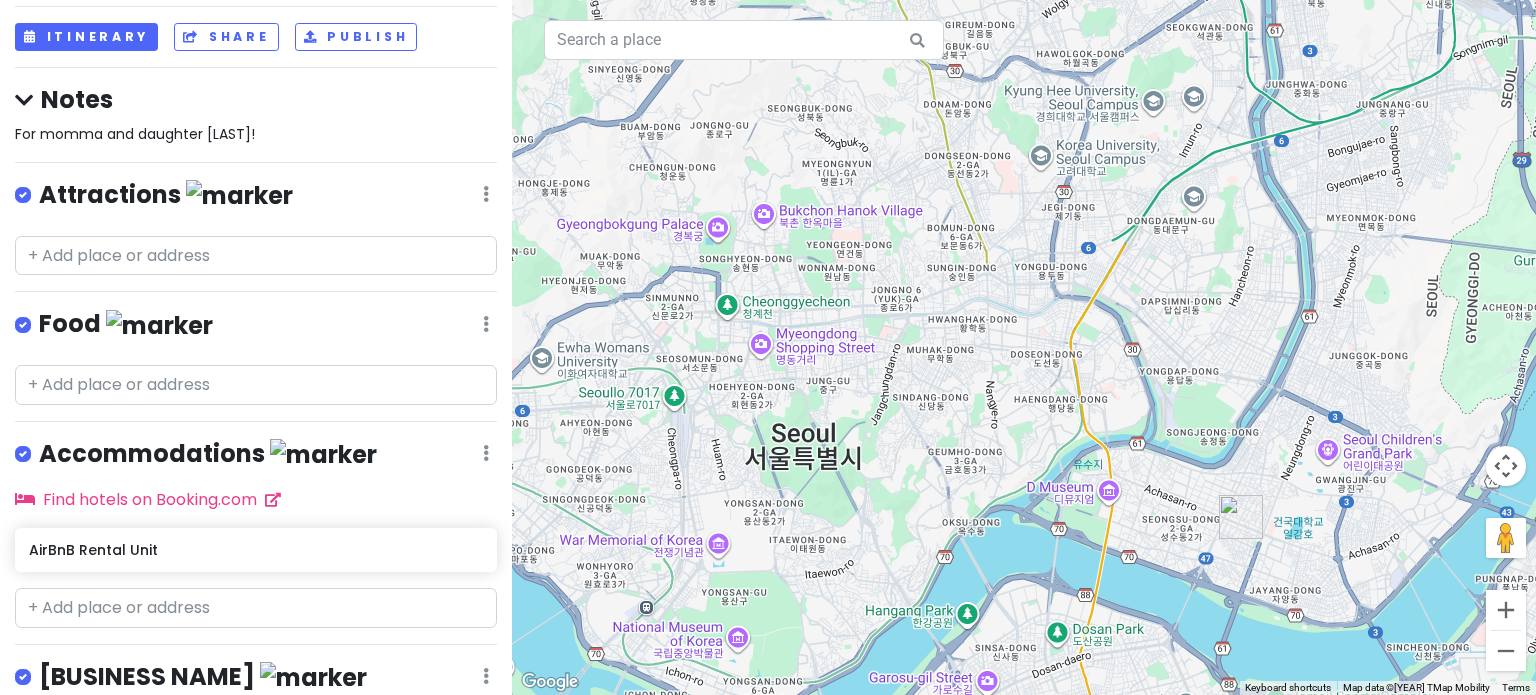 scroll, scrollTop: 271, scrollLeft: 0, axis: vertical 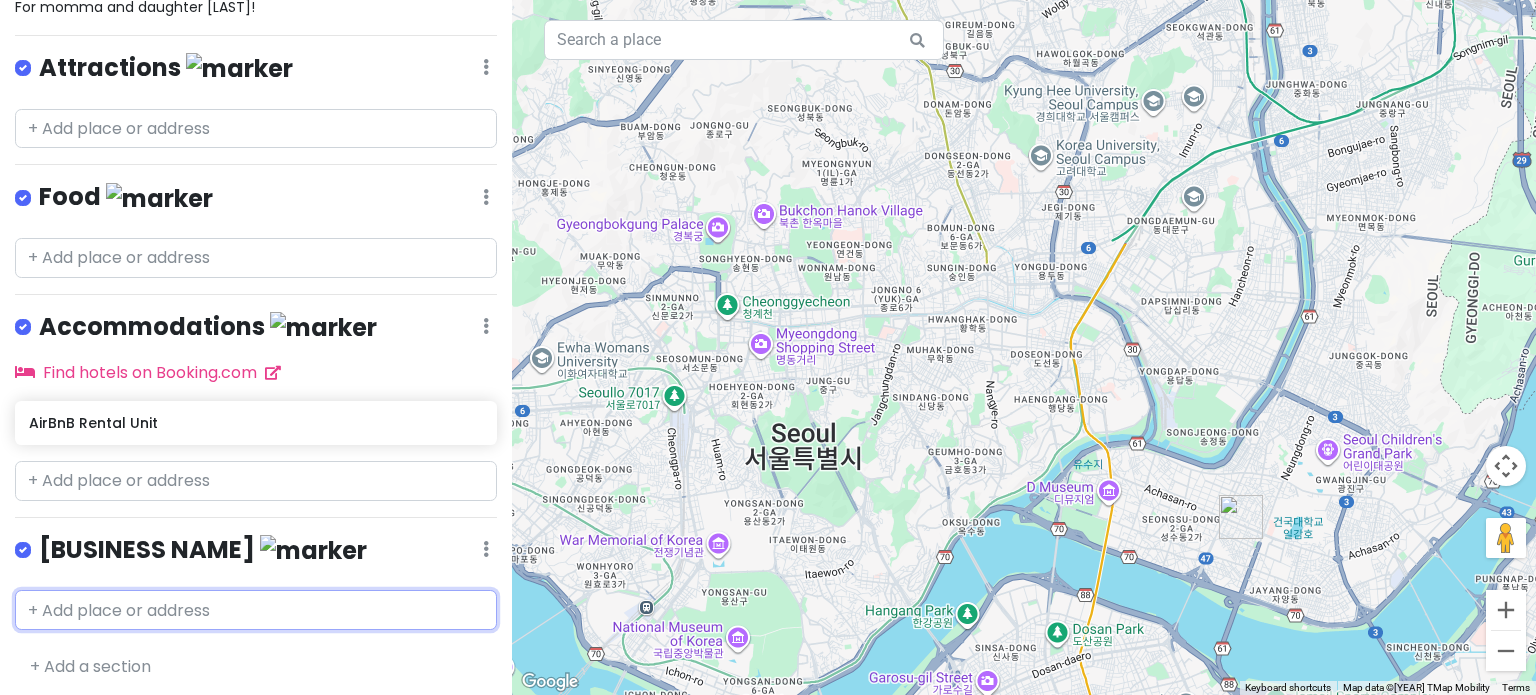 click at bounding box center [256, 610] 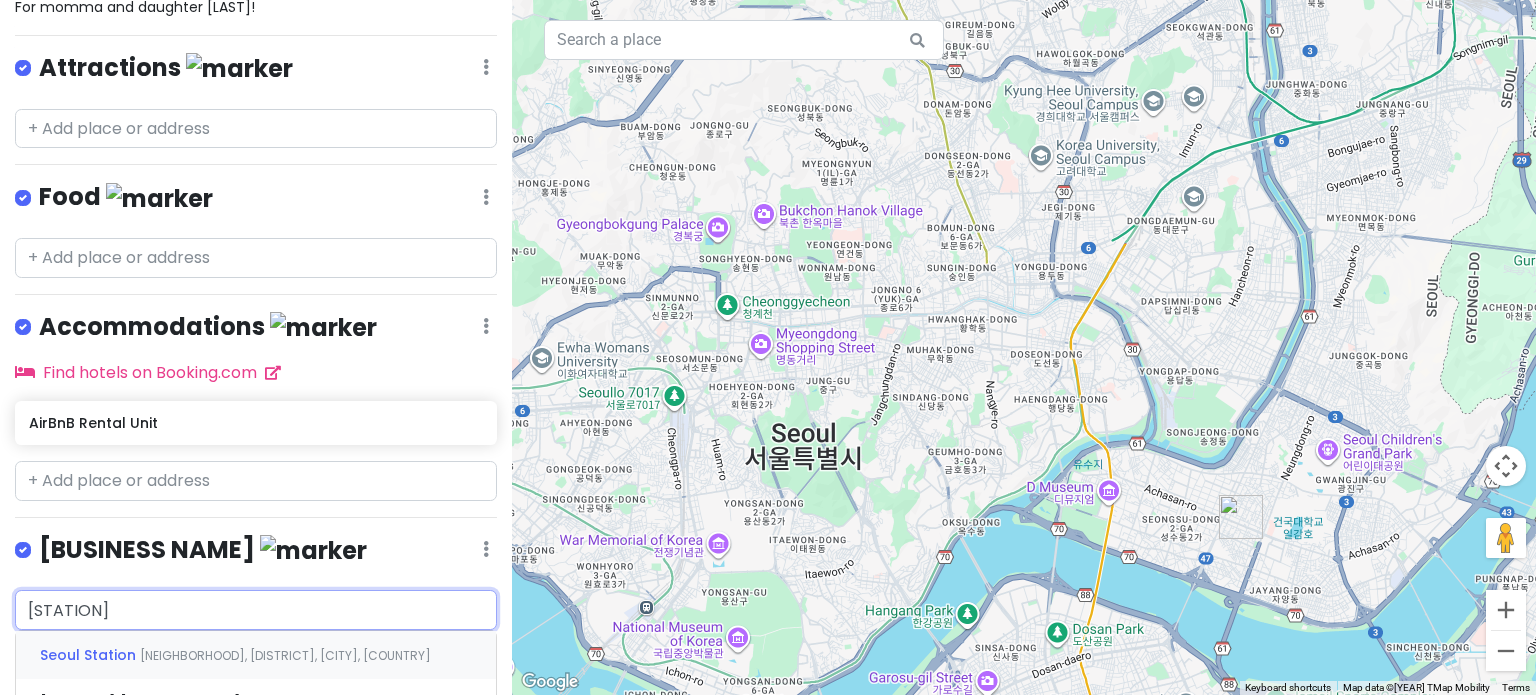 type on "Seoul Station" 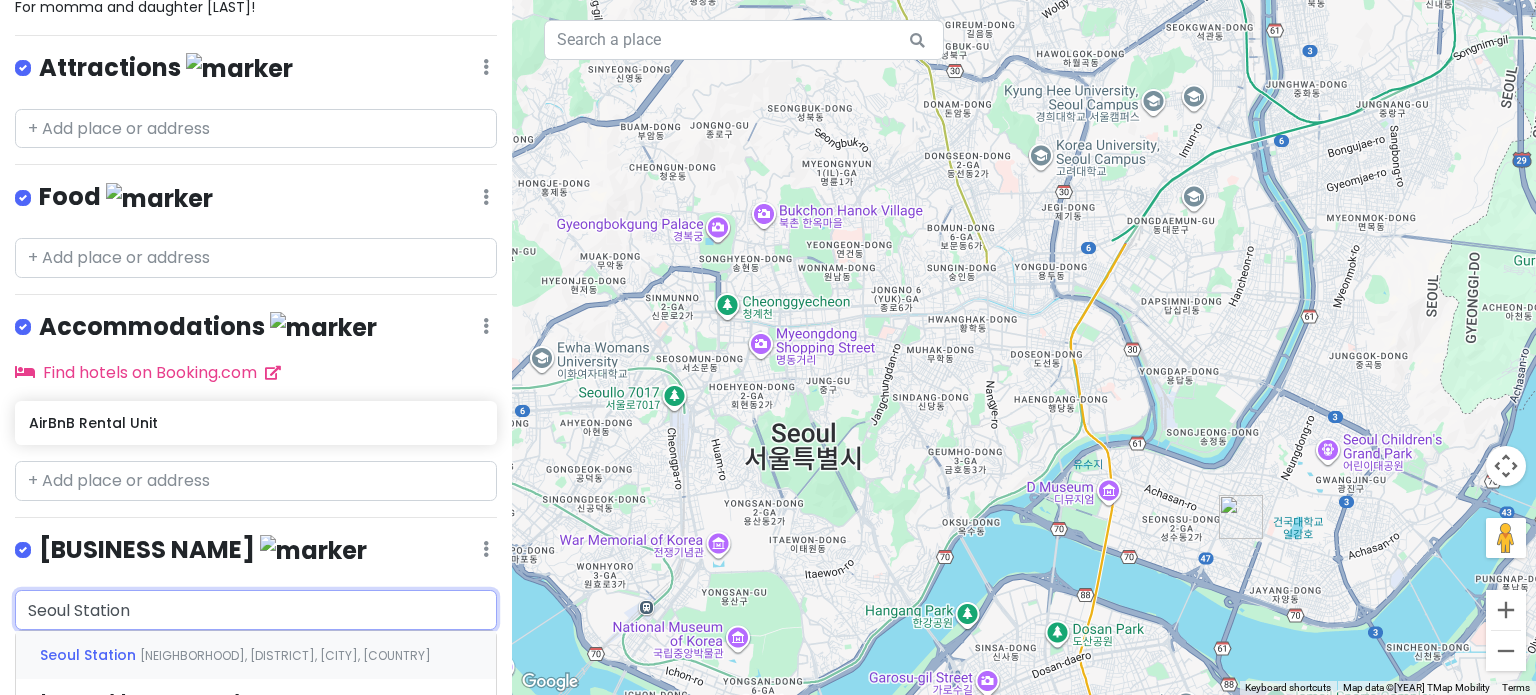 click on "[STATION] [NEIGHBORHOOD], [DISTRICT], [CITY], [COUNTRY]" at bounding box center [256, 655] 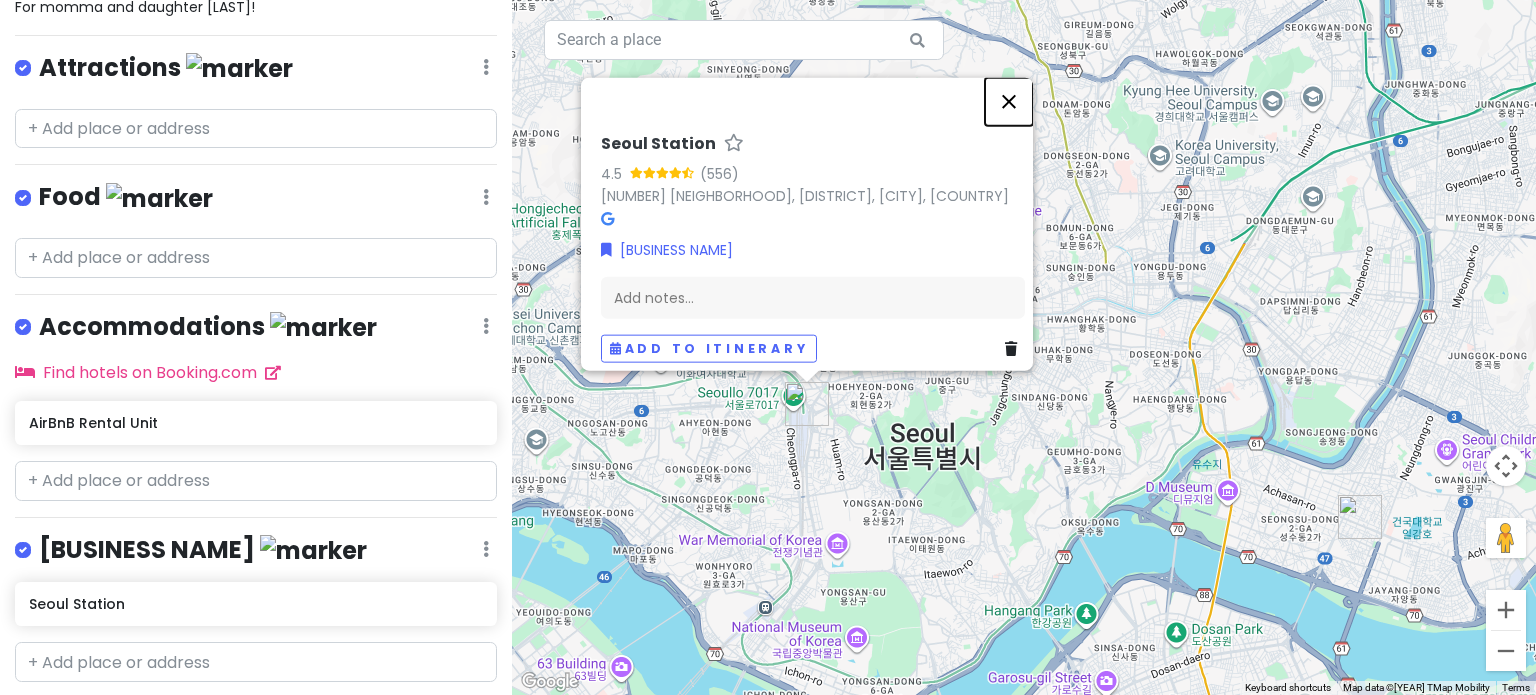 click at bounding box center (1009, 101) 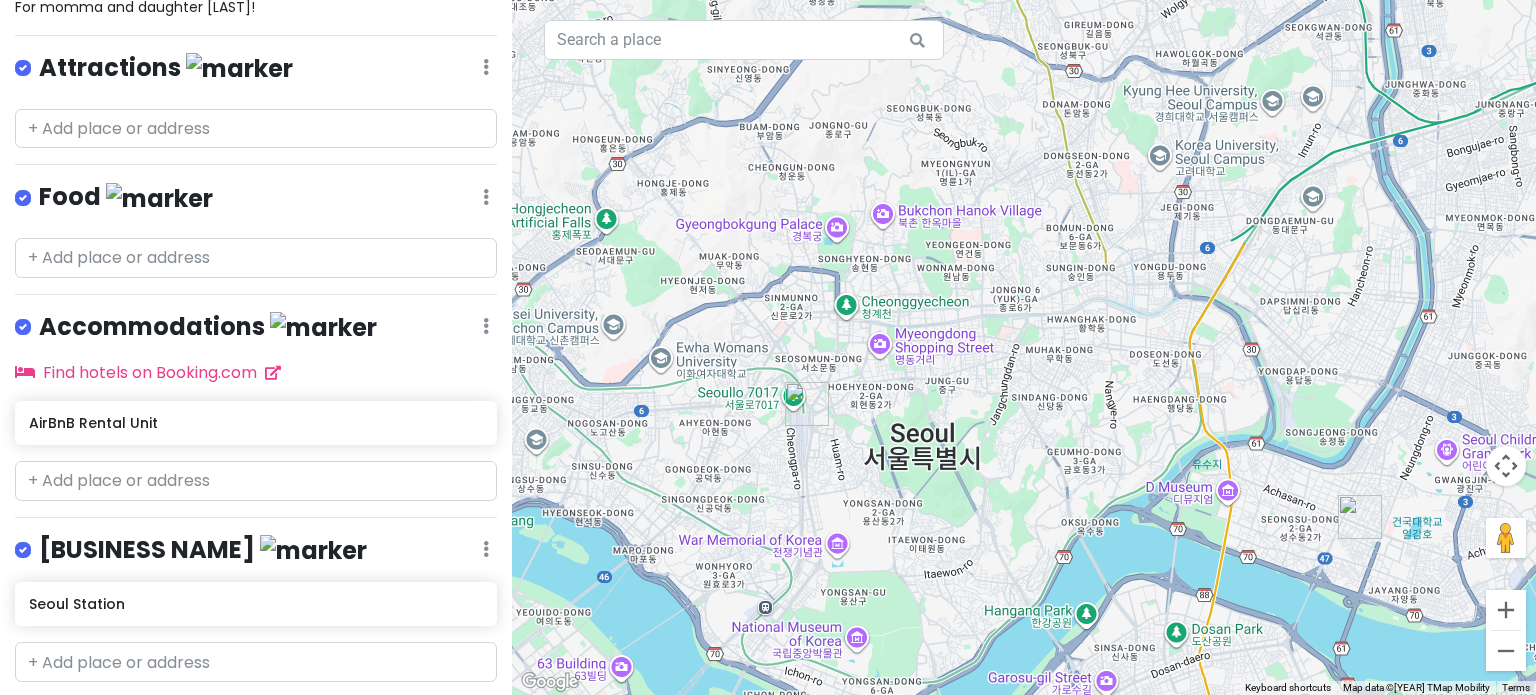 click at bounding box center (1024, 347) 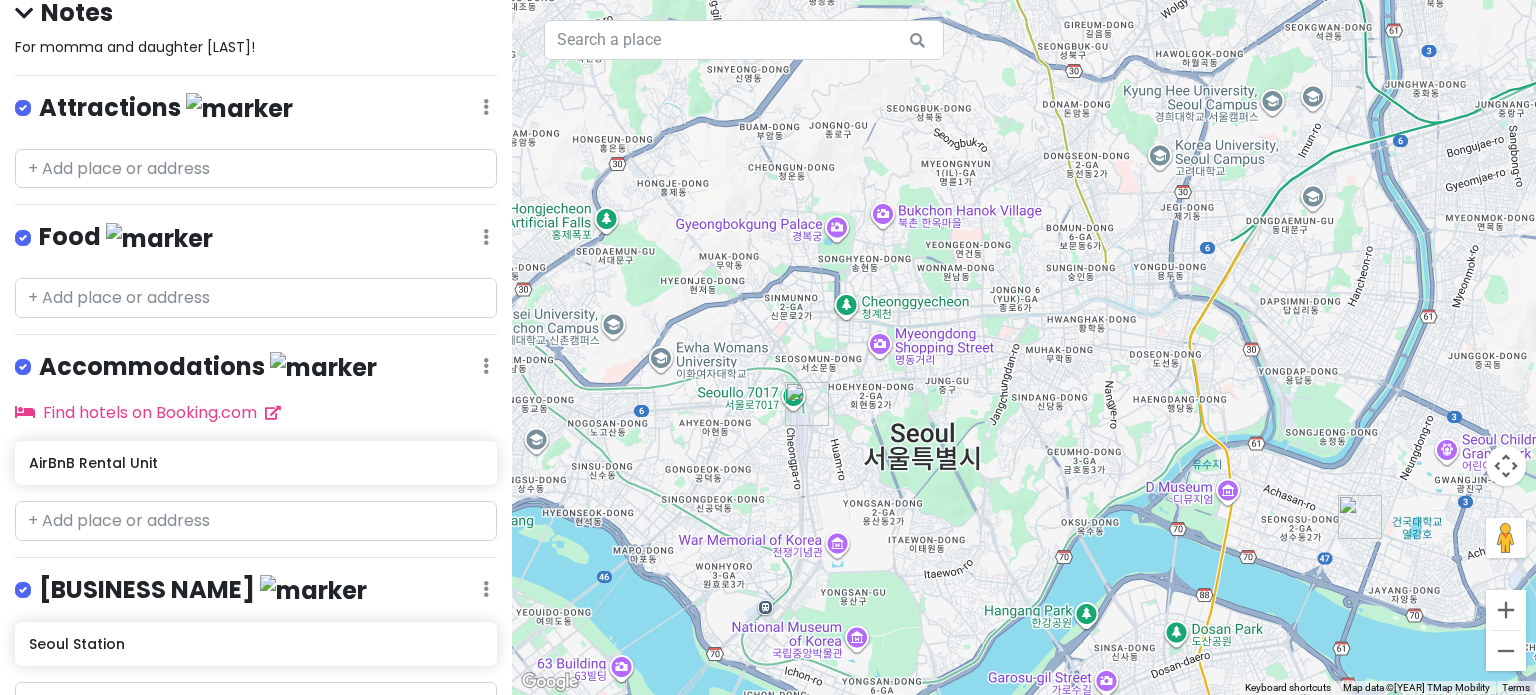 scroll, scrollTop: 0, scrollLeft: 0, axis: both 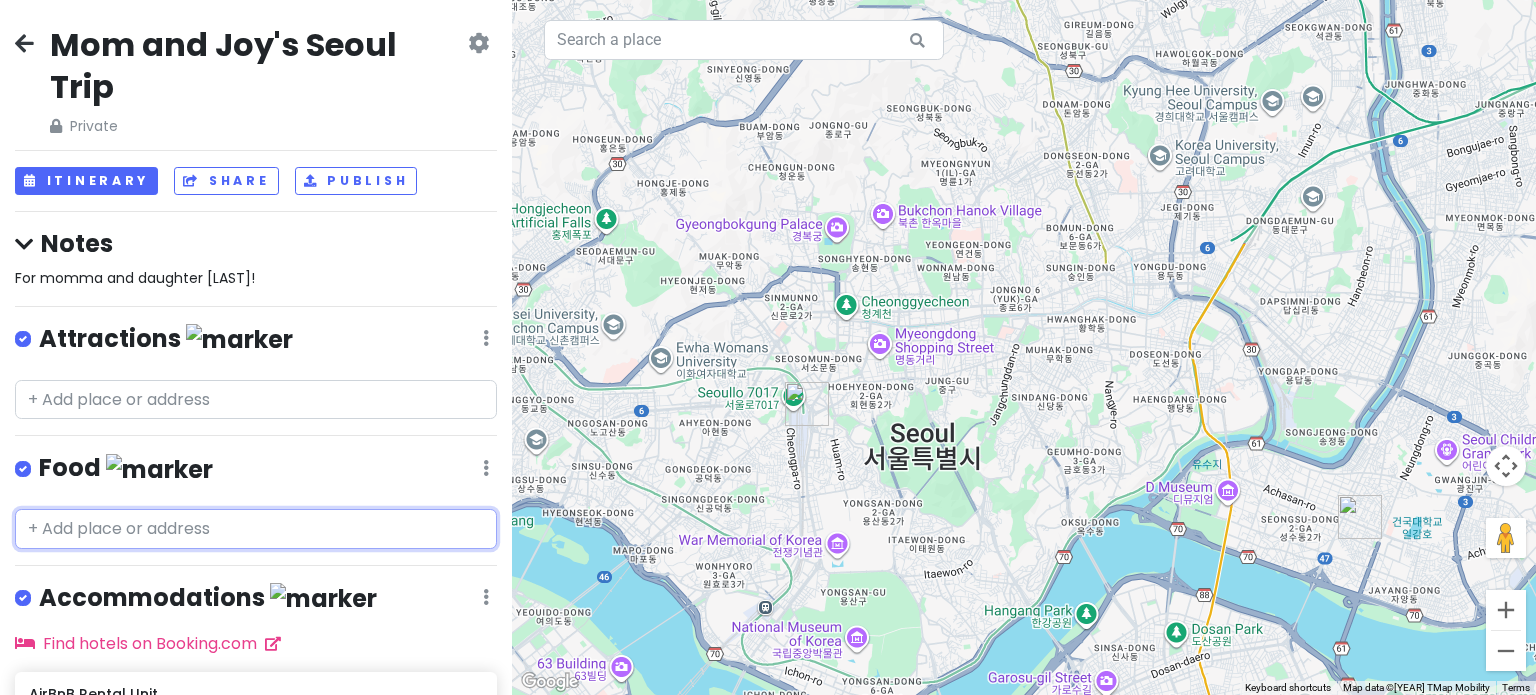 click at bounding box center [256, 529] 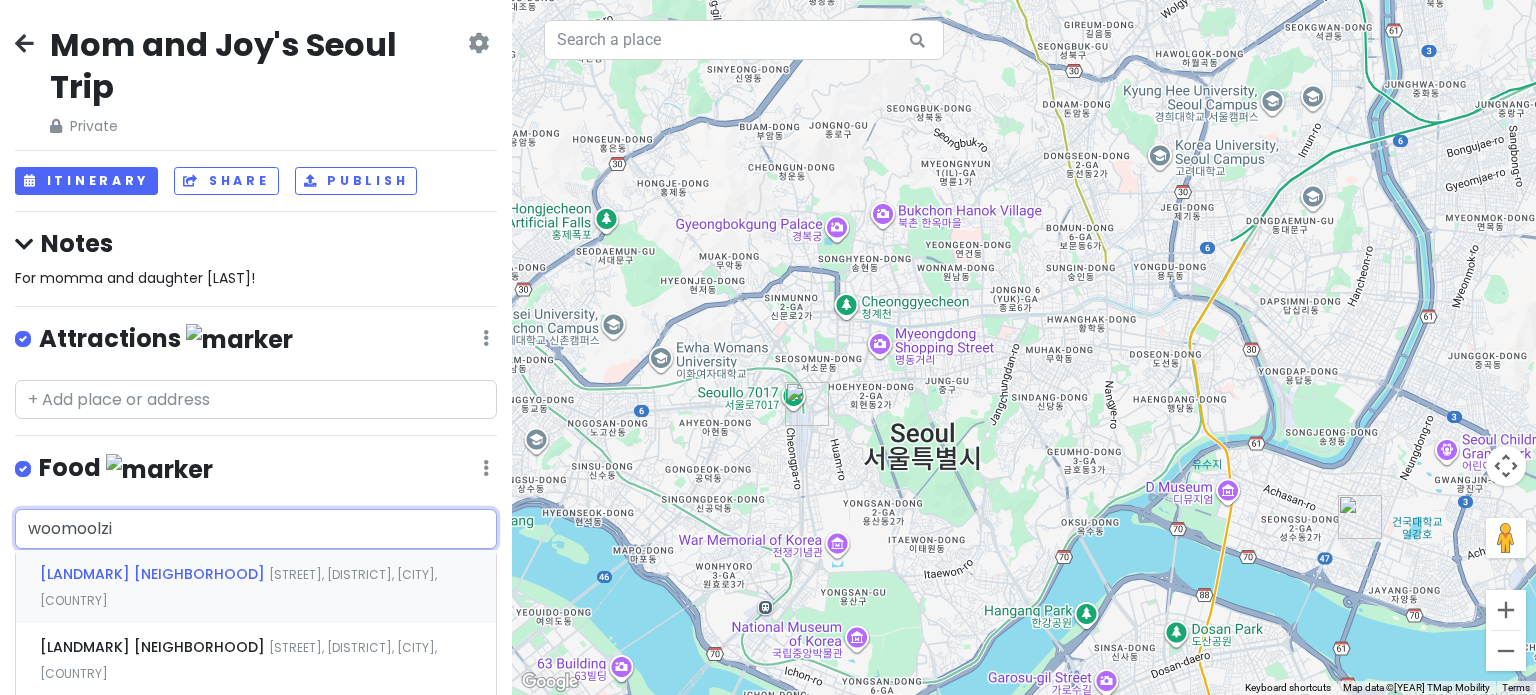 type on "[LANDMARK]" 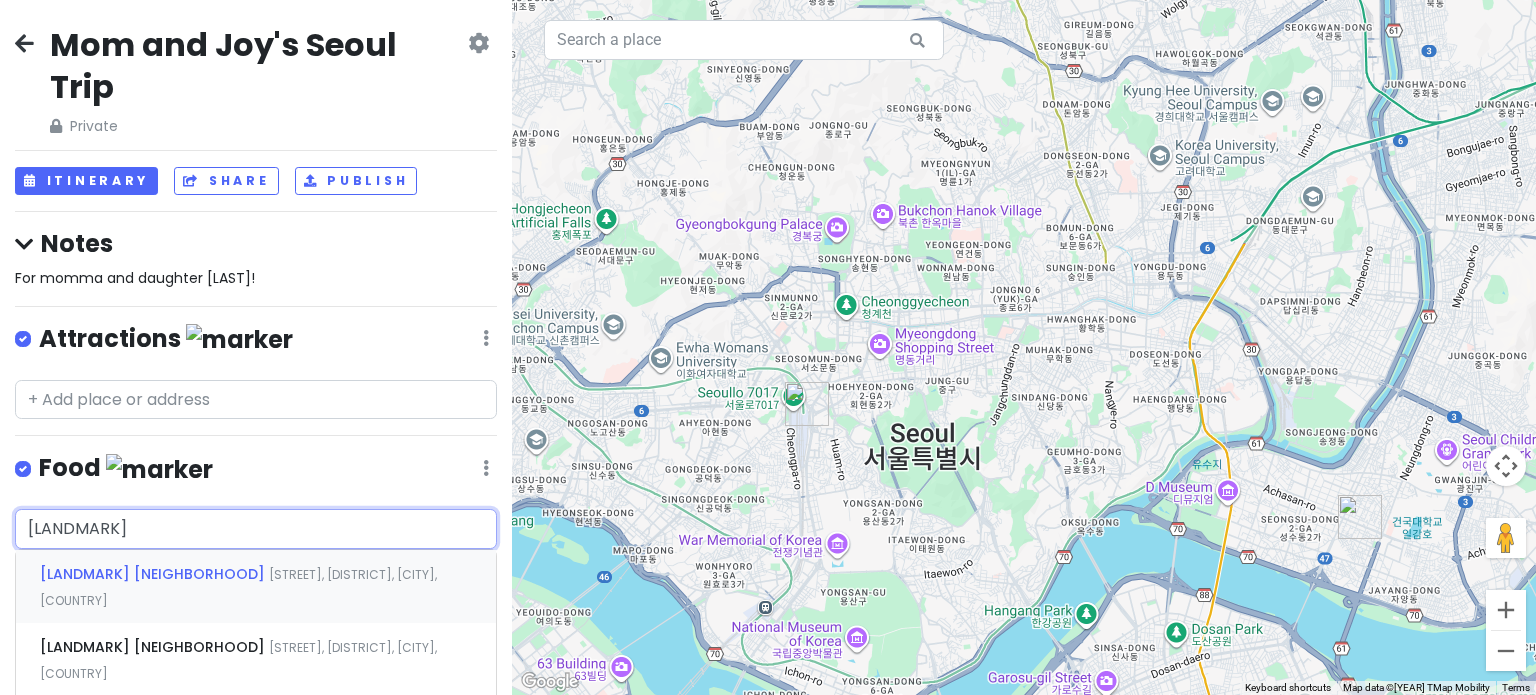 click on "[BUSINESS NAME] [STREET], [DISTRICT], [CITY], [COUNTRY]" at bounding box center [256, 587] 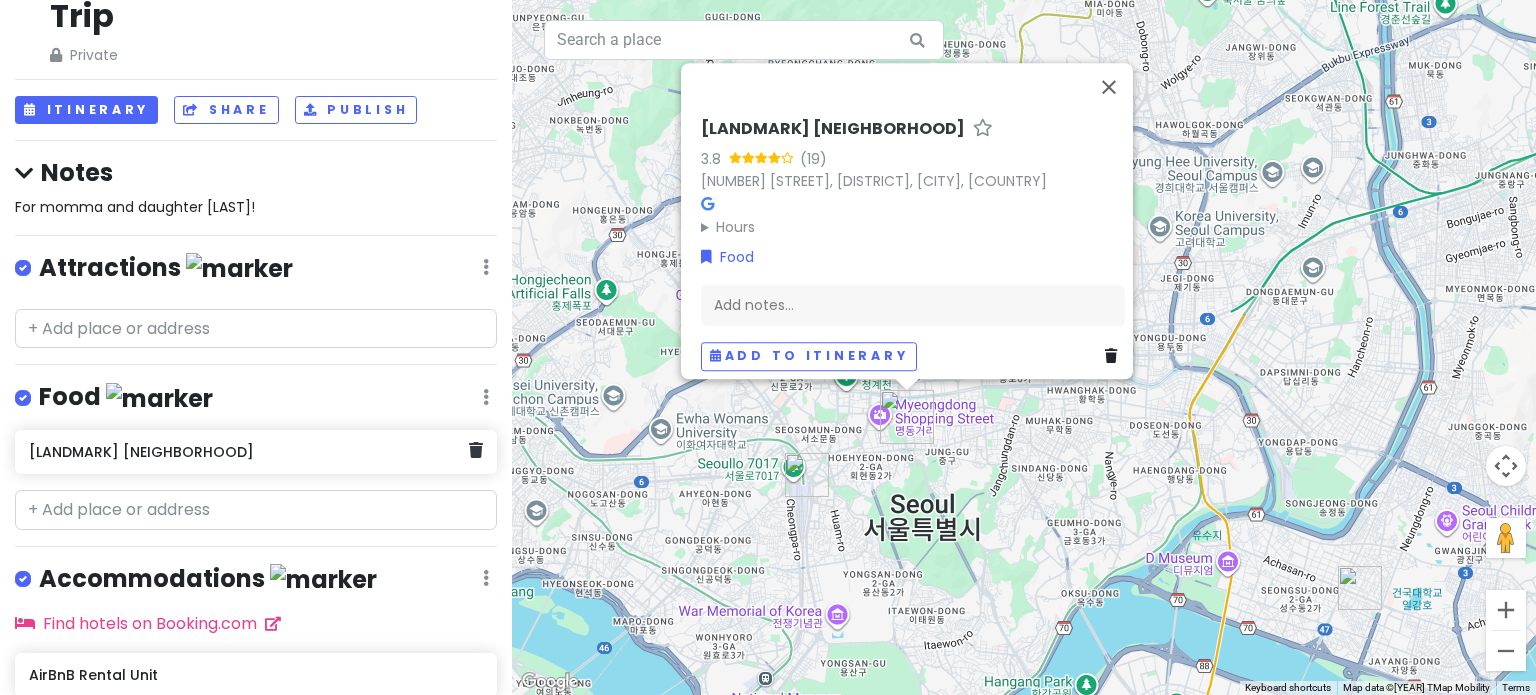 scroll, scrollTop: 72, scrollLeft: 0, axis: vertical 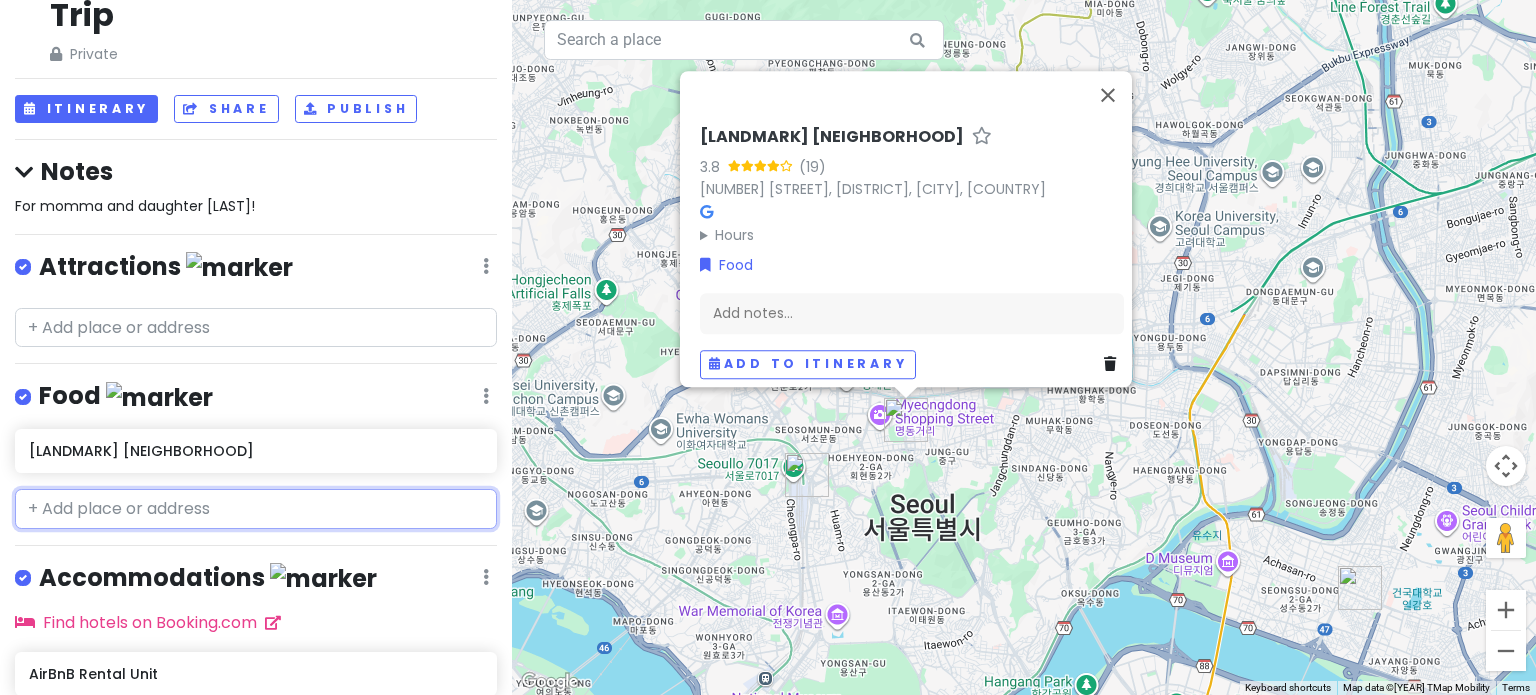click at bounding box center [256, 509] 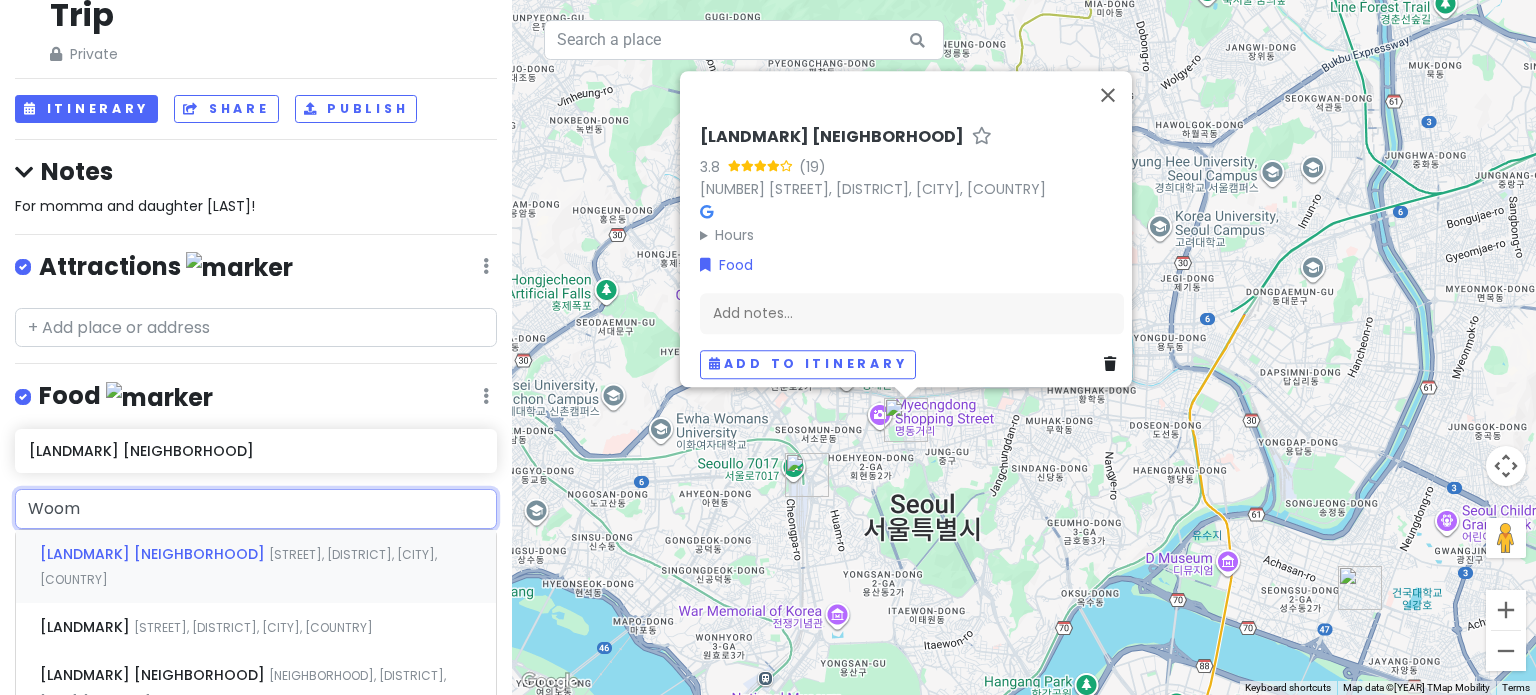 type on "[LANDMARK]" 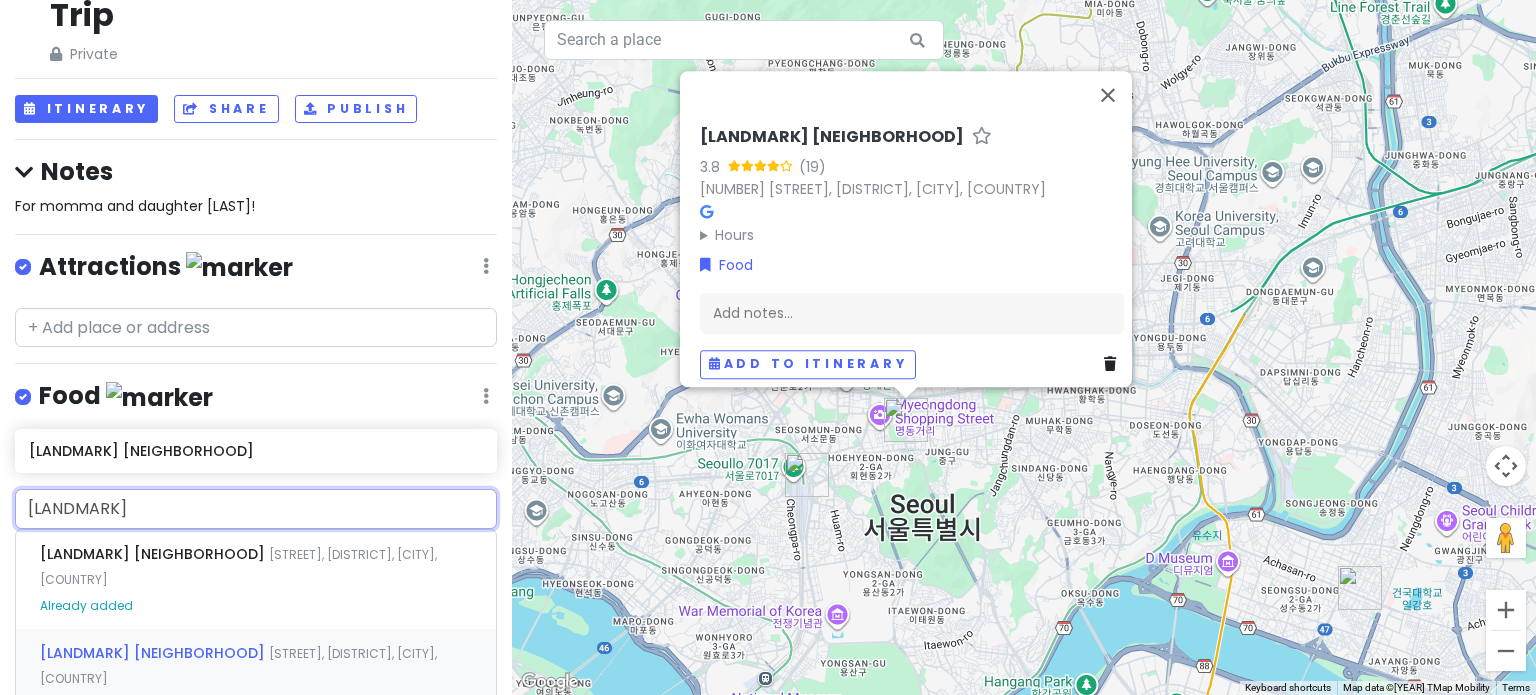 click on "[STREET], [DISTRICT], [CITY], [COUNTRY]" at bounding box center [238, 567] 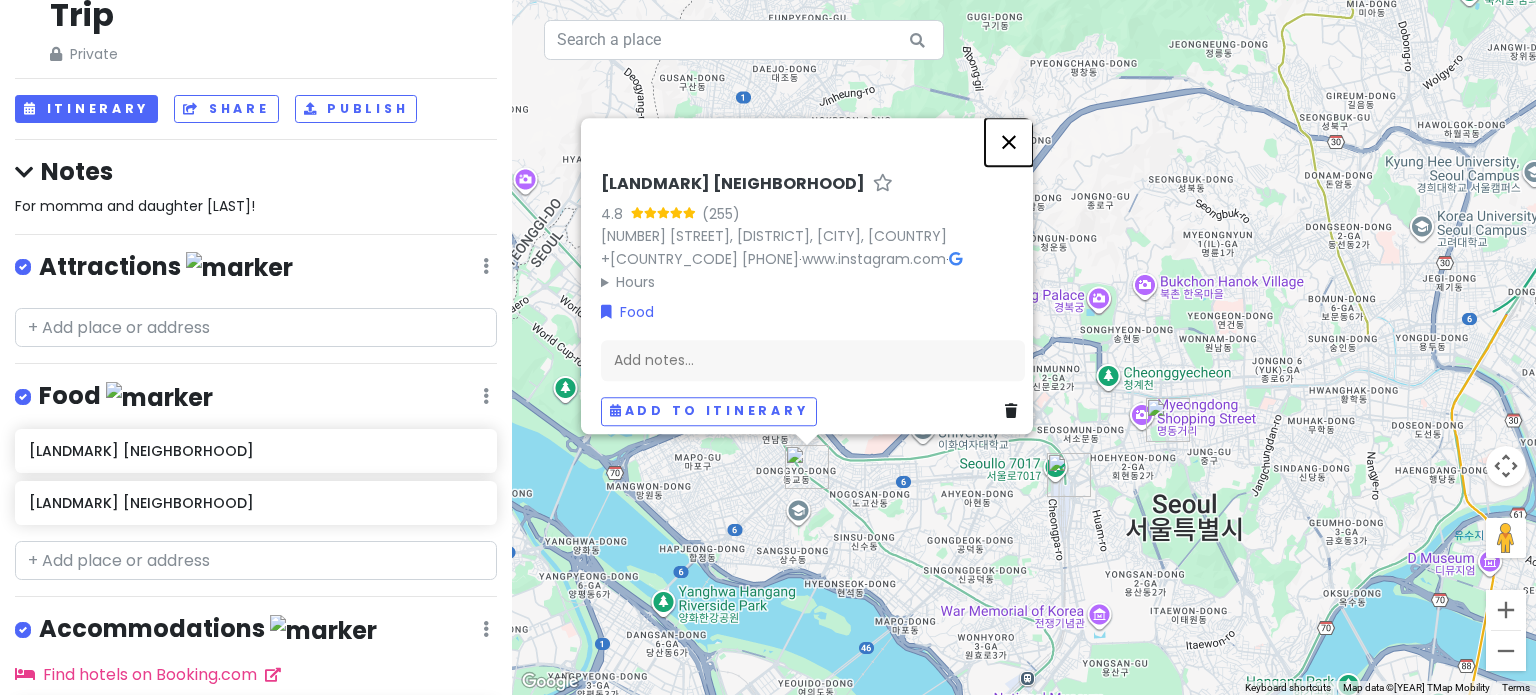 click at bounding box center (1009, 142) 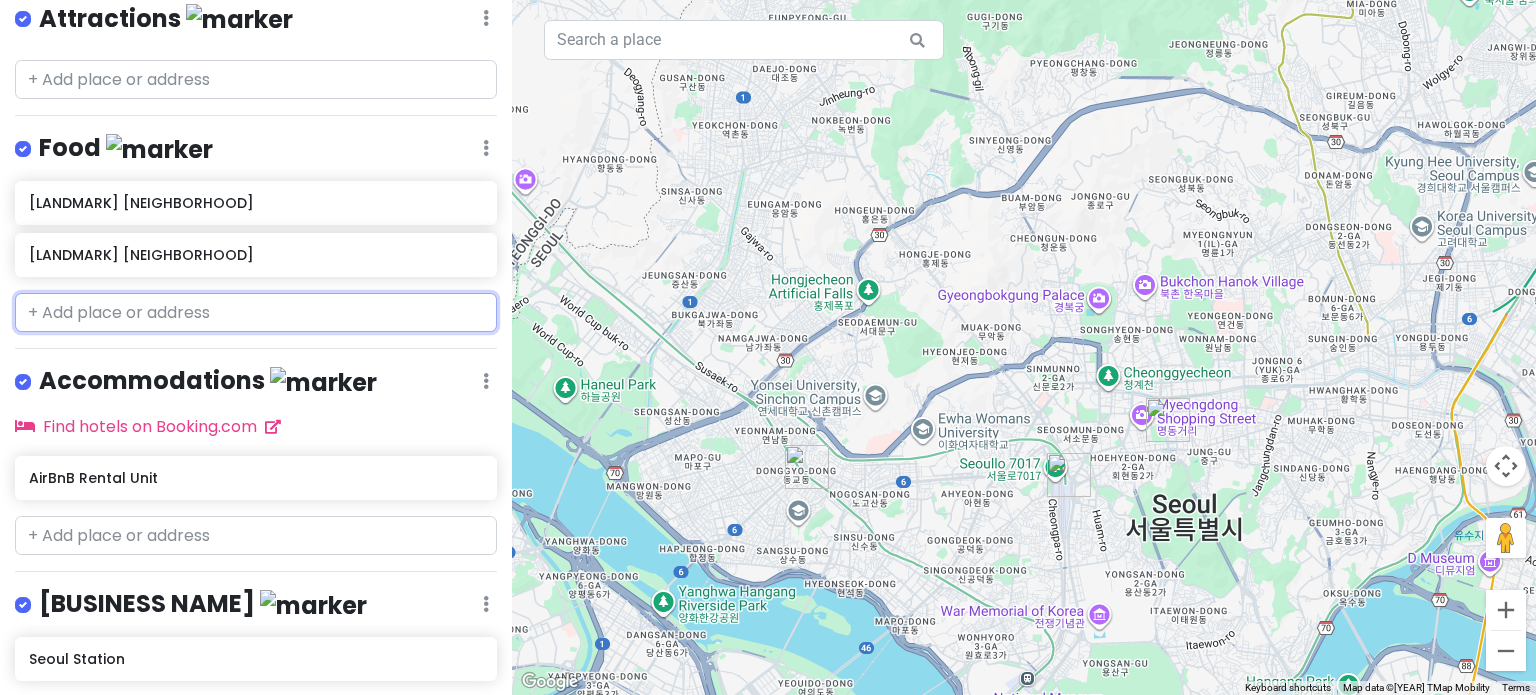 scroll, scrollTop: 320, scrollLeft: 0, axis: vertical 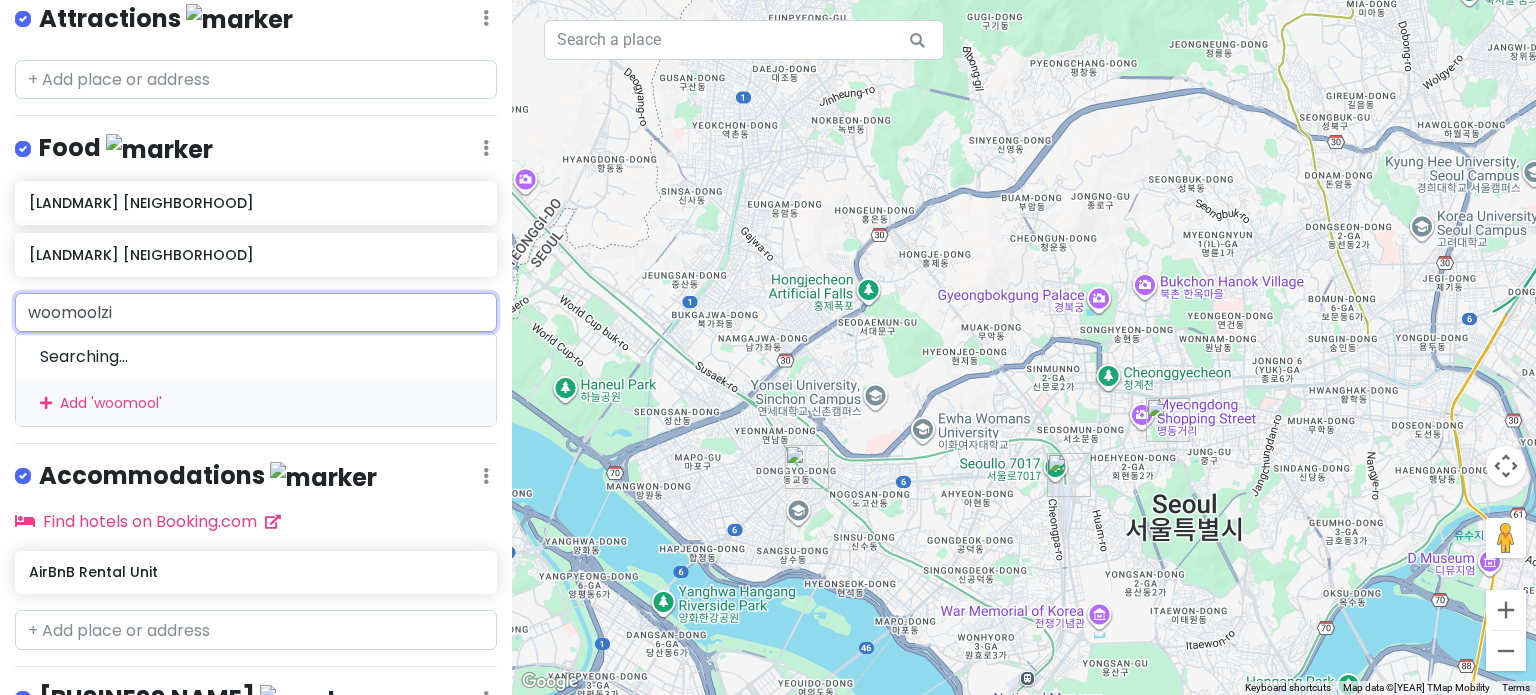 type on "[LANDMARK]" 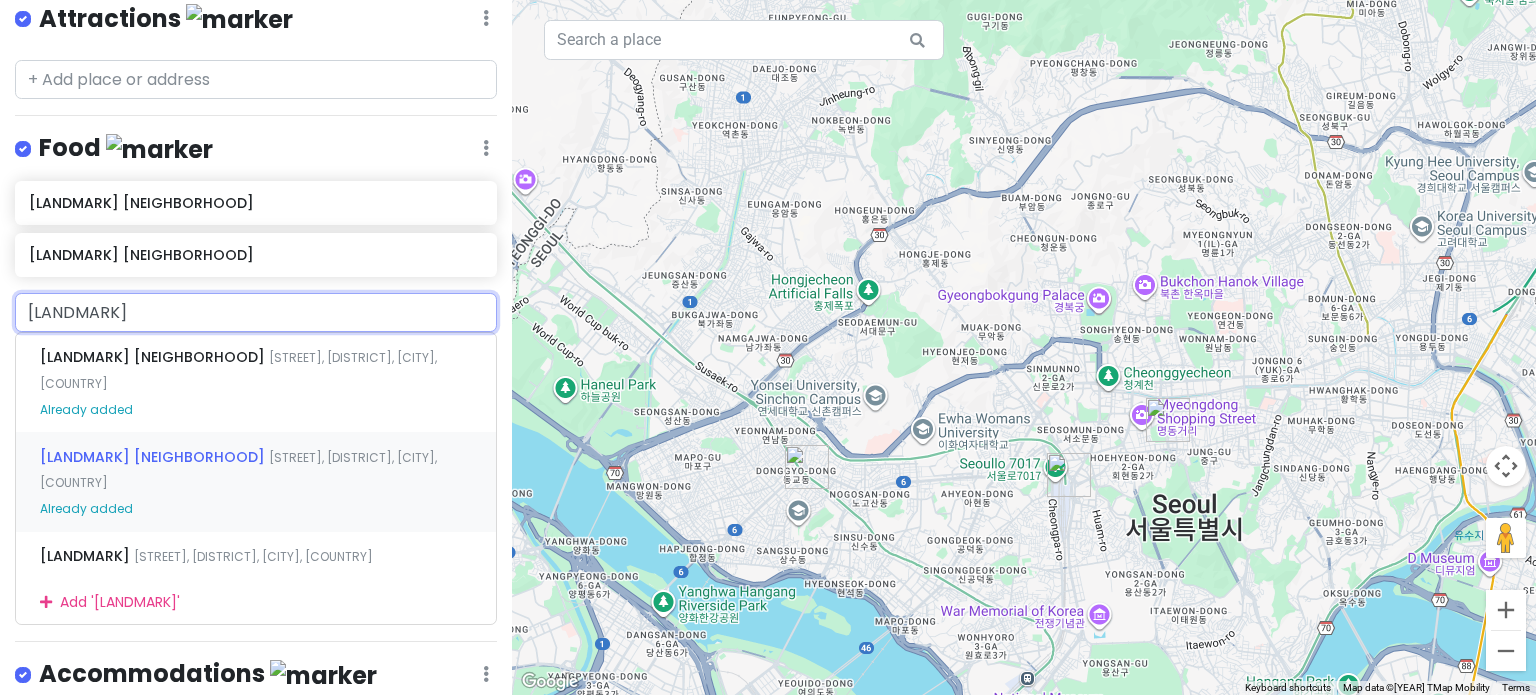 scroll, scrollTop: 408, scrollLeft: 0, axis: vertical 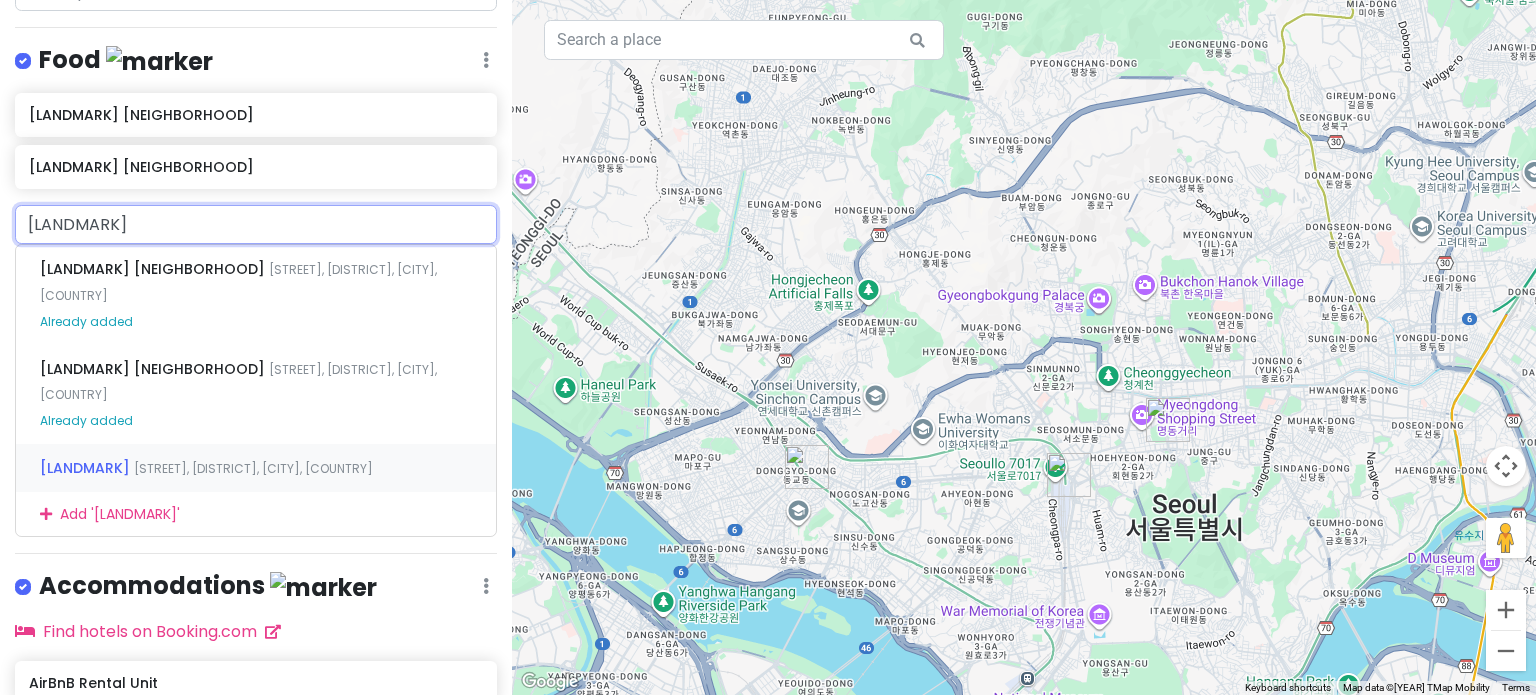 click on "[STREET], [DISTRICT], [CITY], [COUNTRY]" at bounding box center [238, 282] 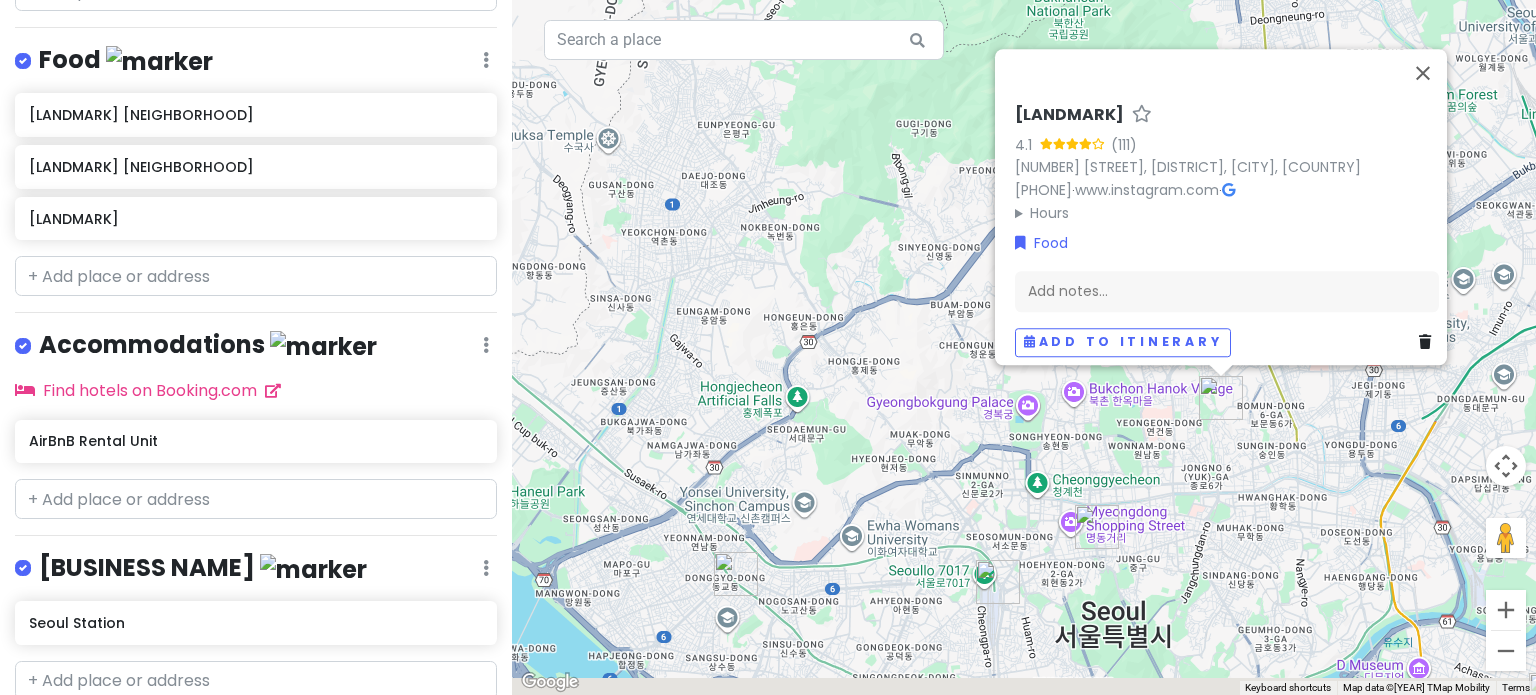 drag, startPoint x: 891, startPoint y: 452, endPoint x: 757, endPoint y: 317, distance: 190.21304 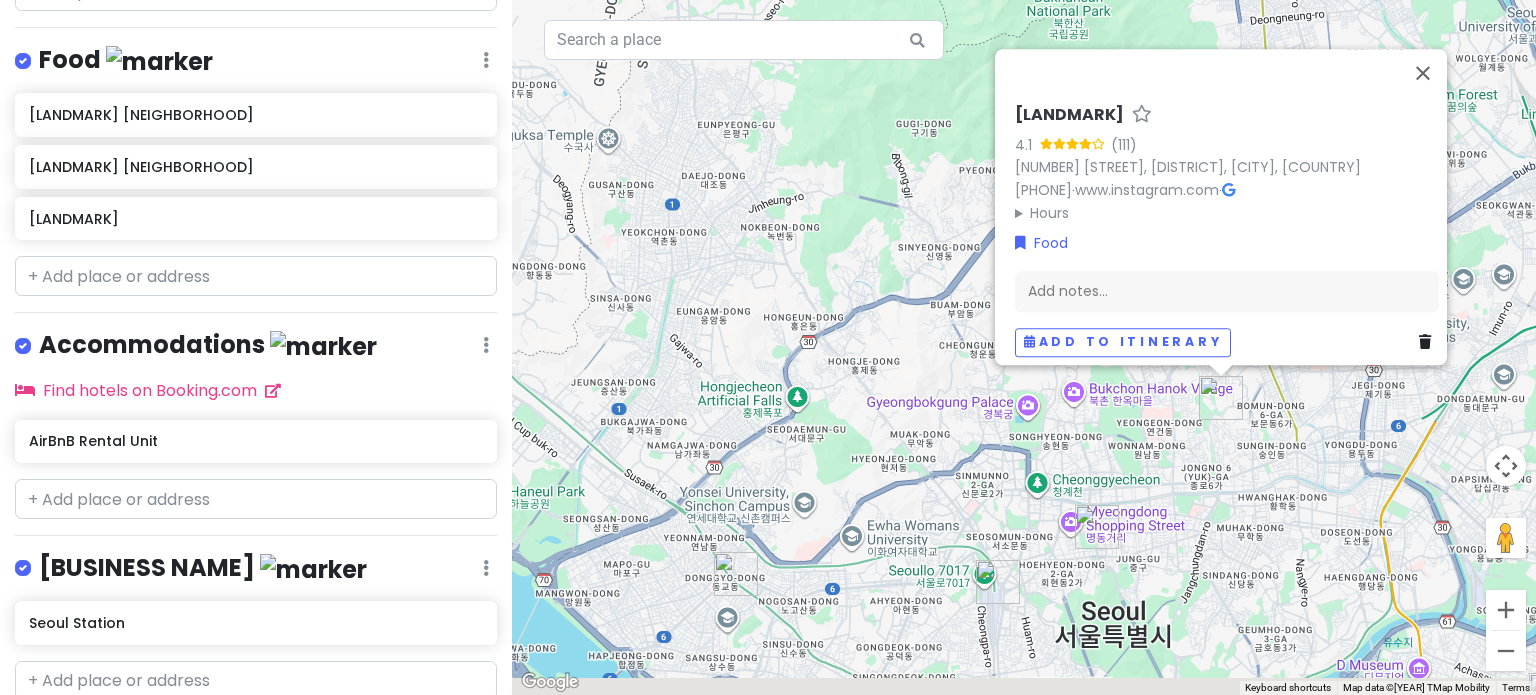 click on "[LANDMARK] [RATING] ([REVIEWS]) [NUMBER] [STREET], [DISTRICT], [CITY], [COUNTRY] [PHONE] · www.instagram.com · Hours Monday [TIME], [TIME] Tuesday [TIME], [TIME] Wednesday [TIME], [TIME] Thursday [TIME], [TIME] Friday [TIME], [TIME] Saturday [TIME], [TIME] Sunday [TIME], [TIME] Food Add notes... Add to itinerary" at bounding box center (1024, 347) 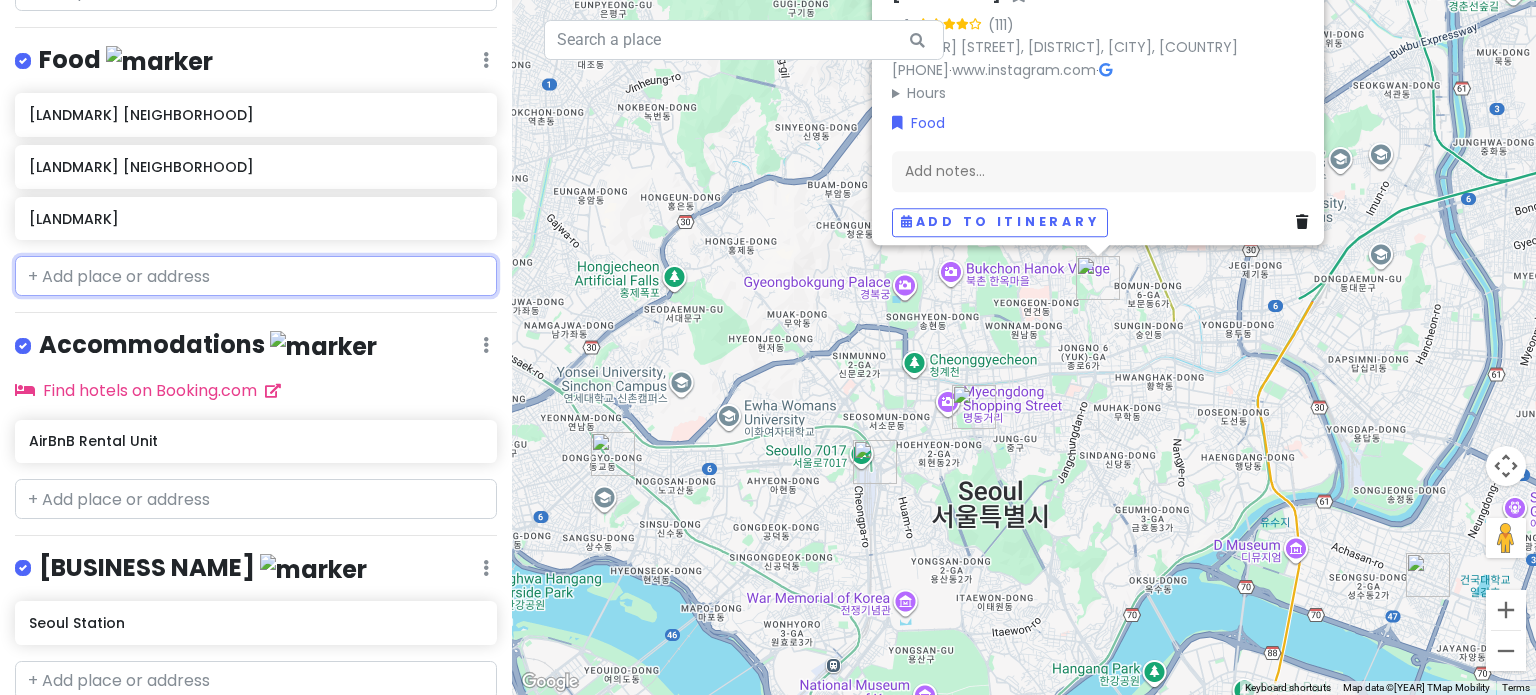 click at bounding box center (256, 276) 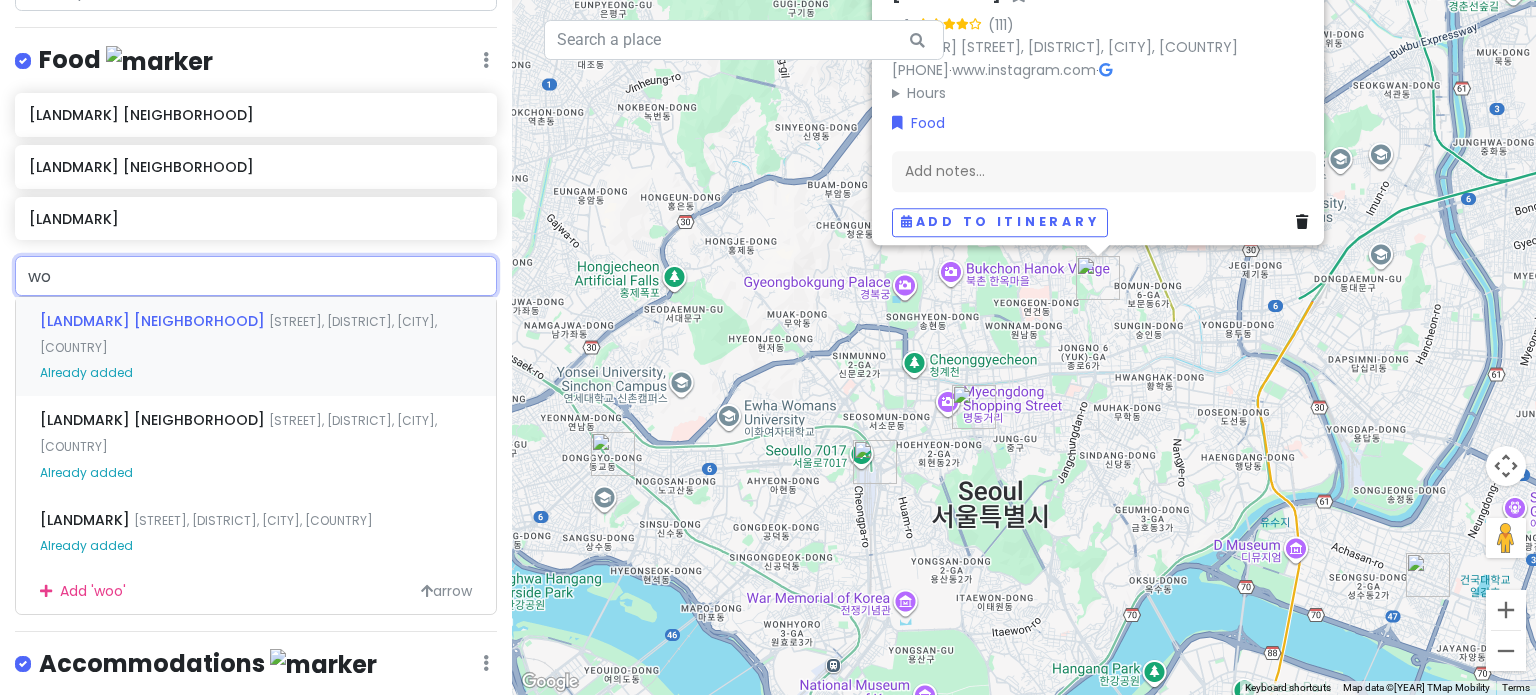 type on "w" 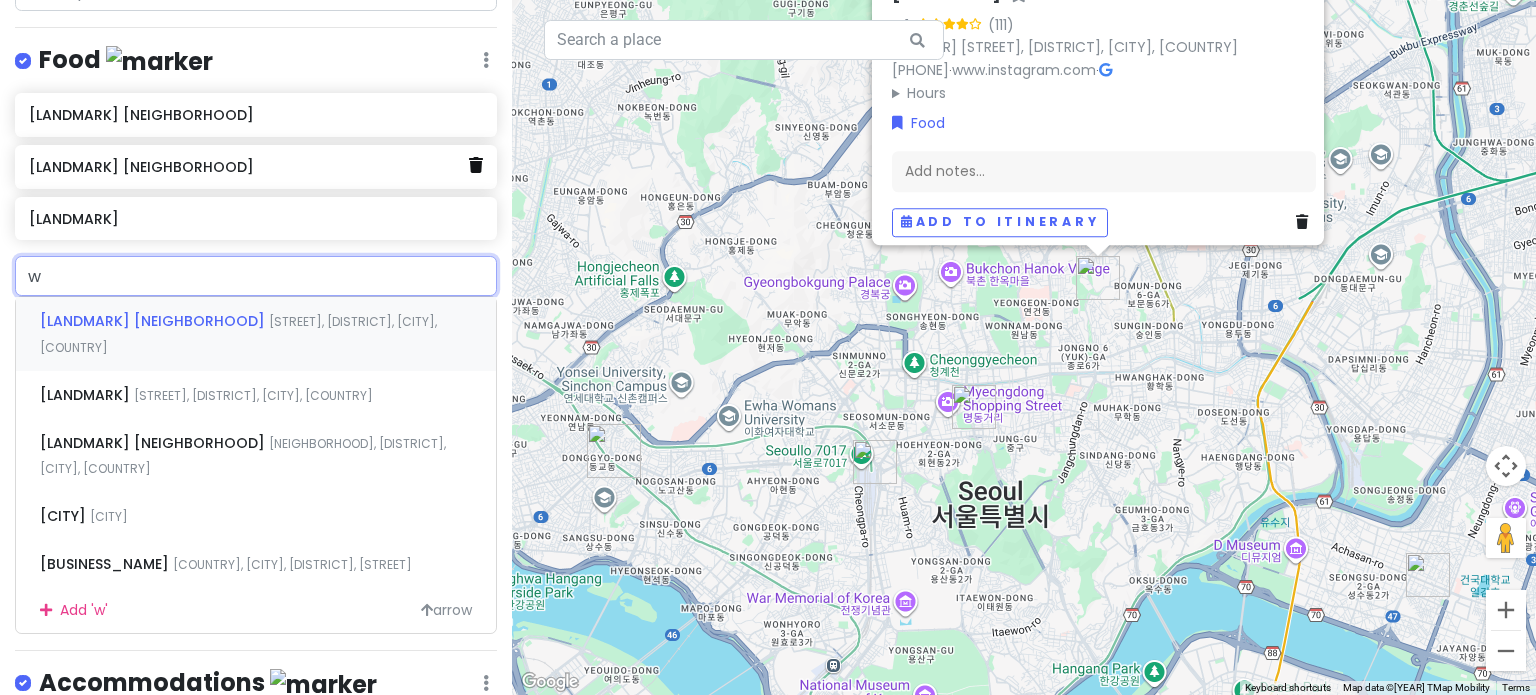 click at bounding box center (476, 165) 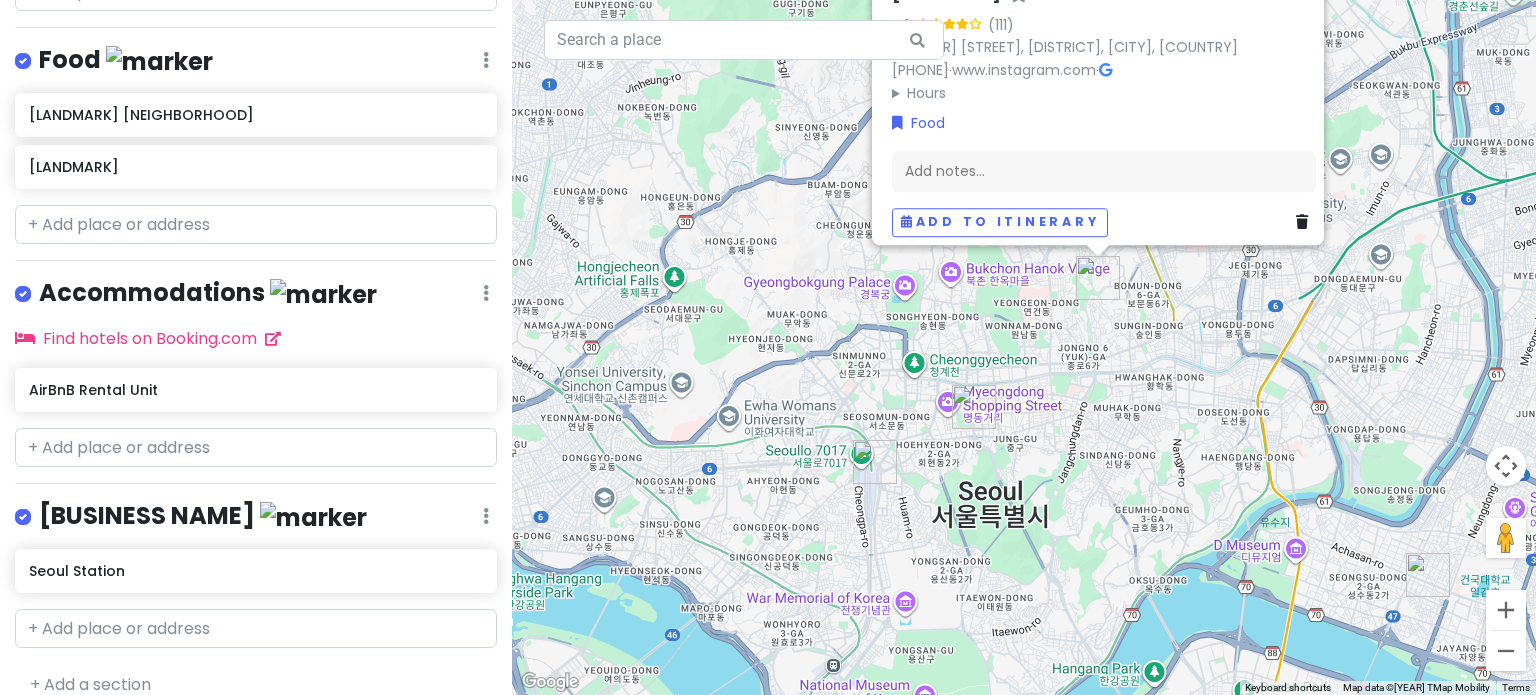 click on "Mom and Joy's Seoul Trip Private Change Dates Make a Copy Delete Trip Go Pro ⚡️ Give Feedback 💡 Support Scout ☕️ Itinerary Share Publish Notes For momma and daughter [LAST]! Attractions   Edit Reorder Delete List Food   Edit Reorder Delete List [BUSINESS_NAME] [NEIGHBORHOOD] Woo Mool Zip Accommodations   Edit Reorder Delete List Find hotels on Booking.com AirBnB Rental Unit Important Stations   Edit Reorder Delete List Seoul Station +Add a section" at bounding box center (256, 347) 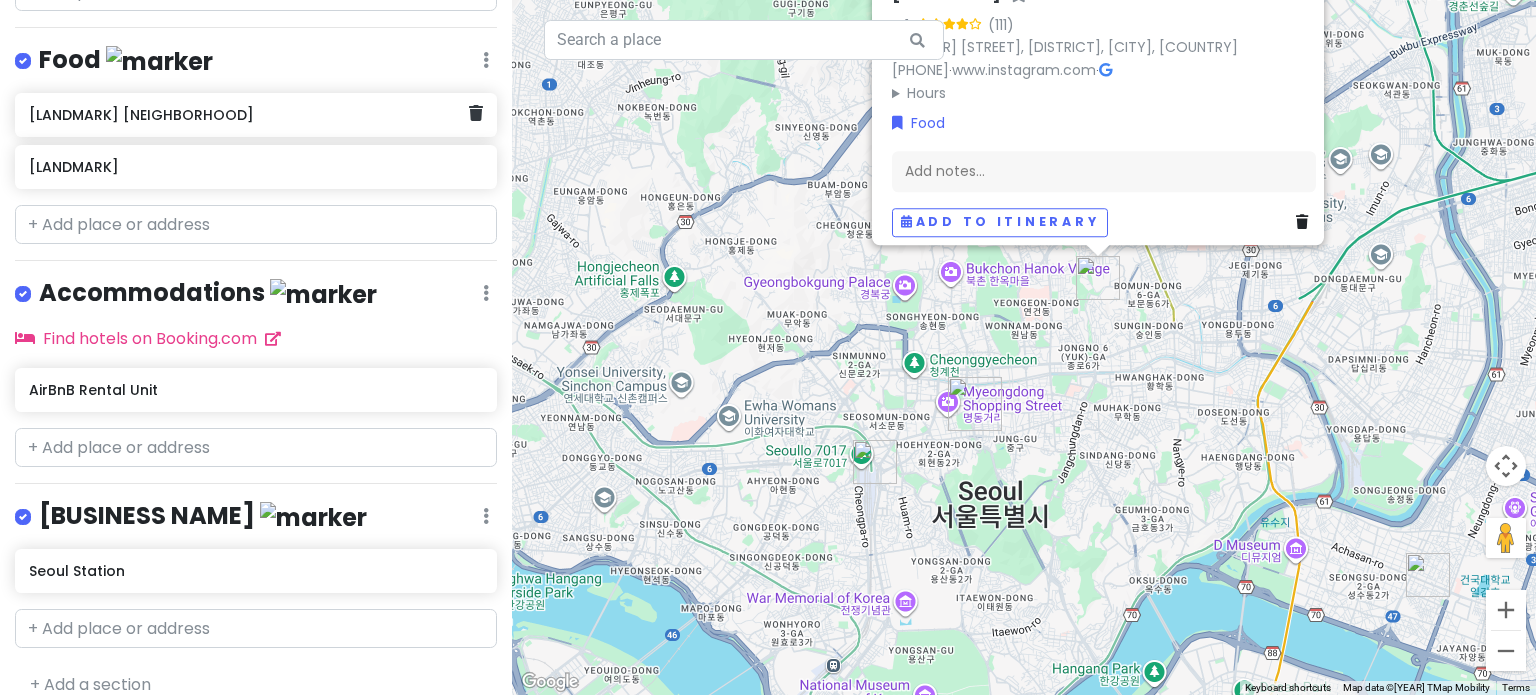 click on "[LANDMARK] [NEIGHBORHOOD]" at bounding box center (256, 115) 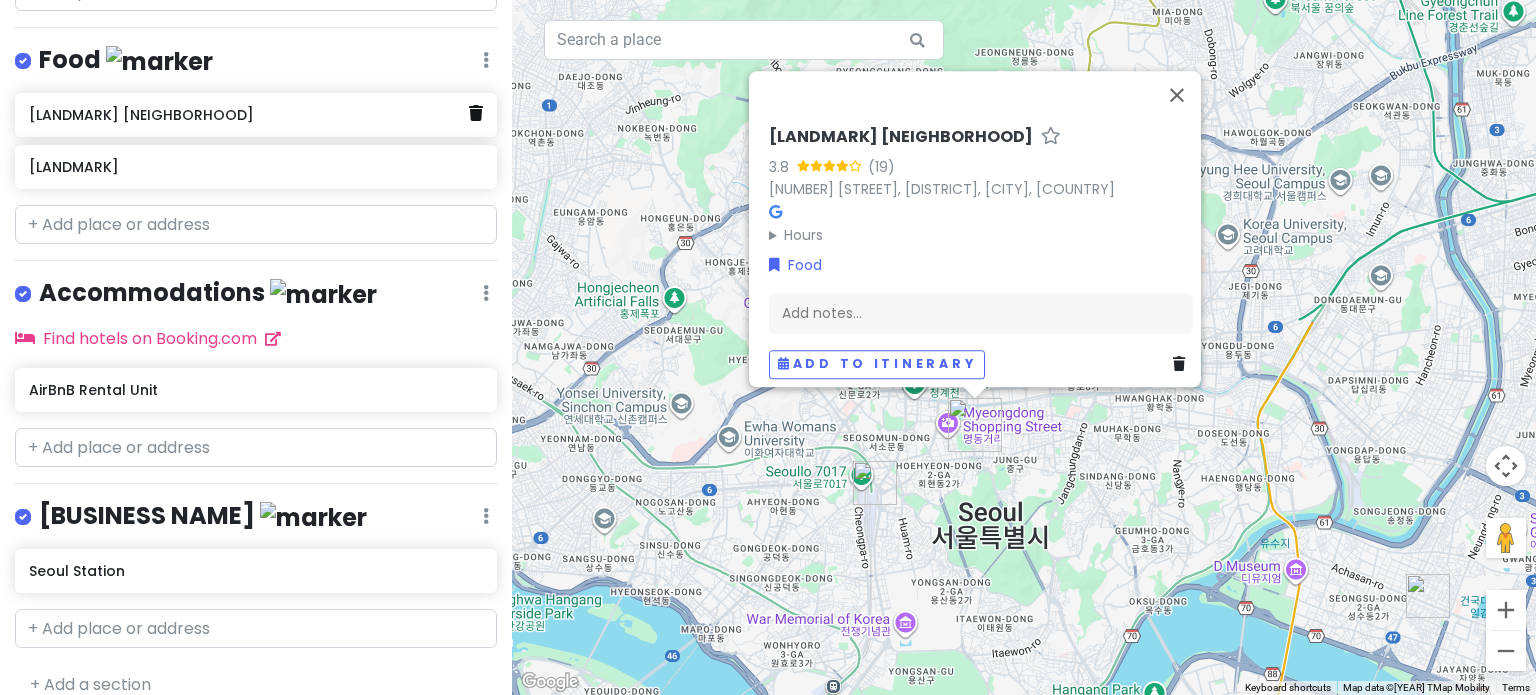 click at bounding box center [476, 113] 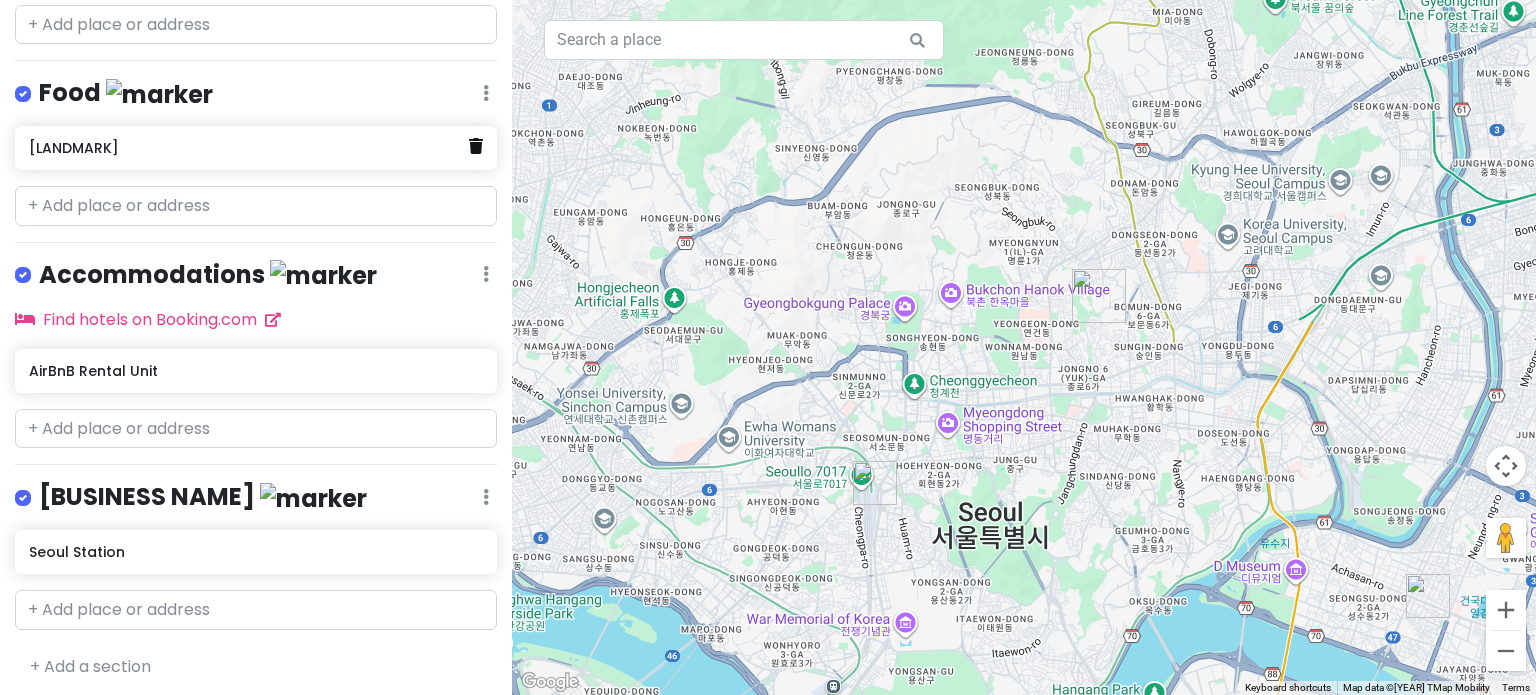 click at bounding box center (476, 146) 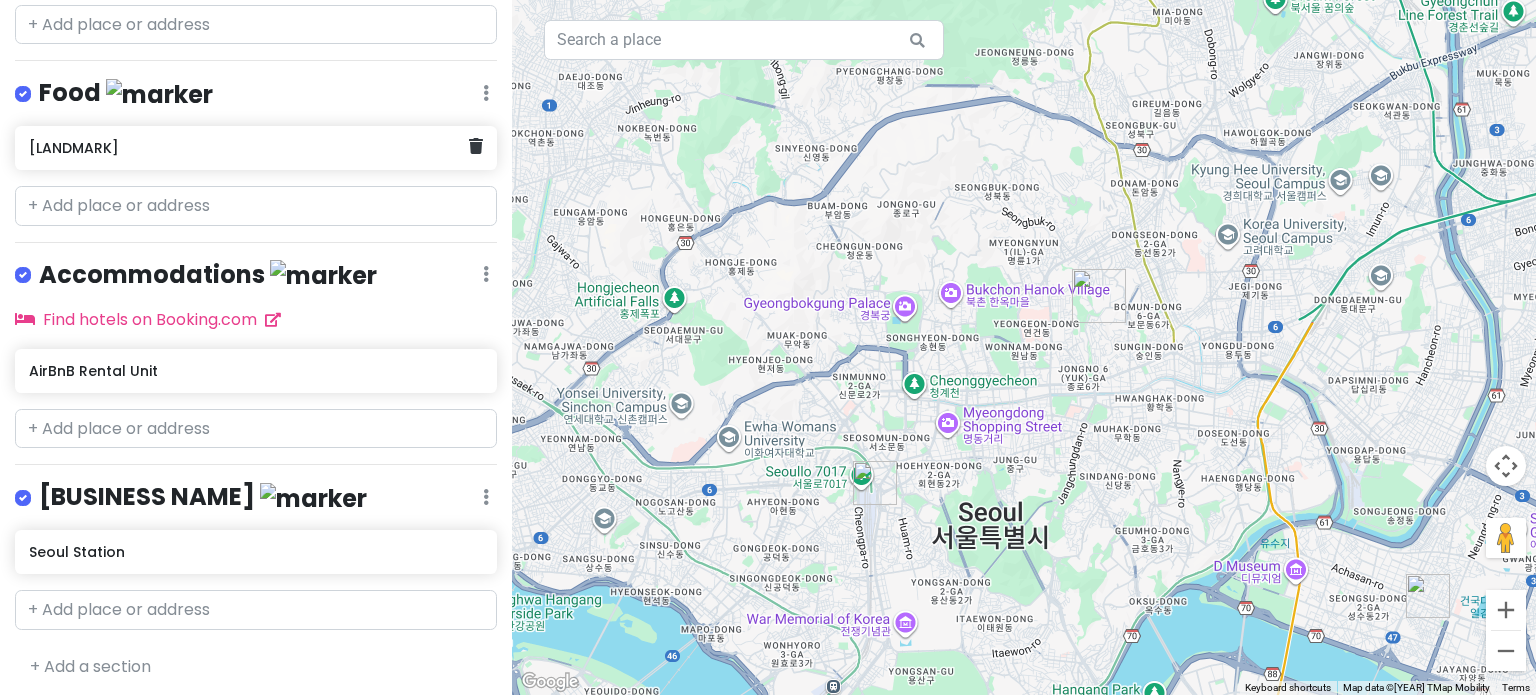 scroll, scrollTop: 323, scrollLeft: 0, axis: vertical 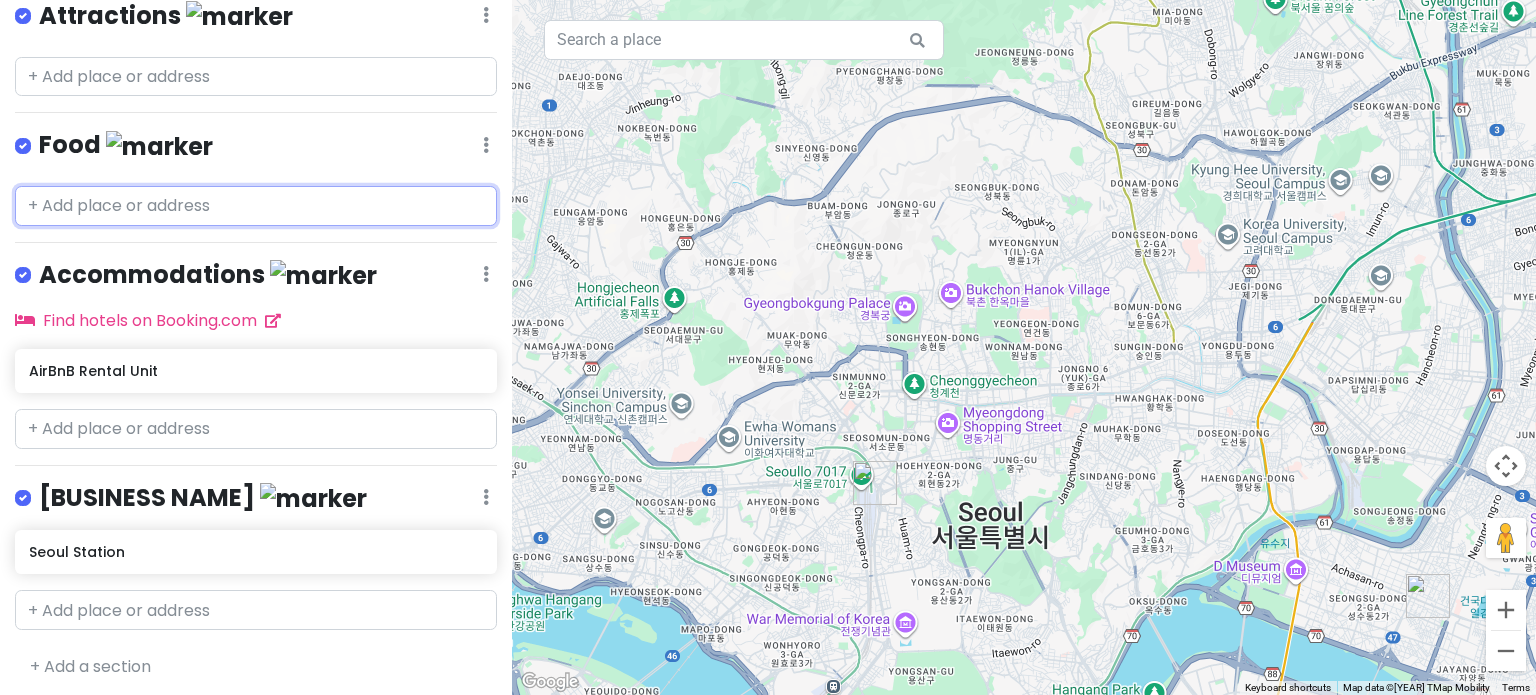 click at bounding box center (256, 206) 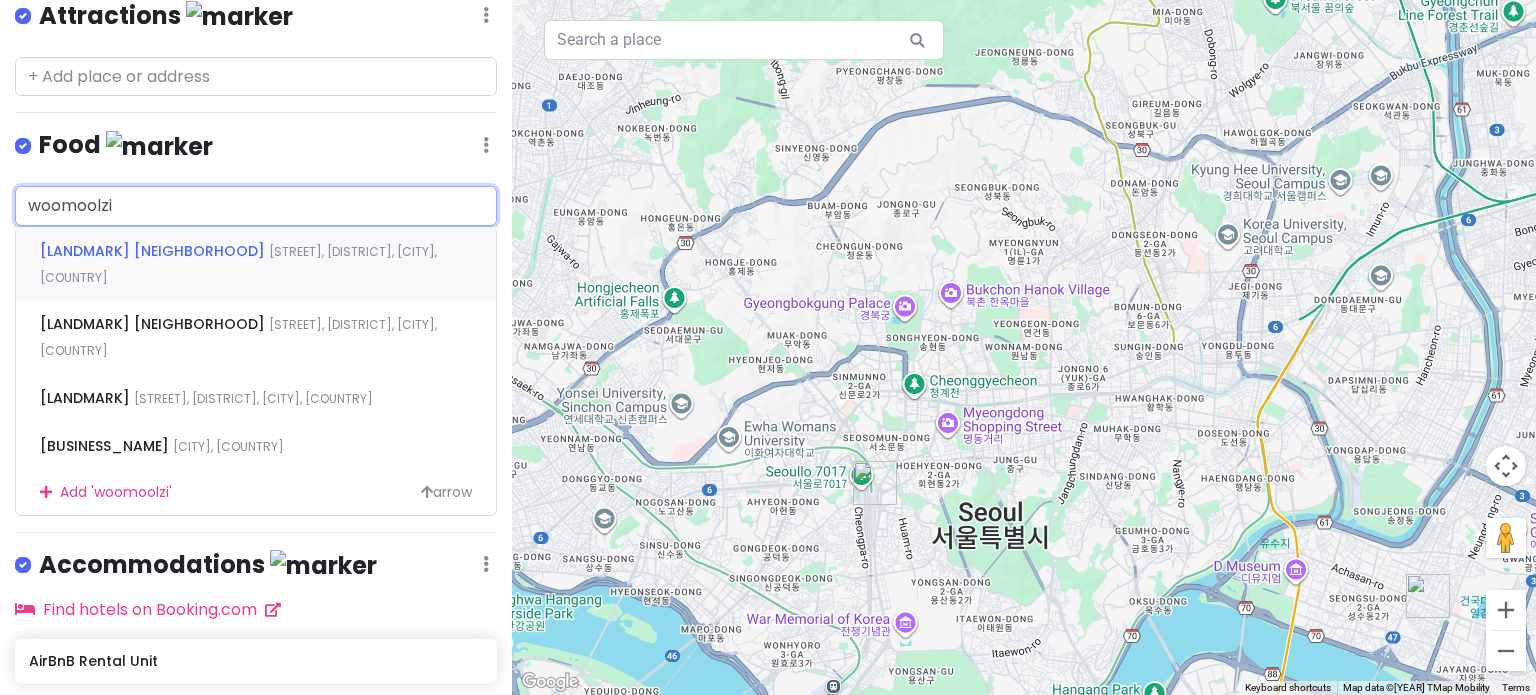 type on "[LANDMARK]" 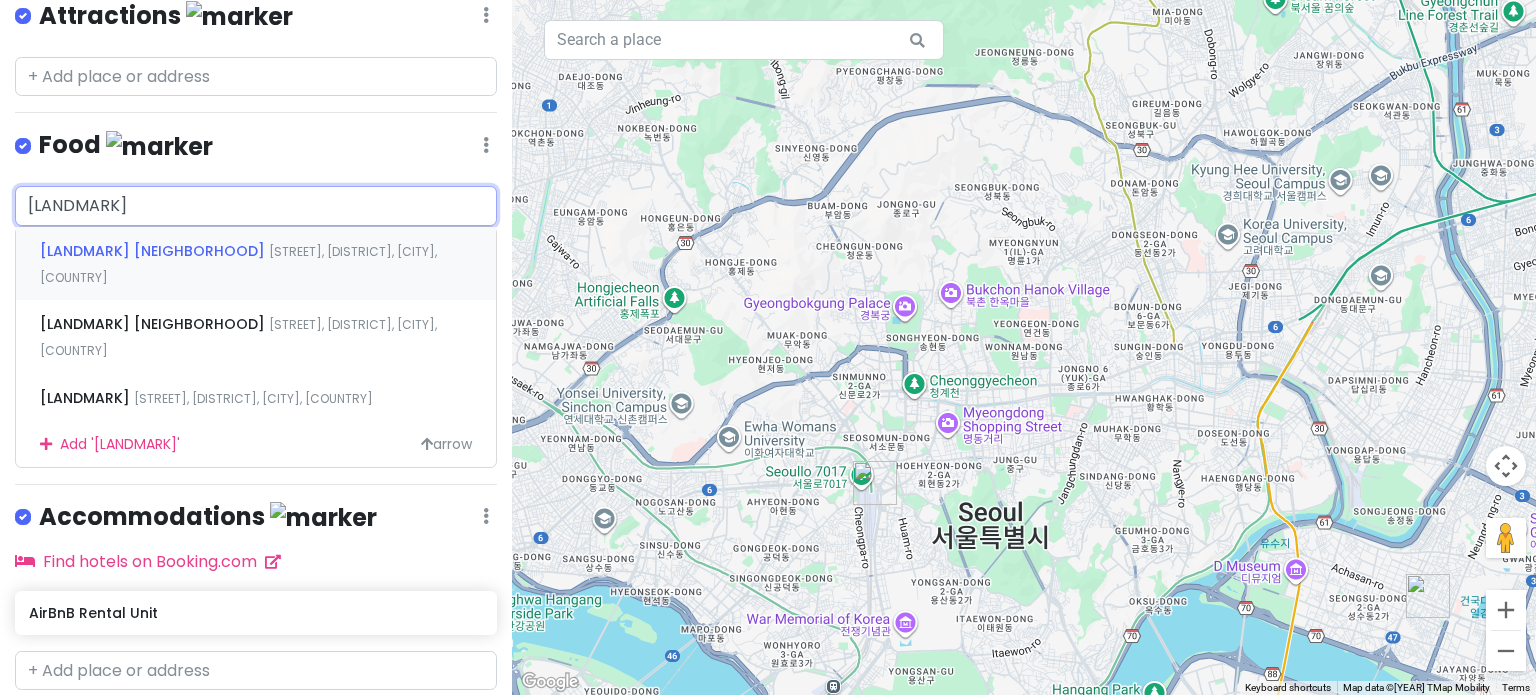 click on "[STREET], [DISTRICT], [CITY], [COUNTRY]" at bounding box center (238, 264) 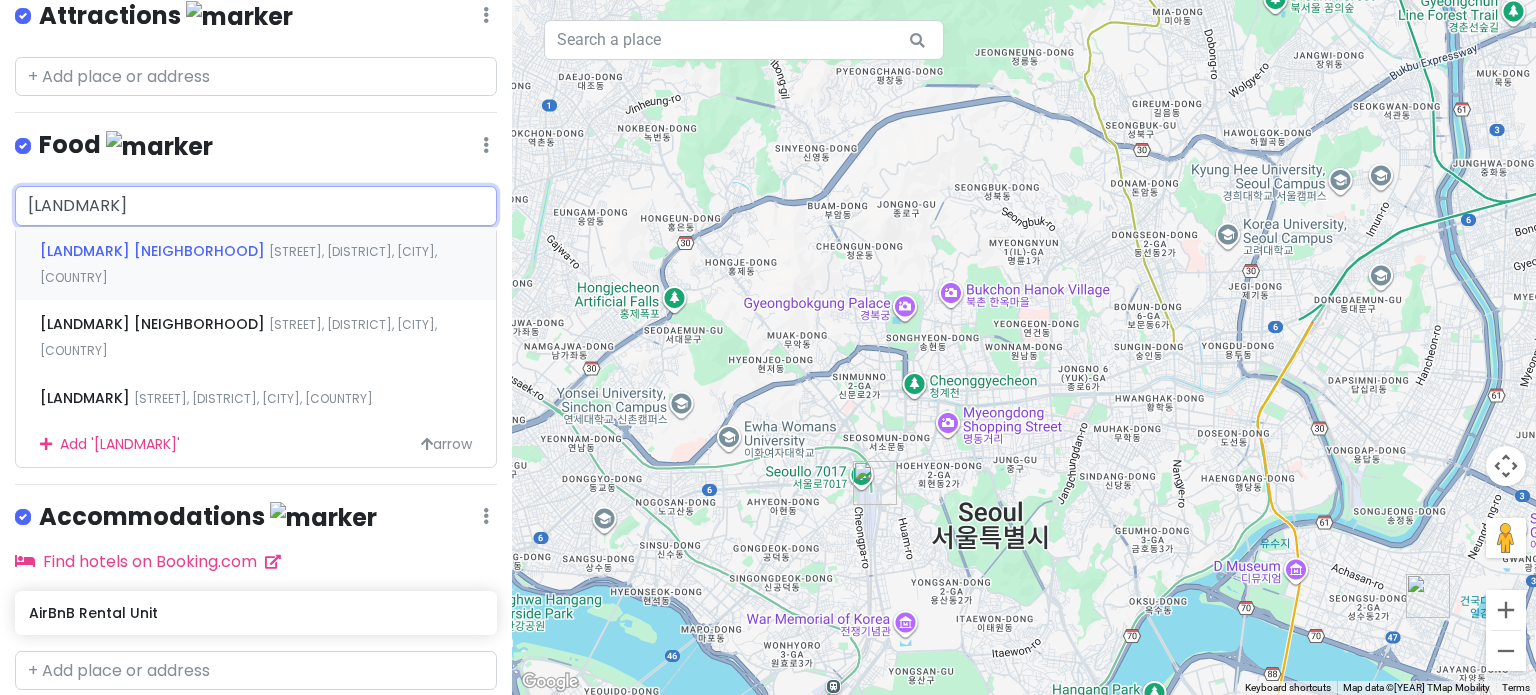 type 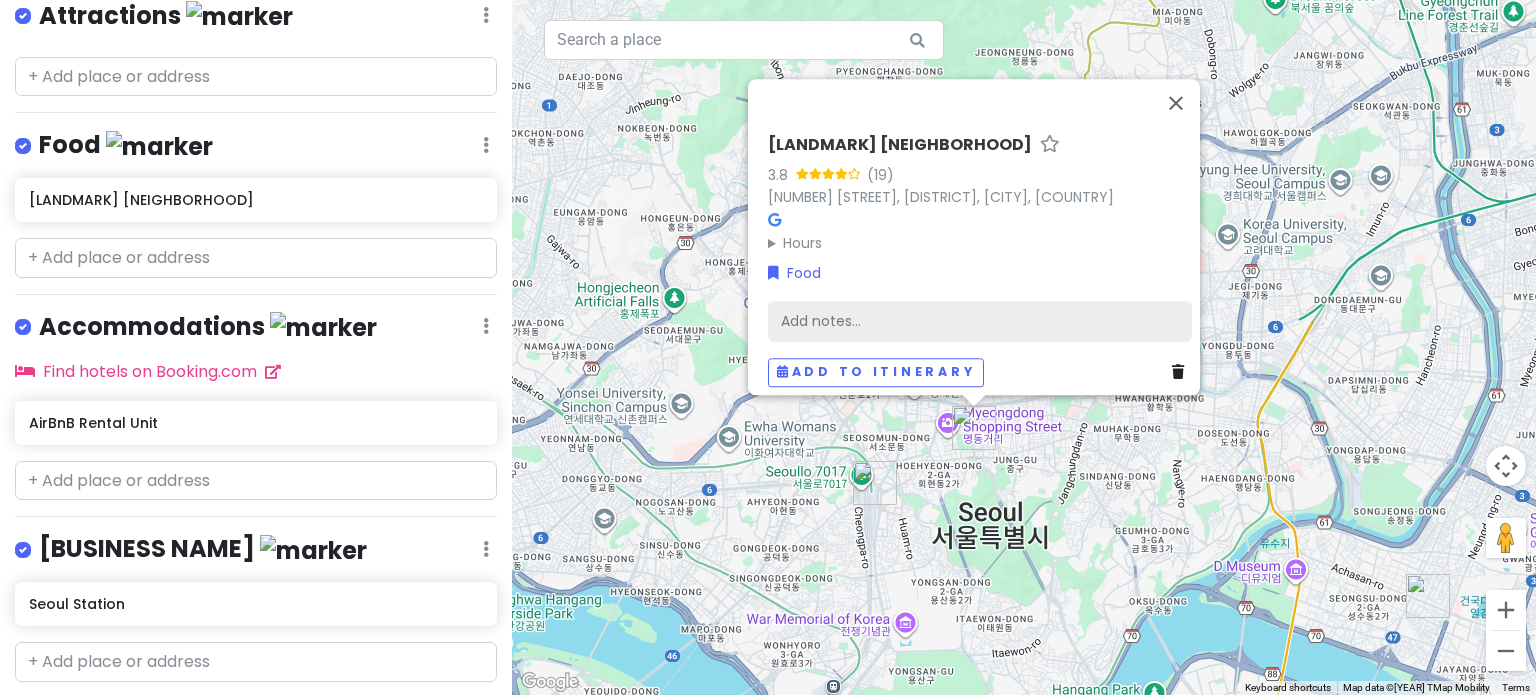 click on "Add notes..." at bounding box center [980, 321] 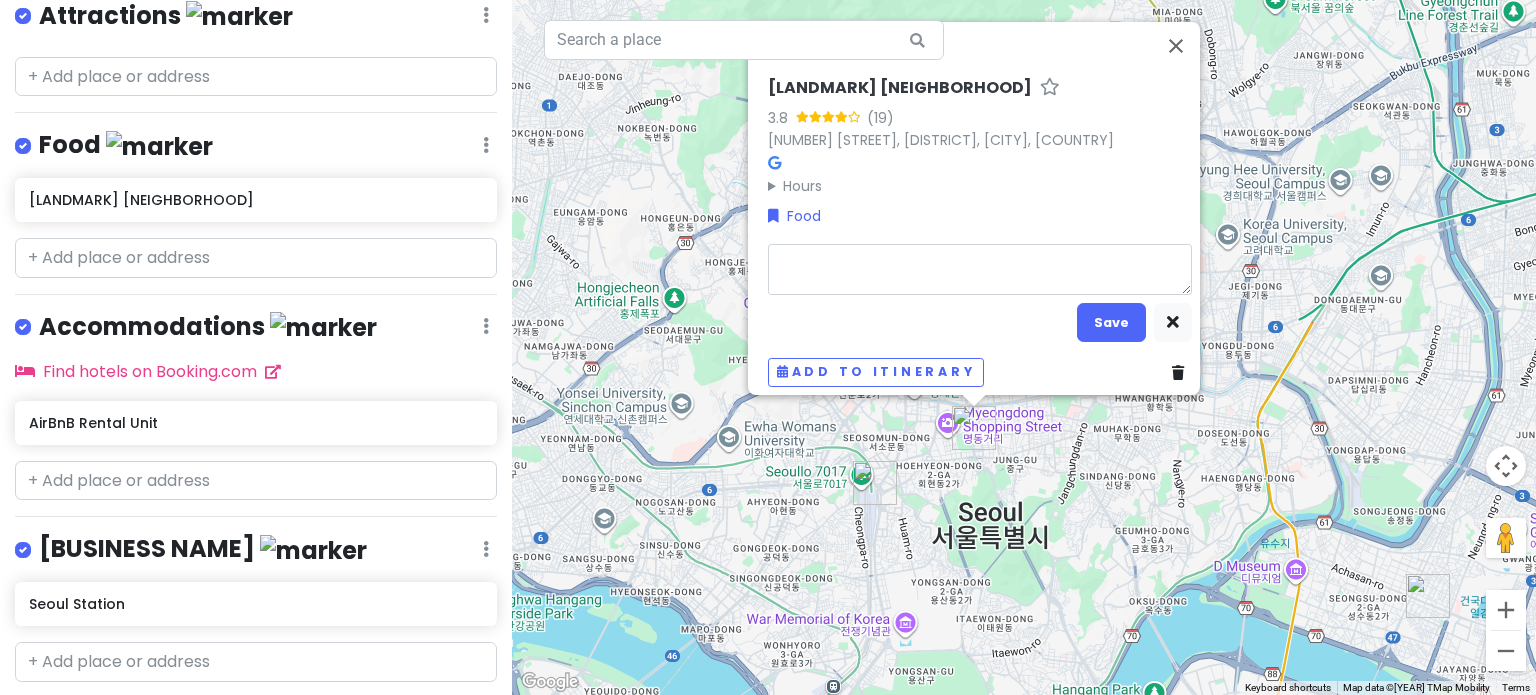 type on "x" 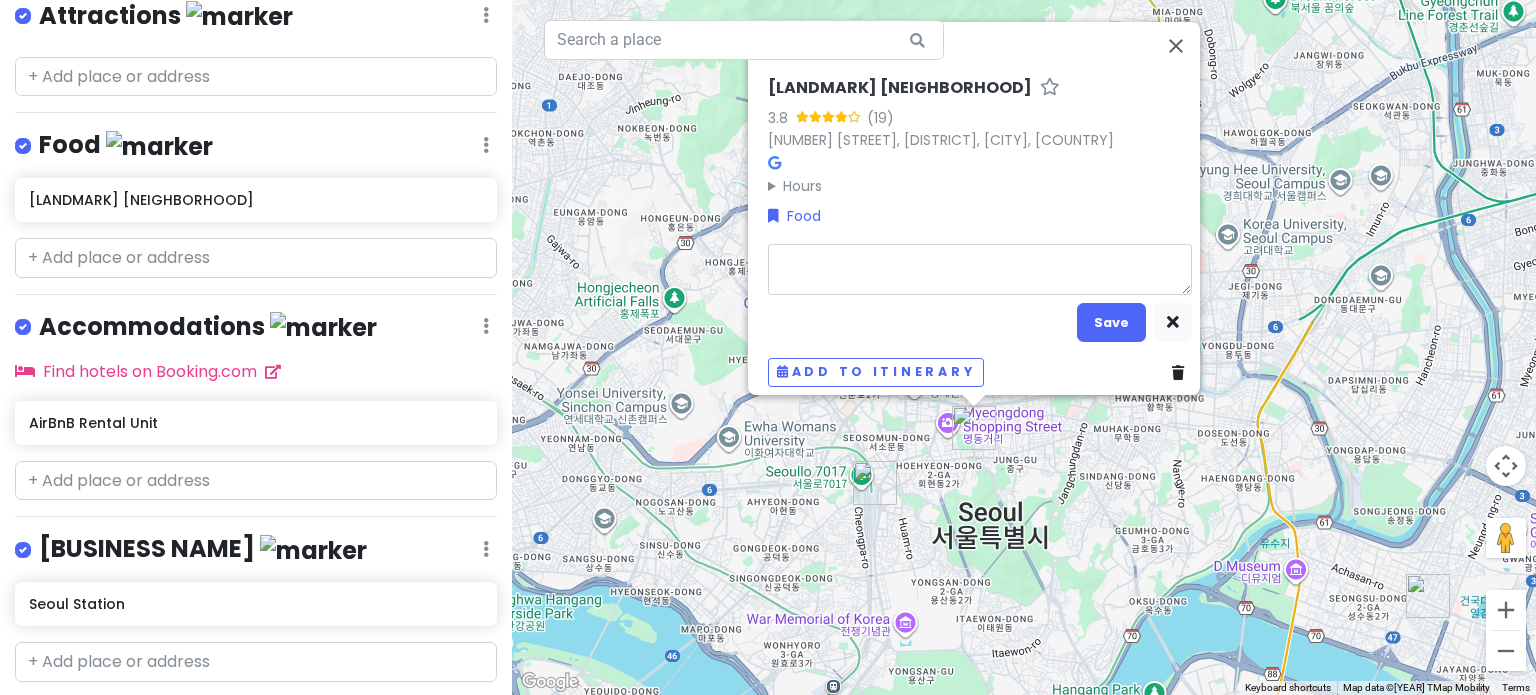 type on "U" 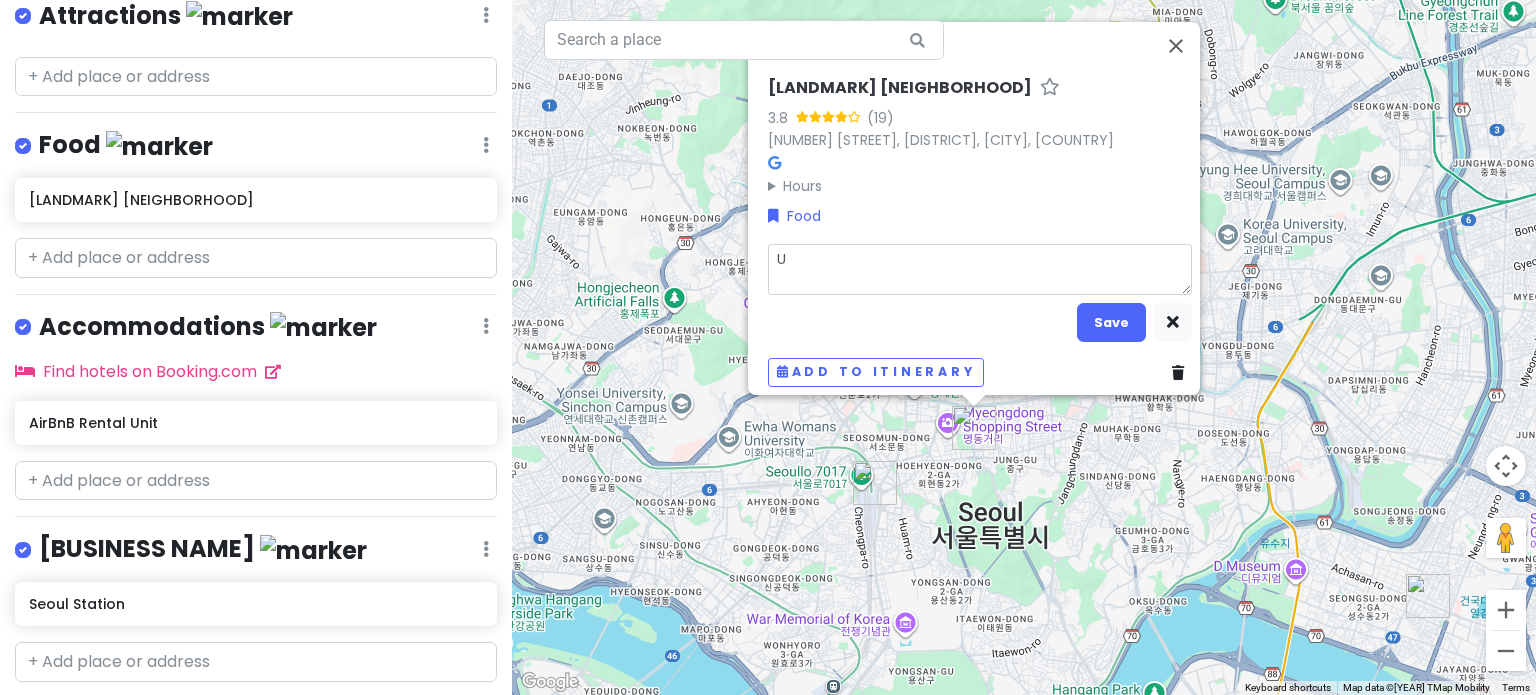 type on "x" 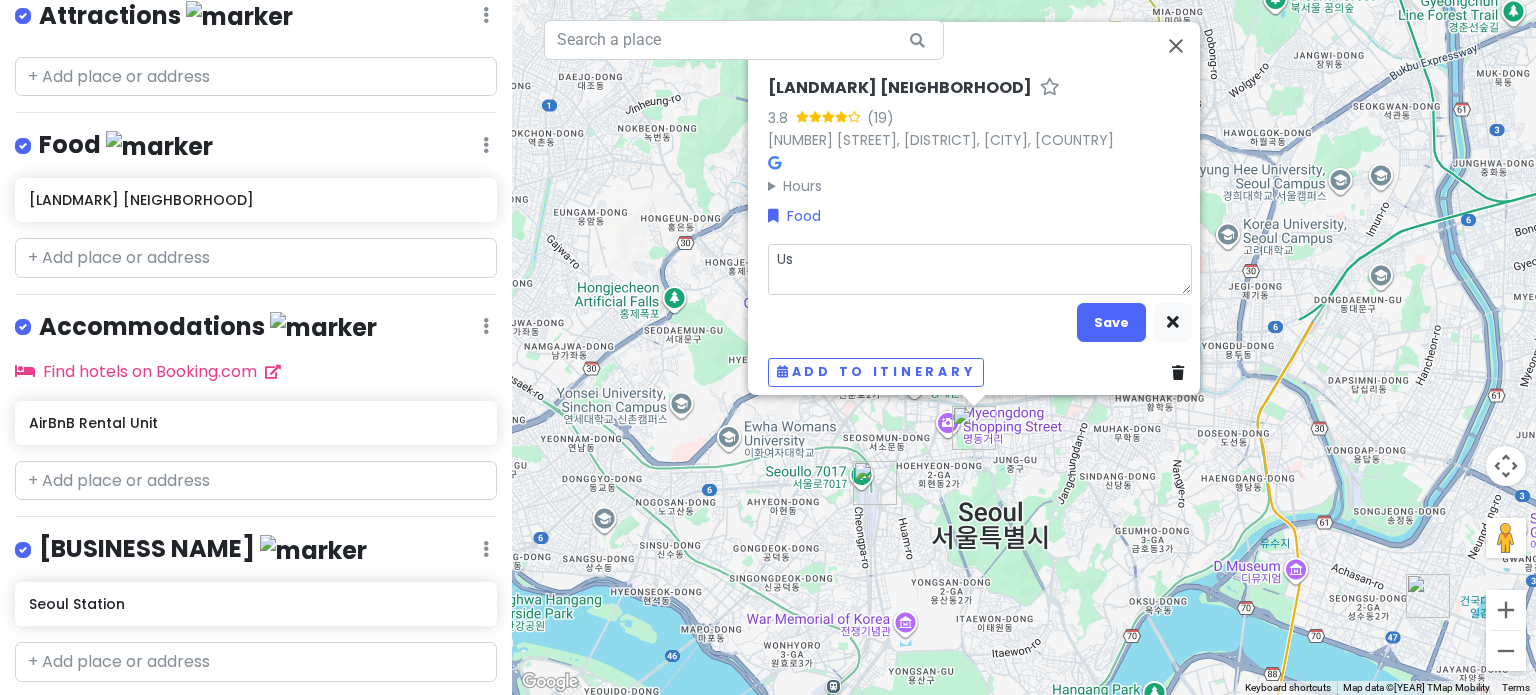 type on "x" 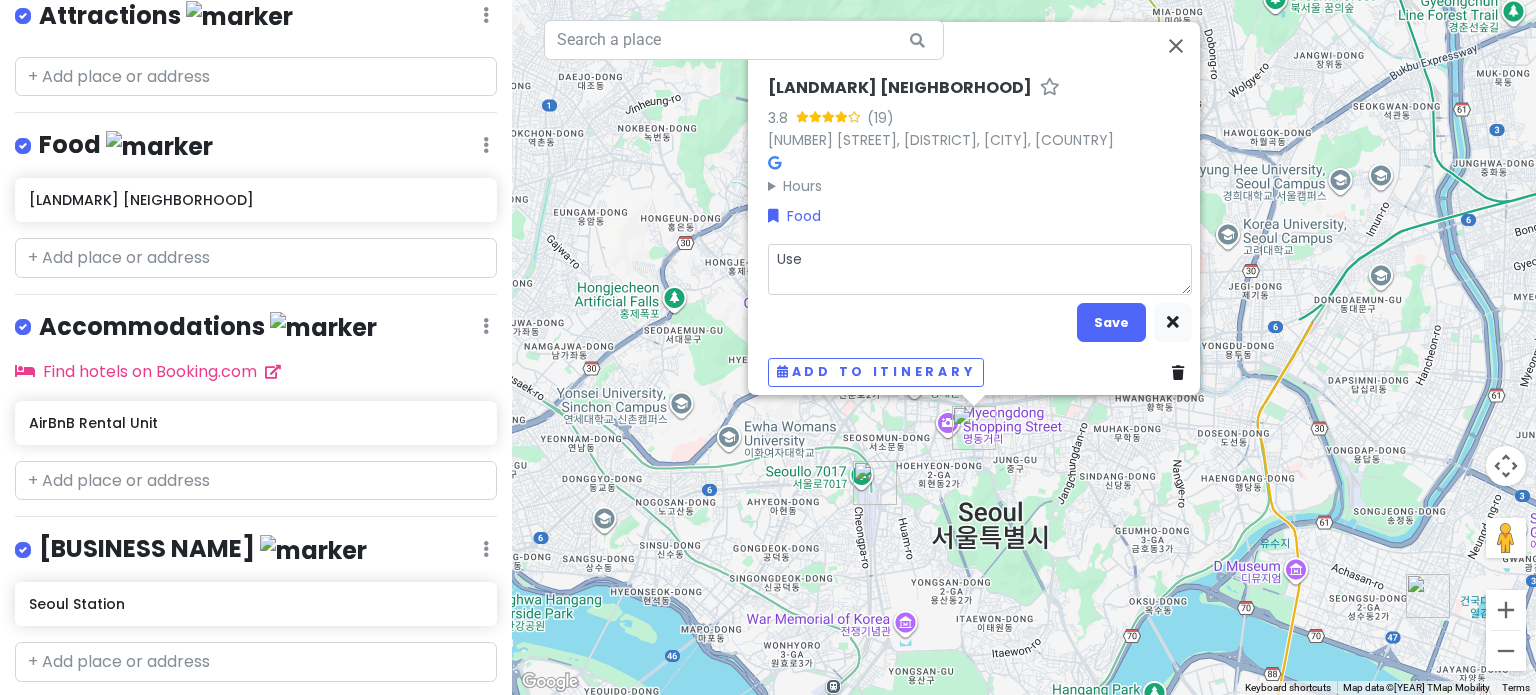 type on "x" 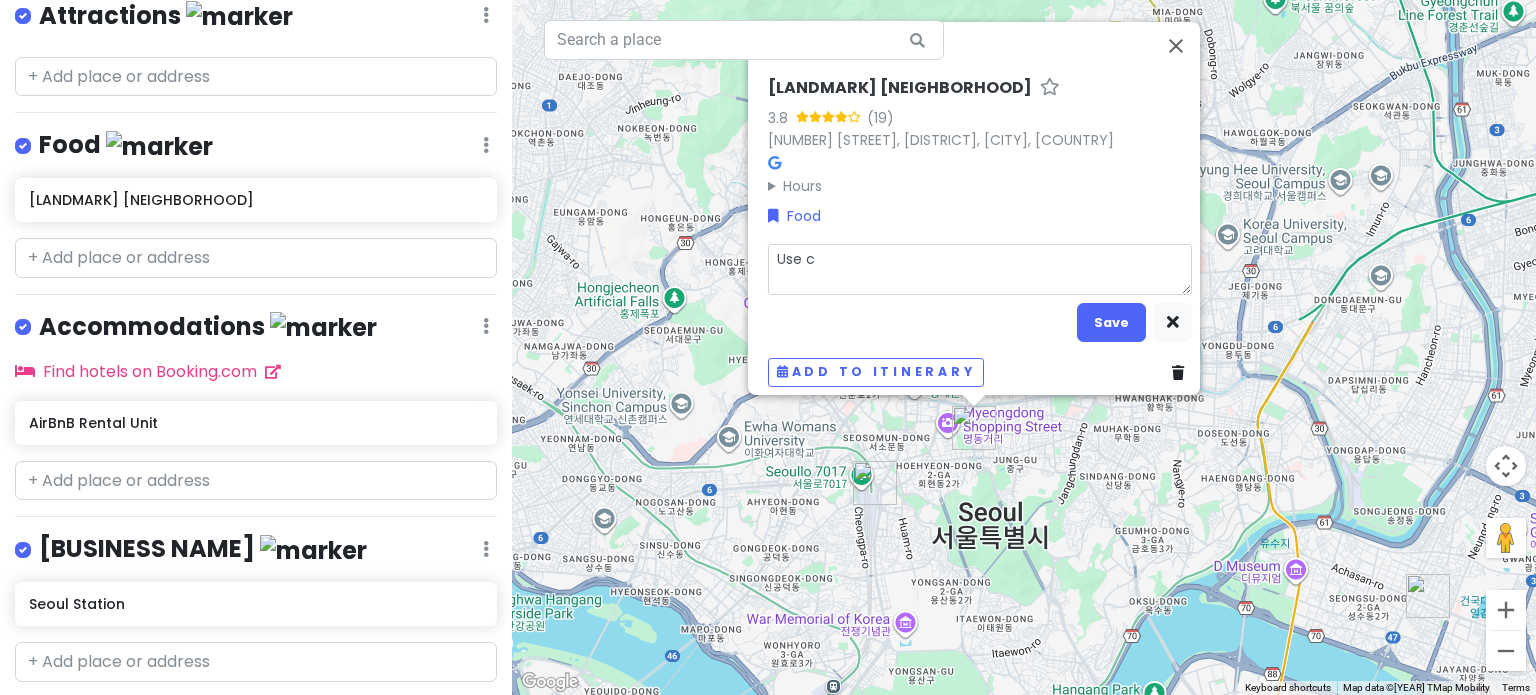 type on "x" 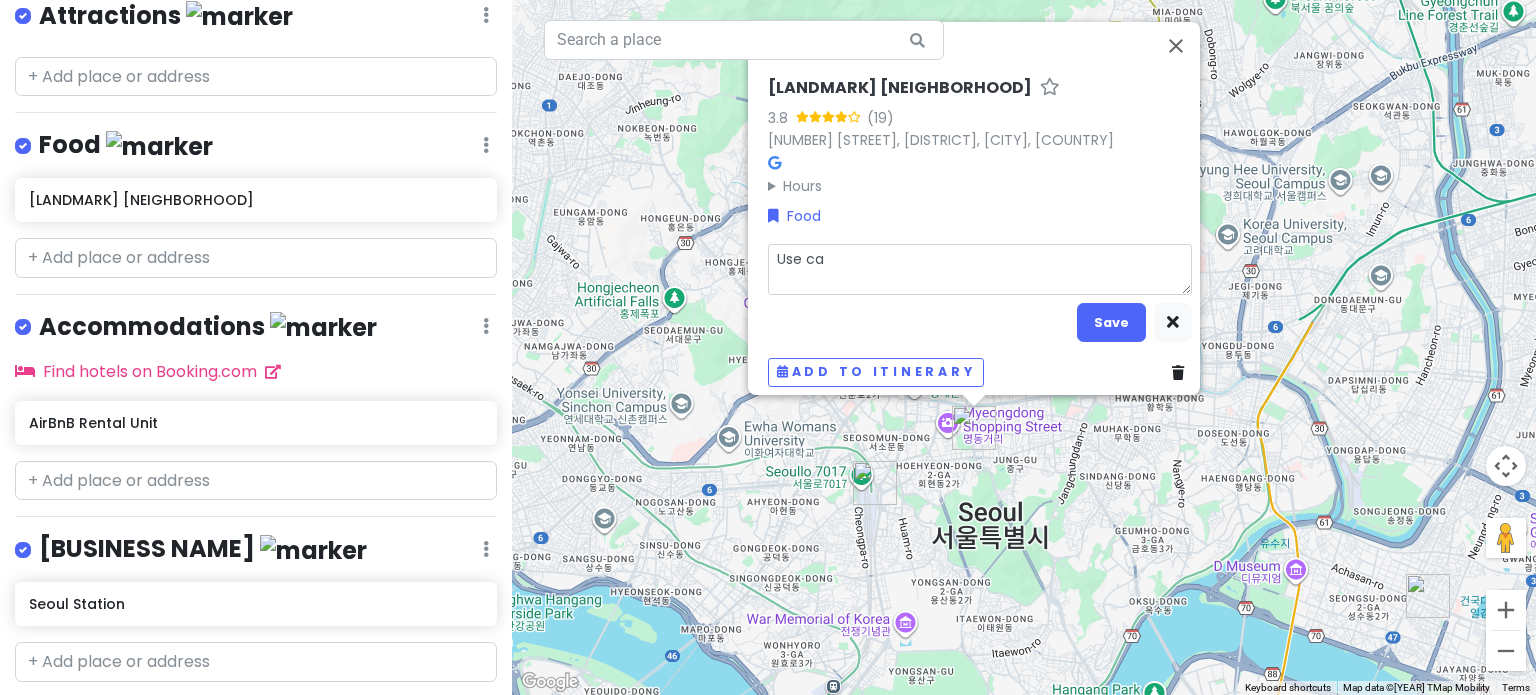 type on "x" 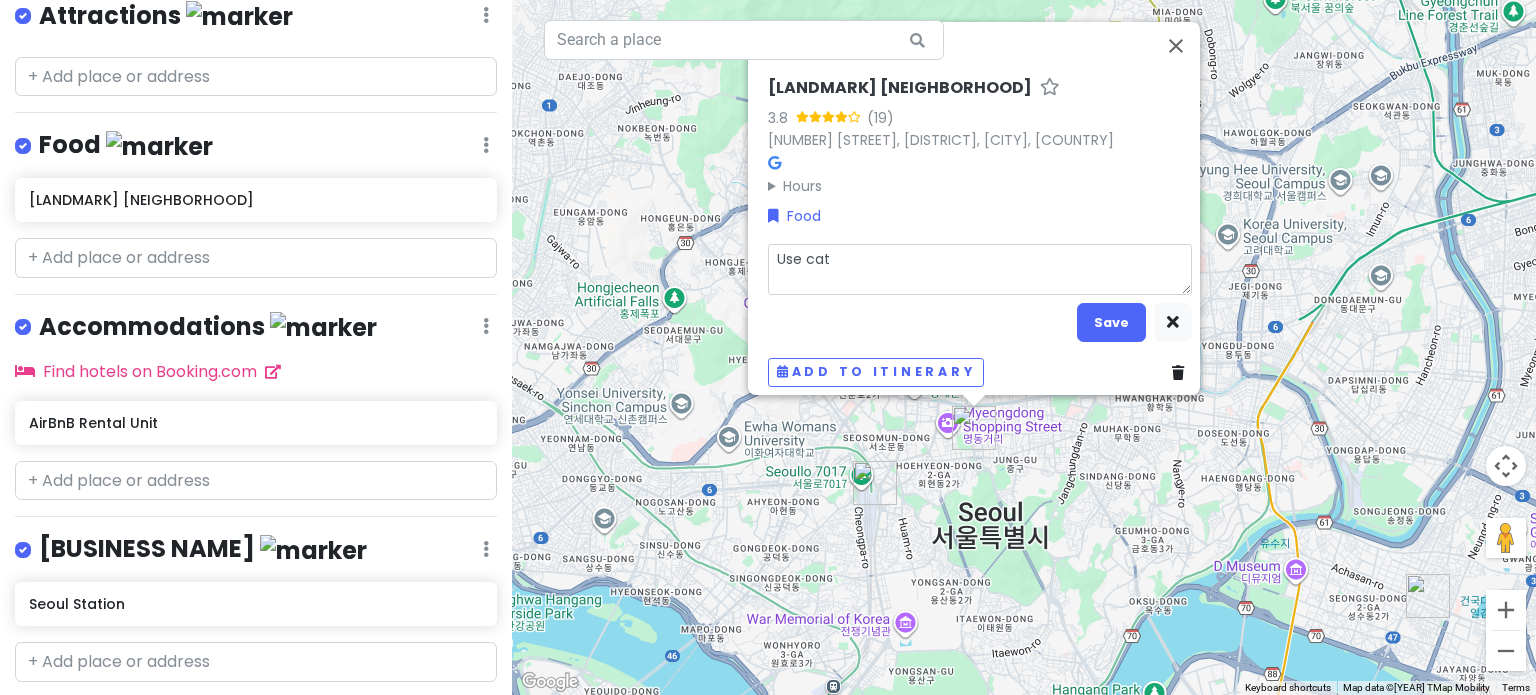 type on "Use catc" 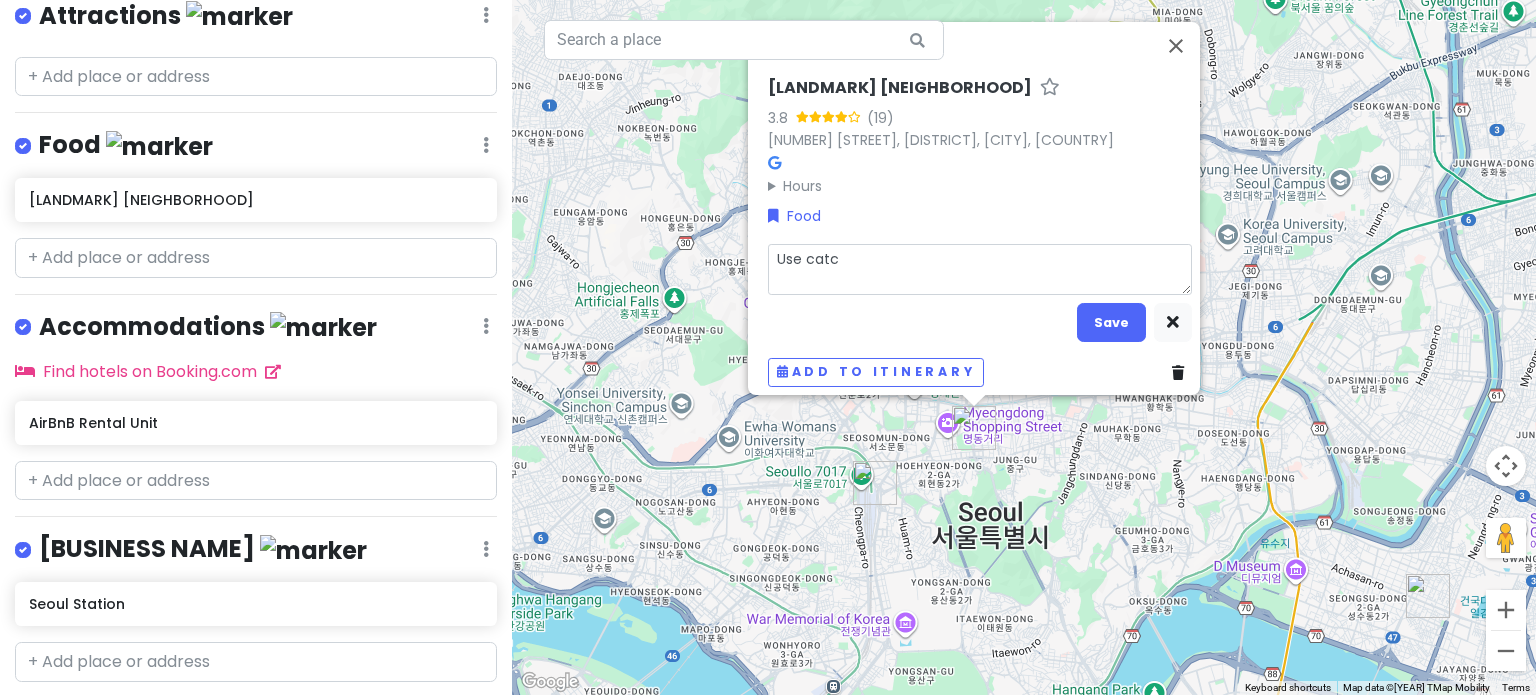 type on "x" 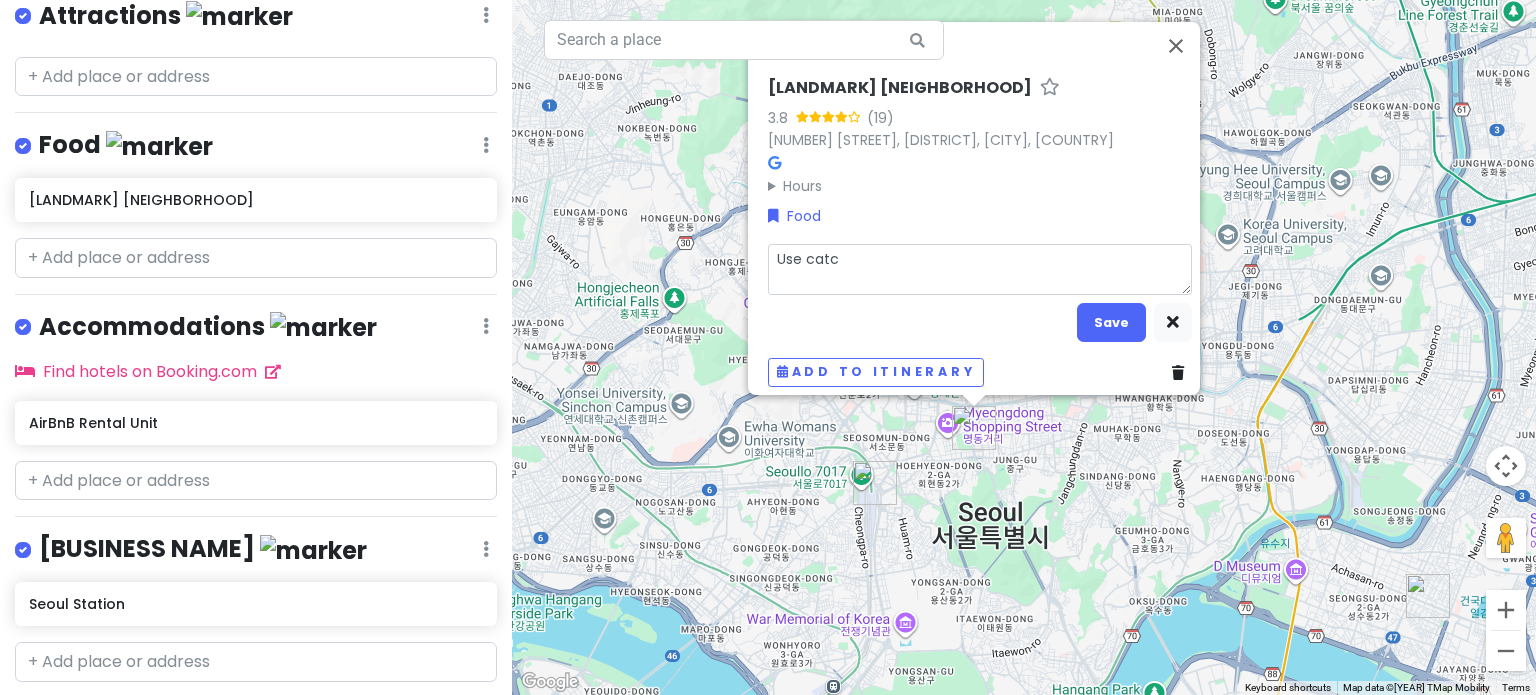 type on "Use catch" 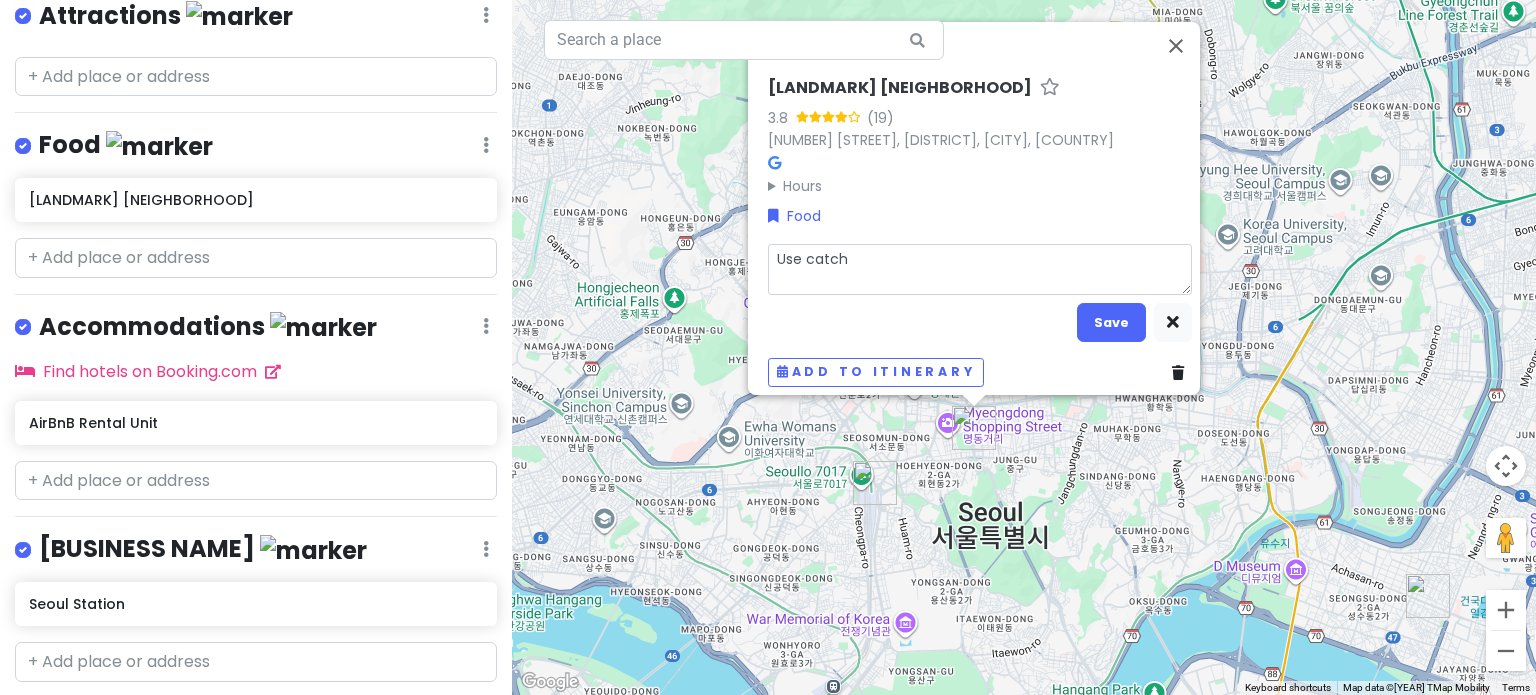 type on "x" 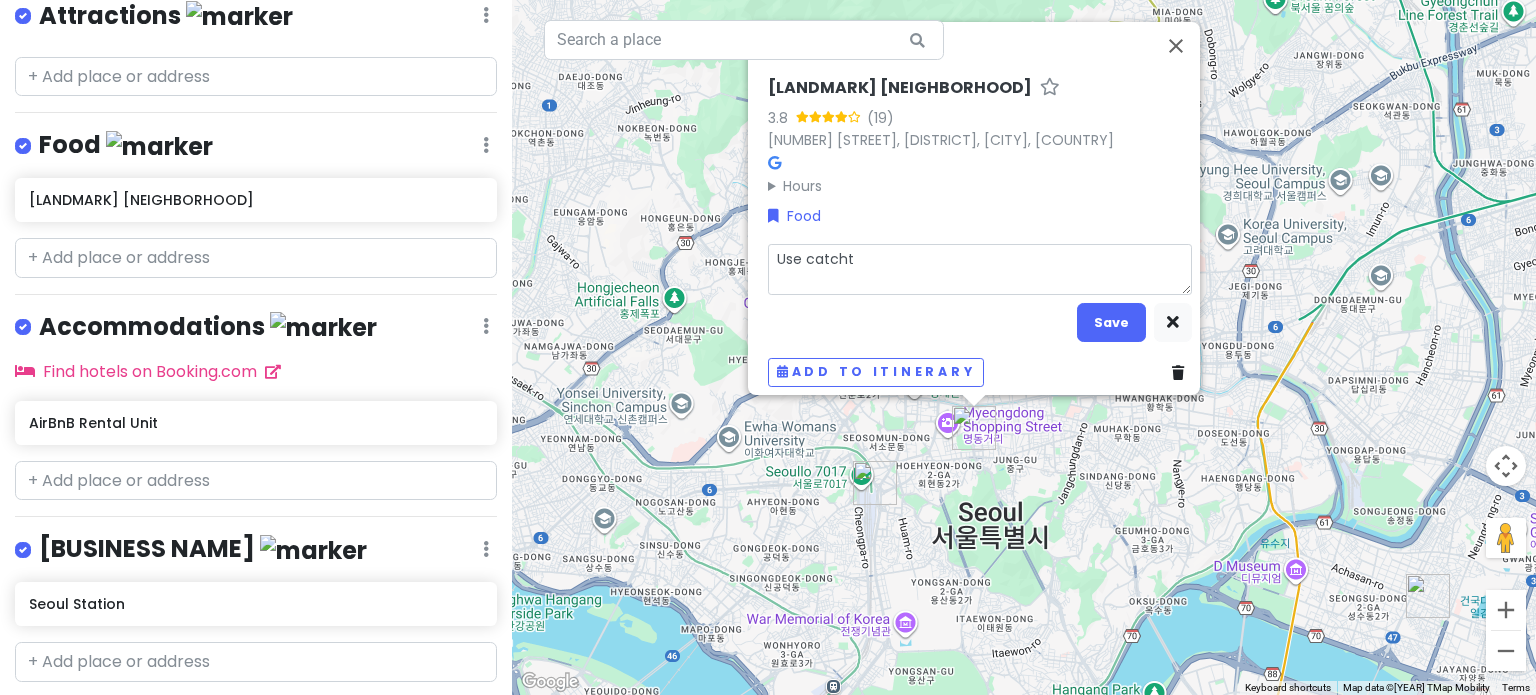 type on "x" 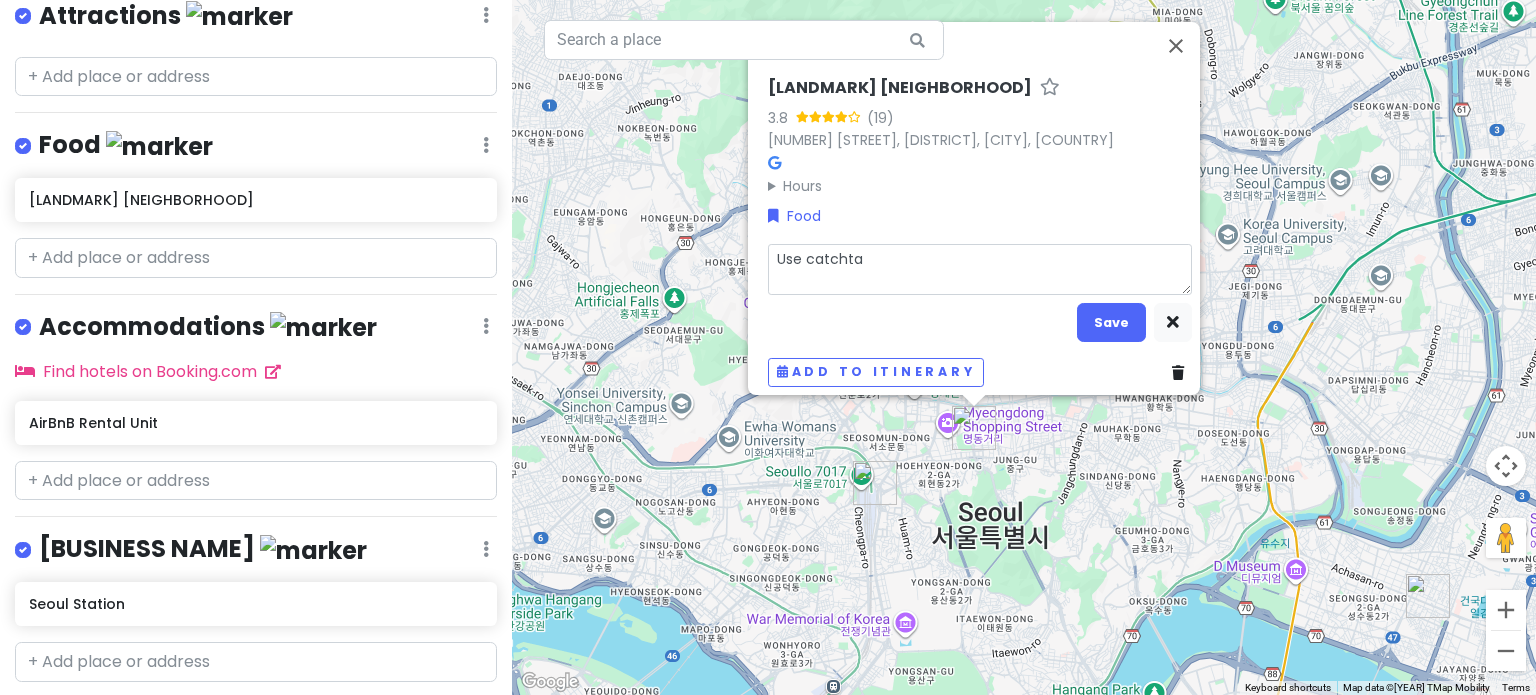 type on "[BUSINESS NAME]" 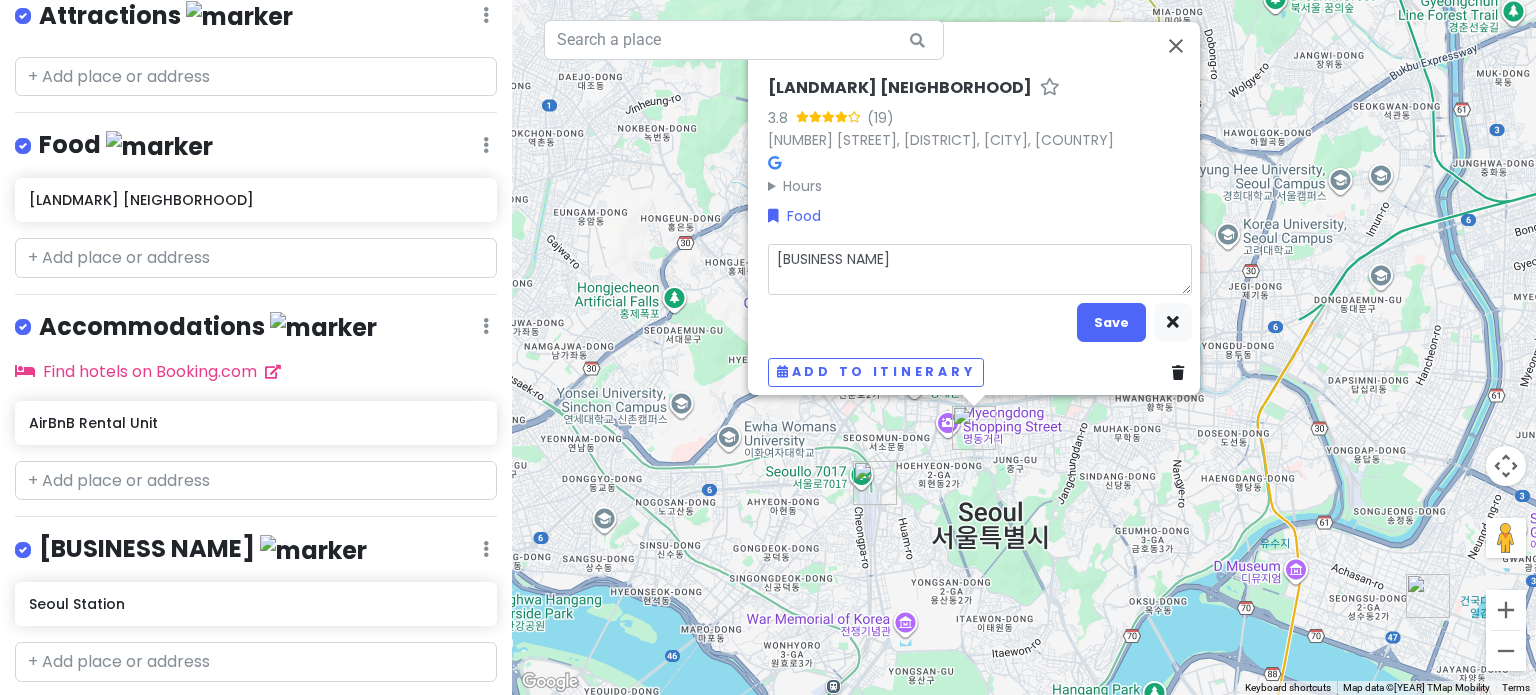 type on "x" 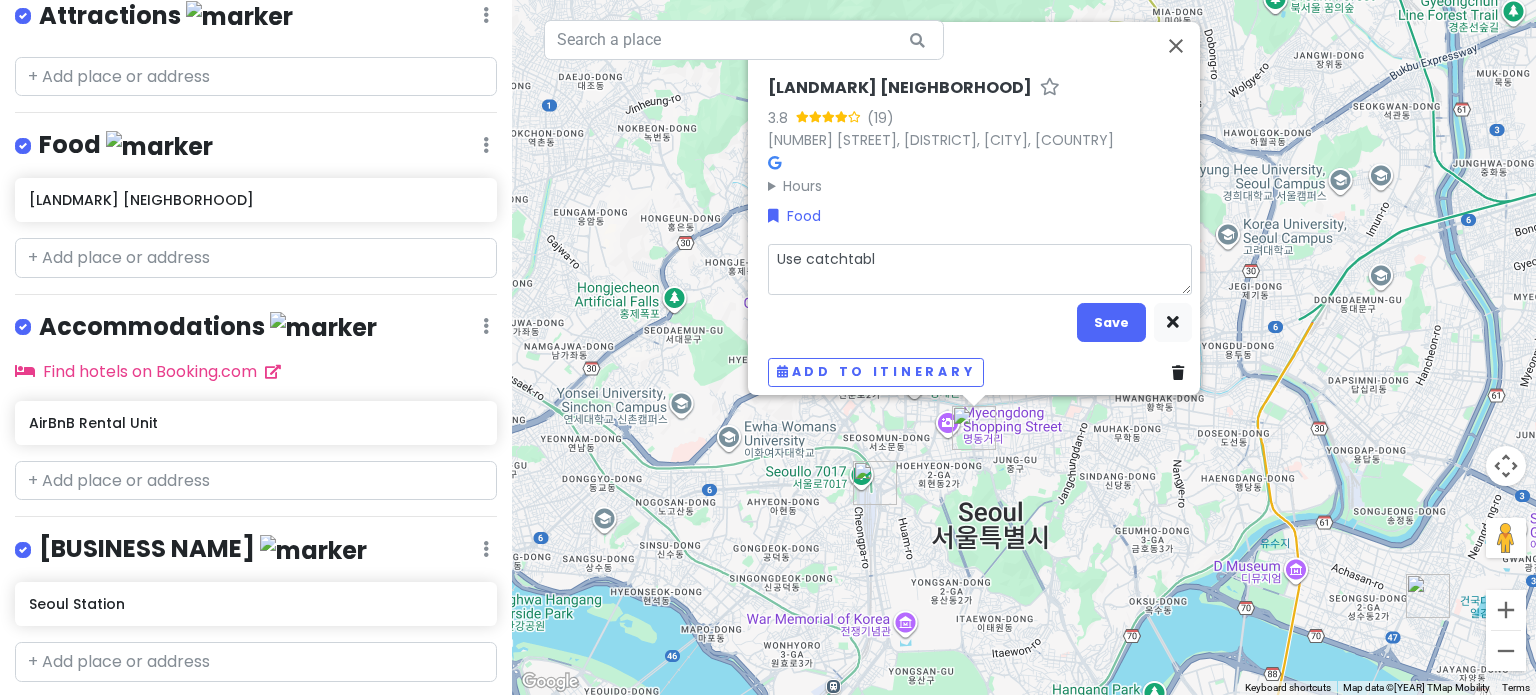type on "x" 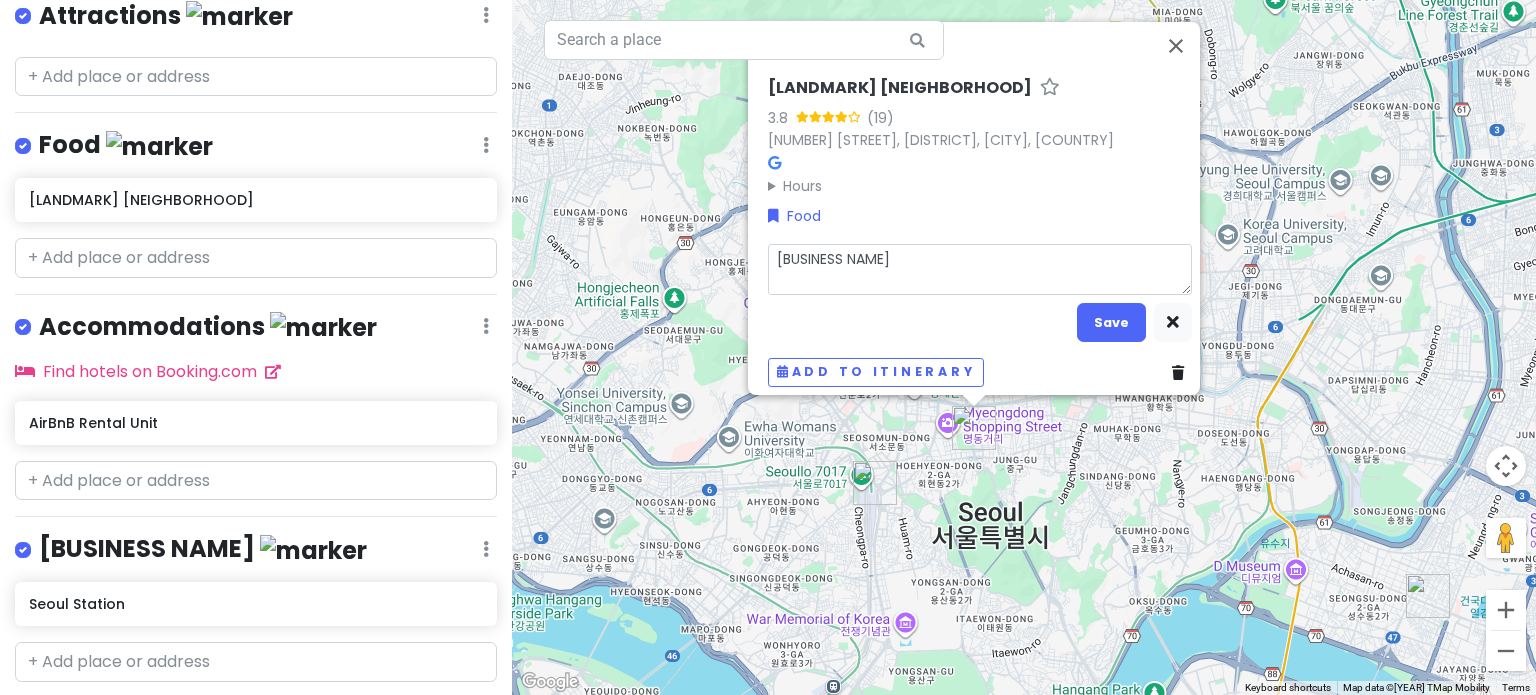 type on "x" 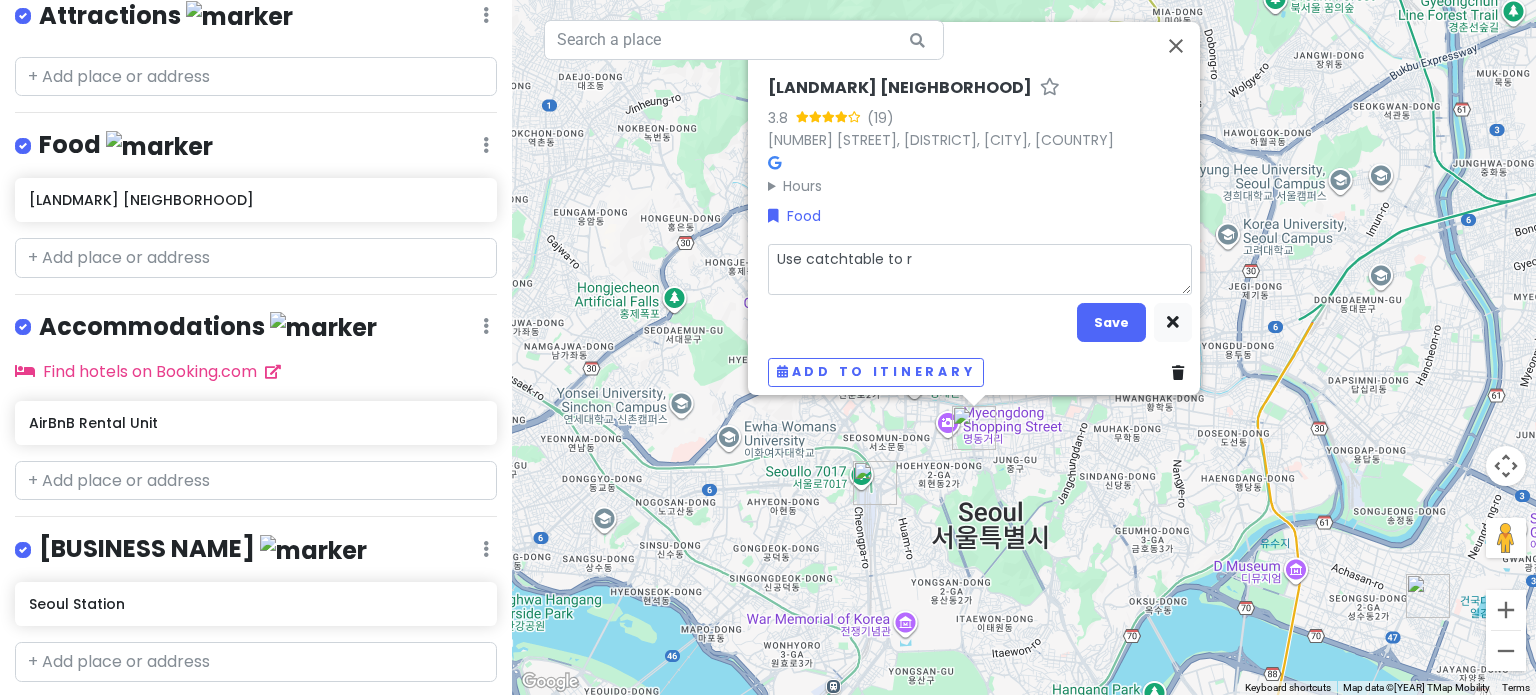 type on "x" 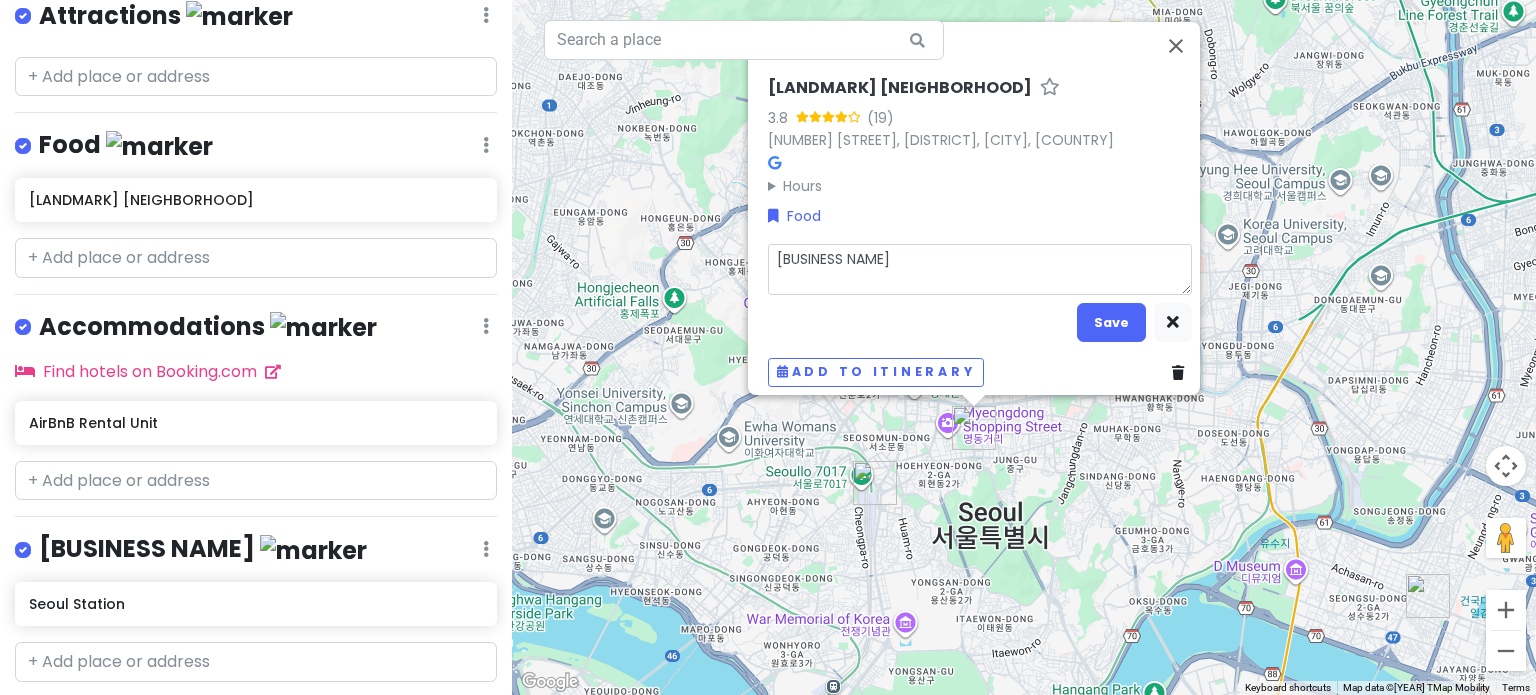 type on "x" 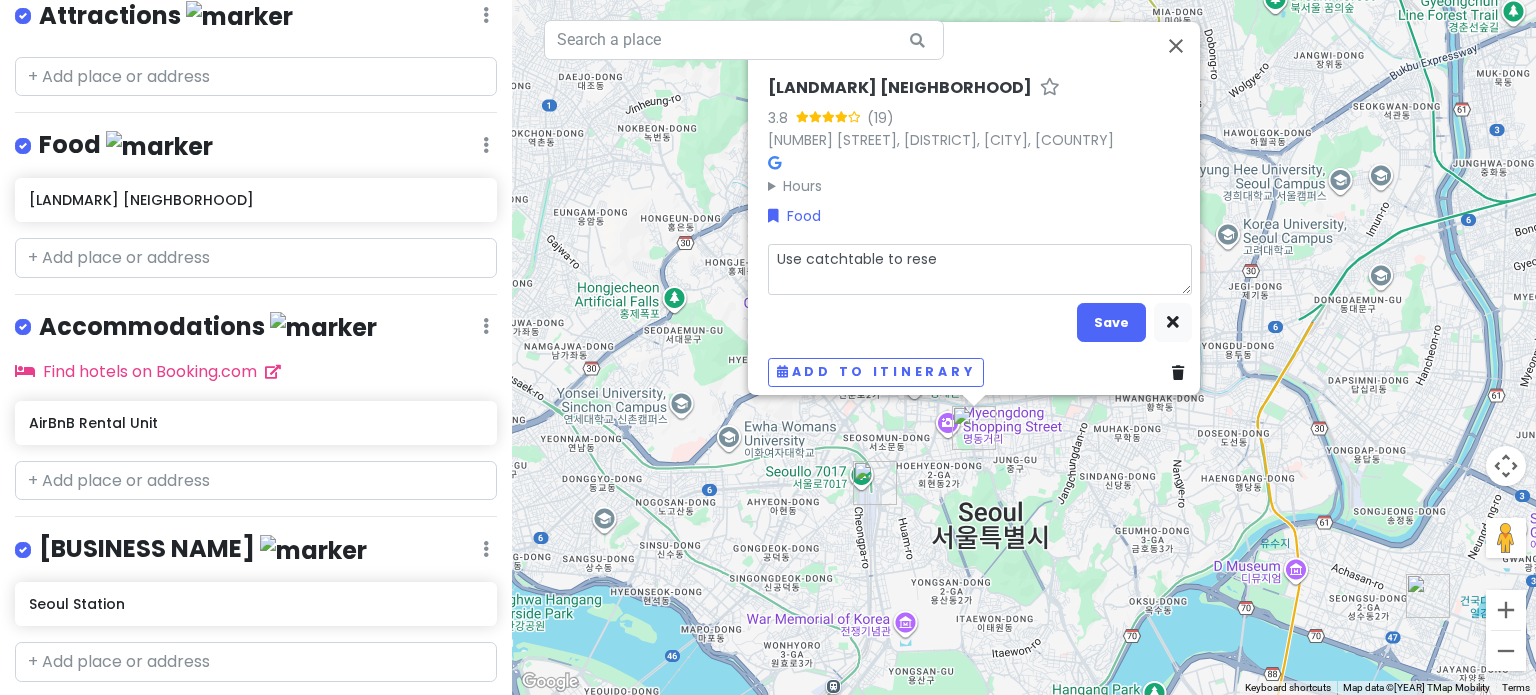 type on "x" 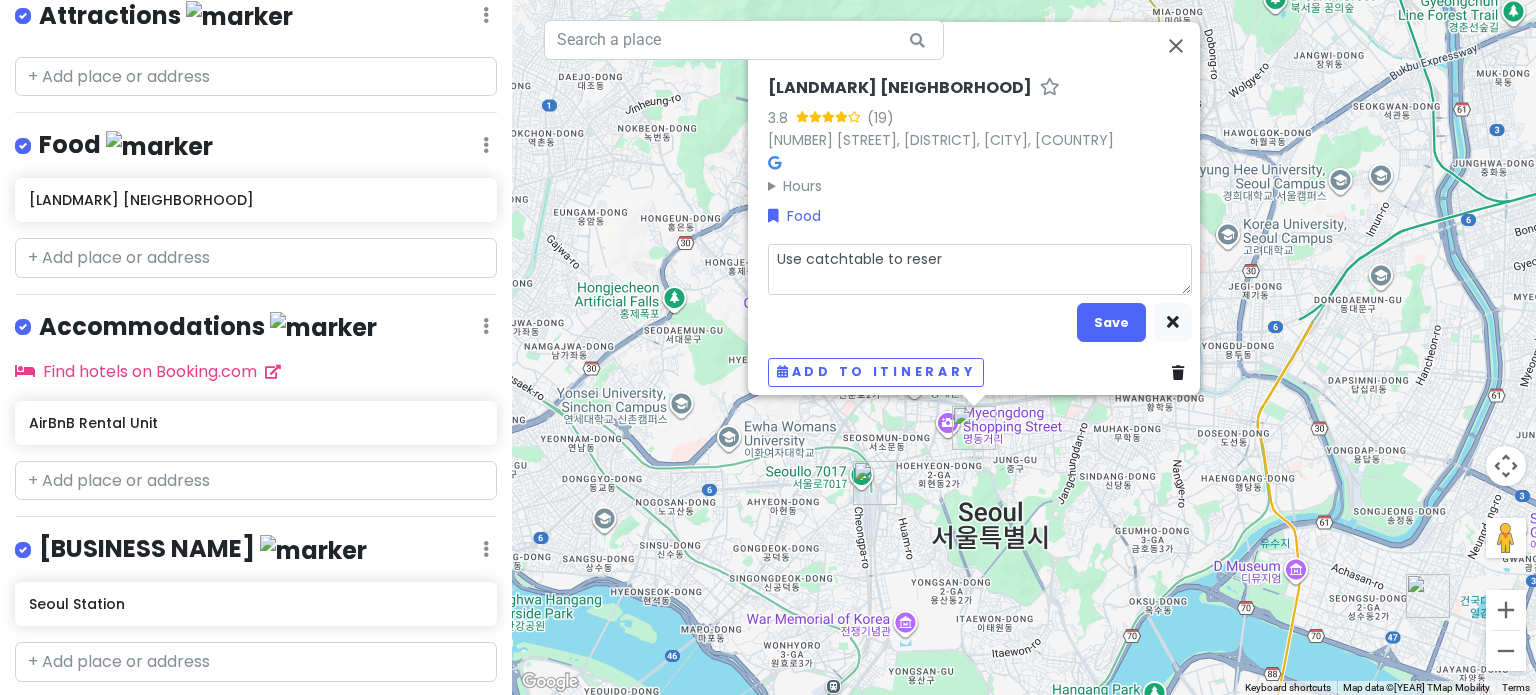 type on "x" 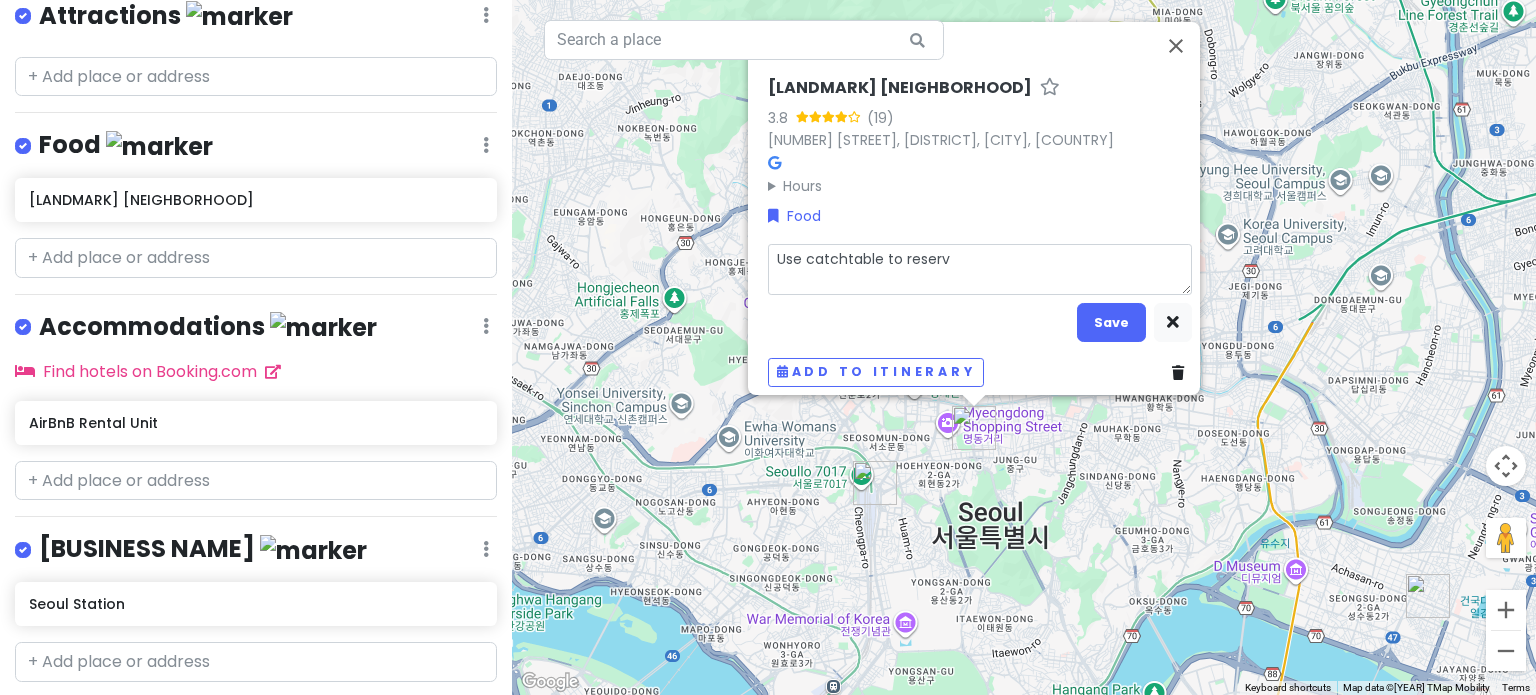 type on "x" 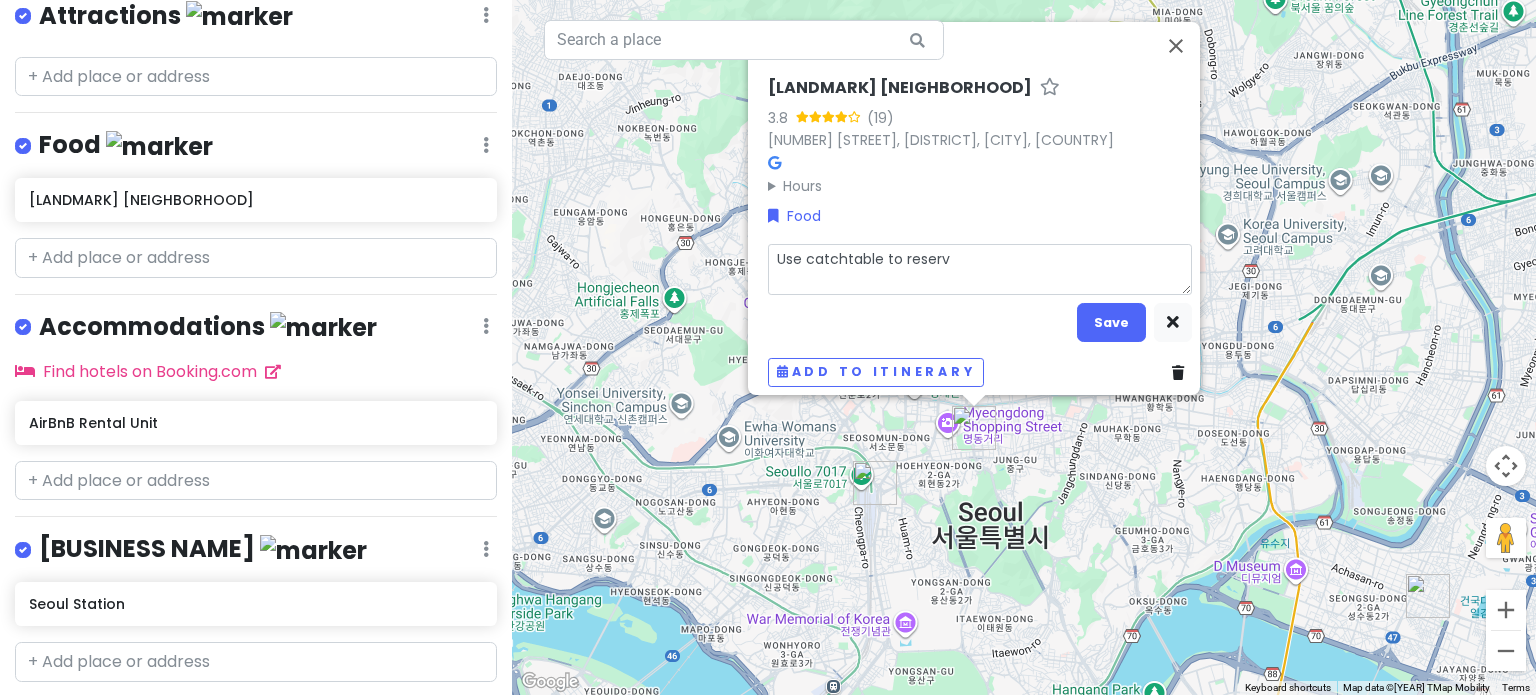 type on "Use catchtable to reserve" 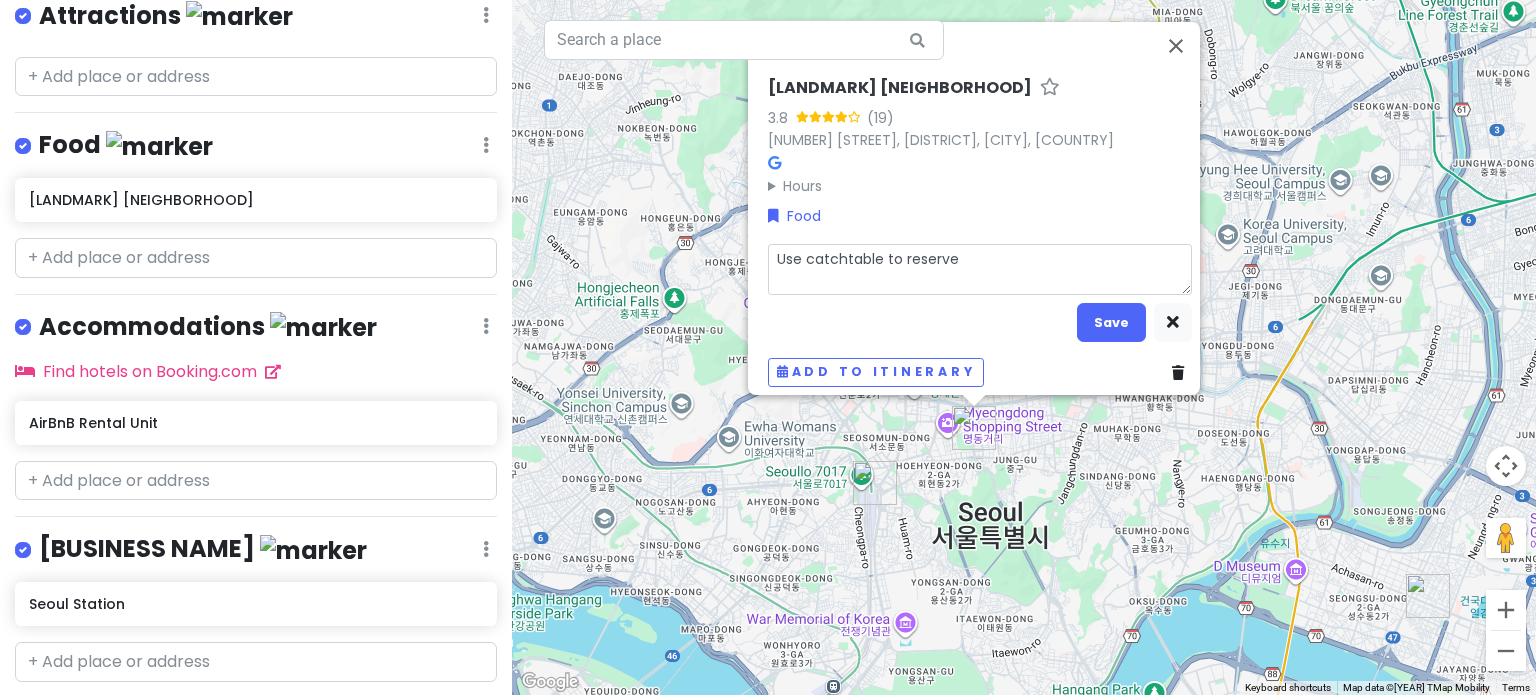type on "x" 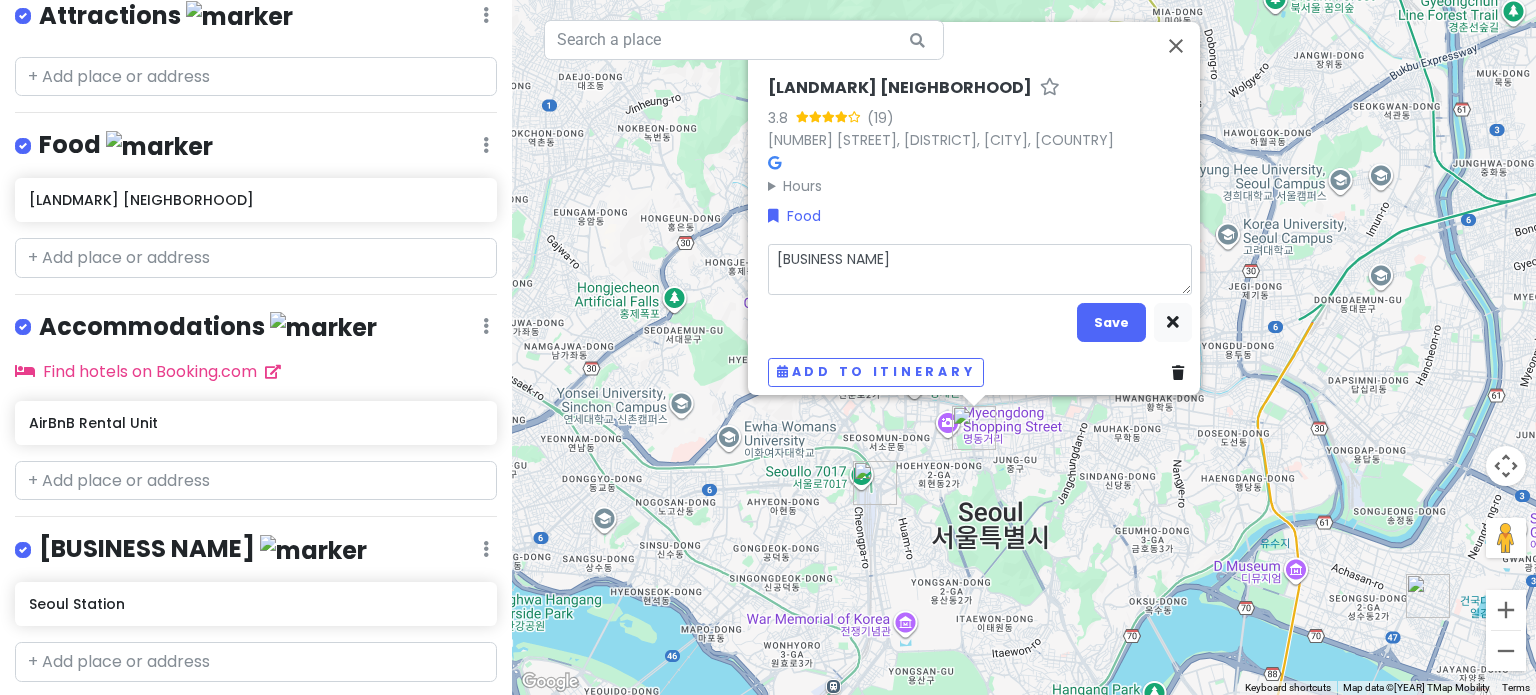 type on "Use catchtable to reserve ah" 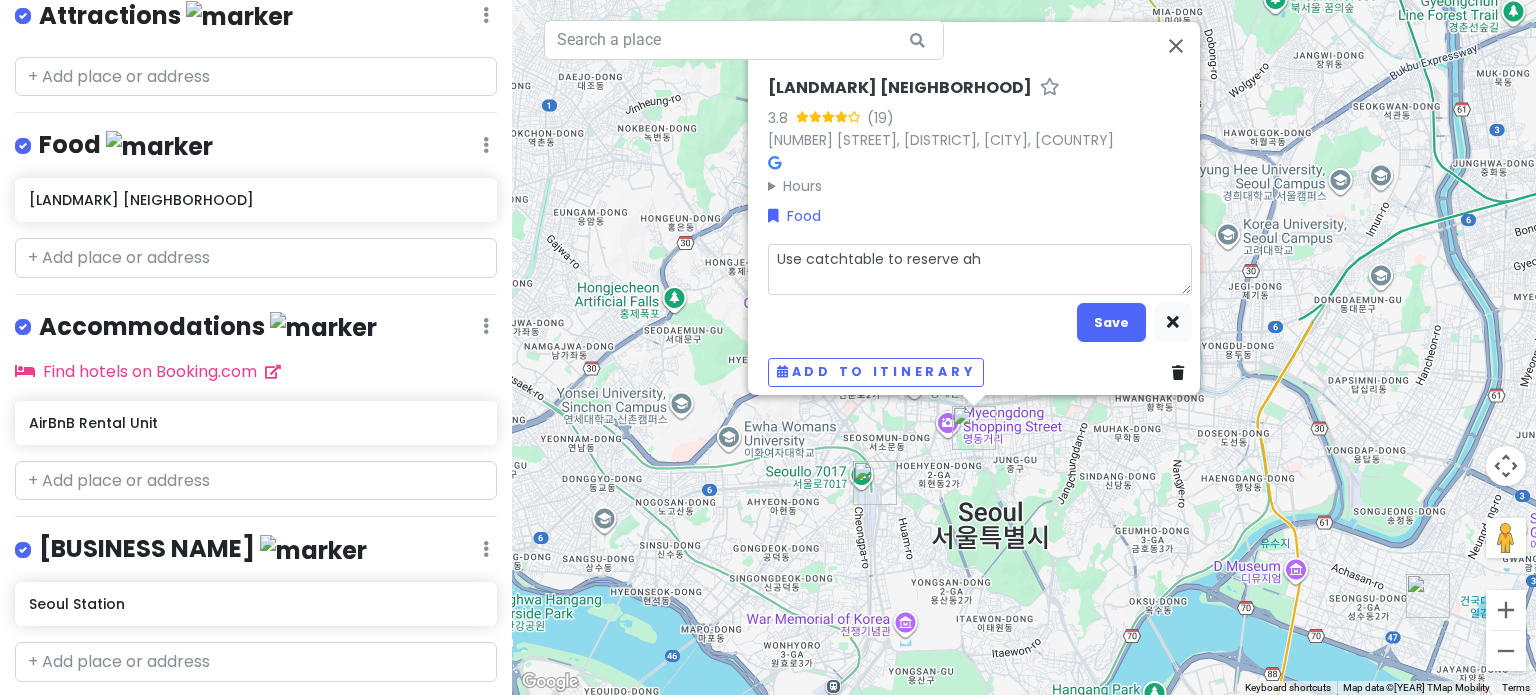 type on "x" 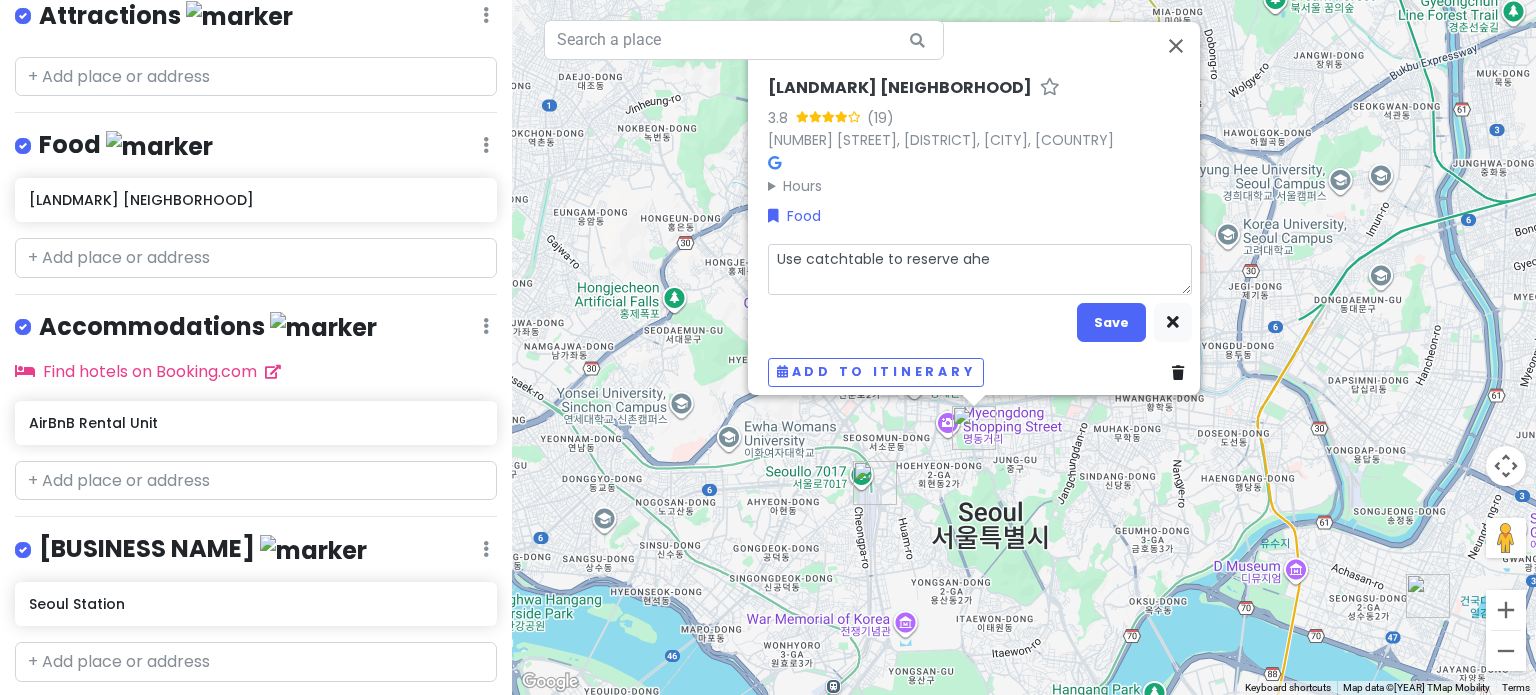 type on "x" 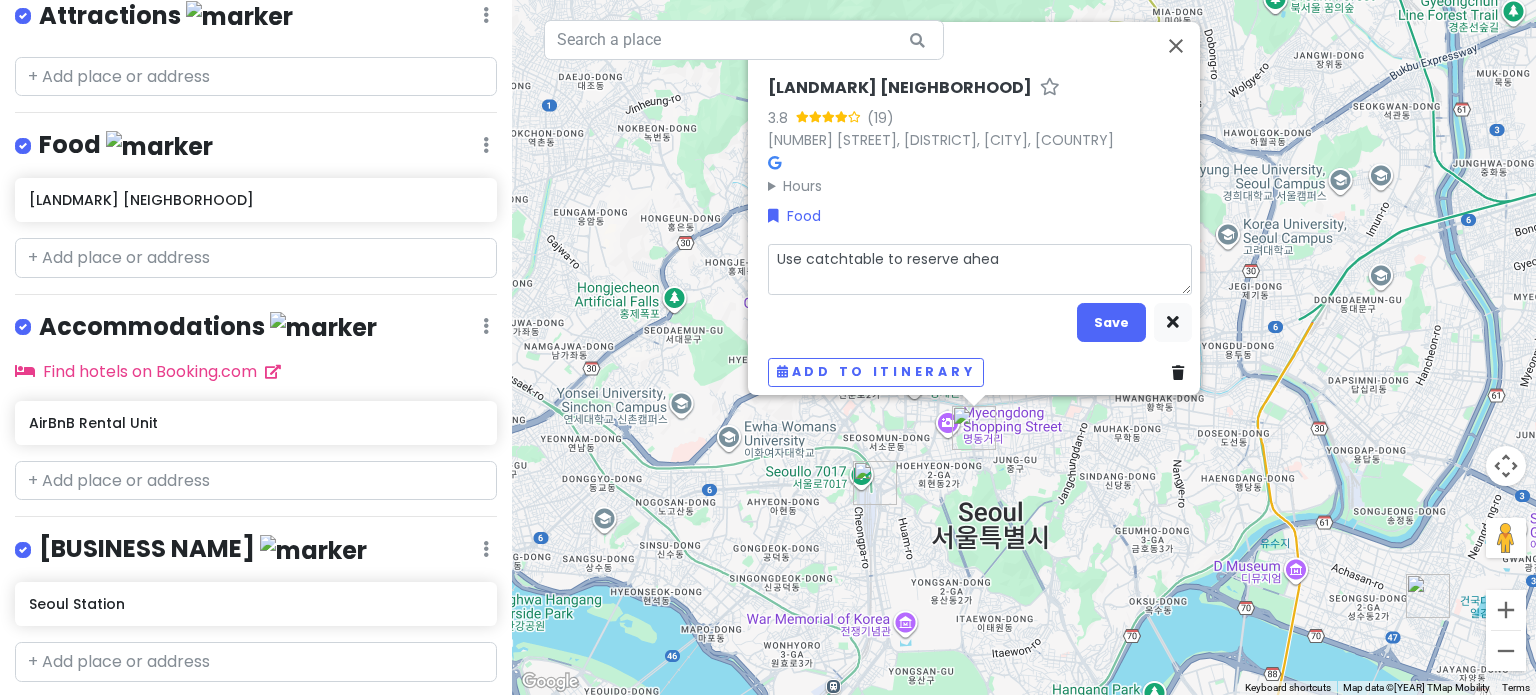 type on "Use catchtable to reserve ahead" 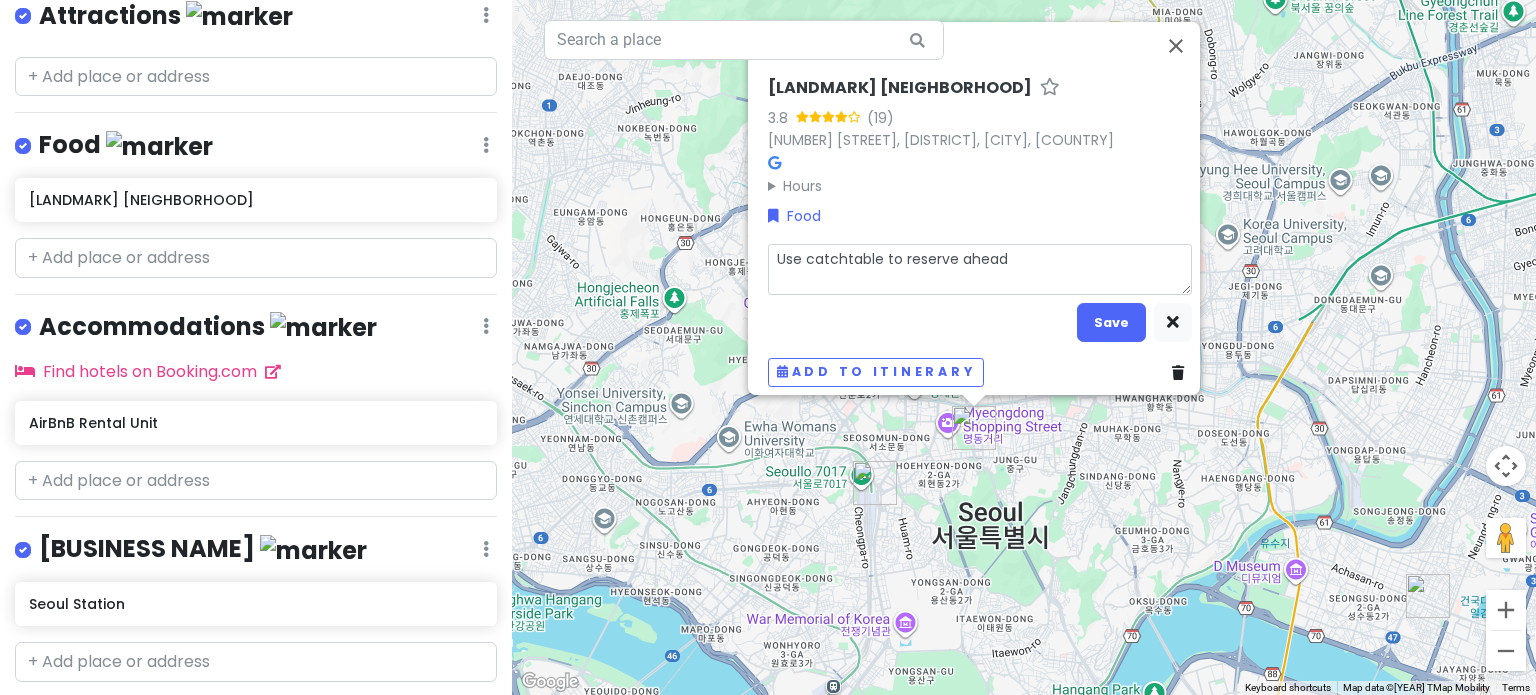 type on "x" 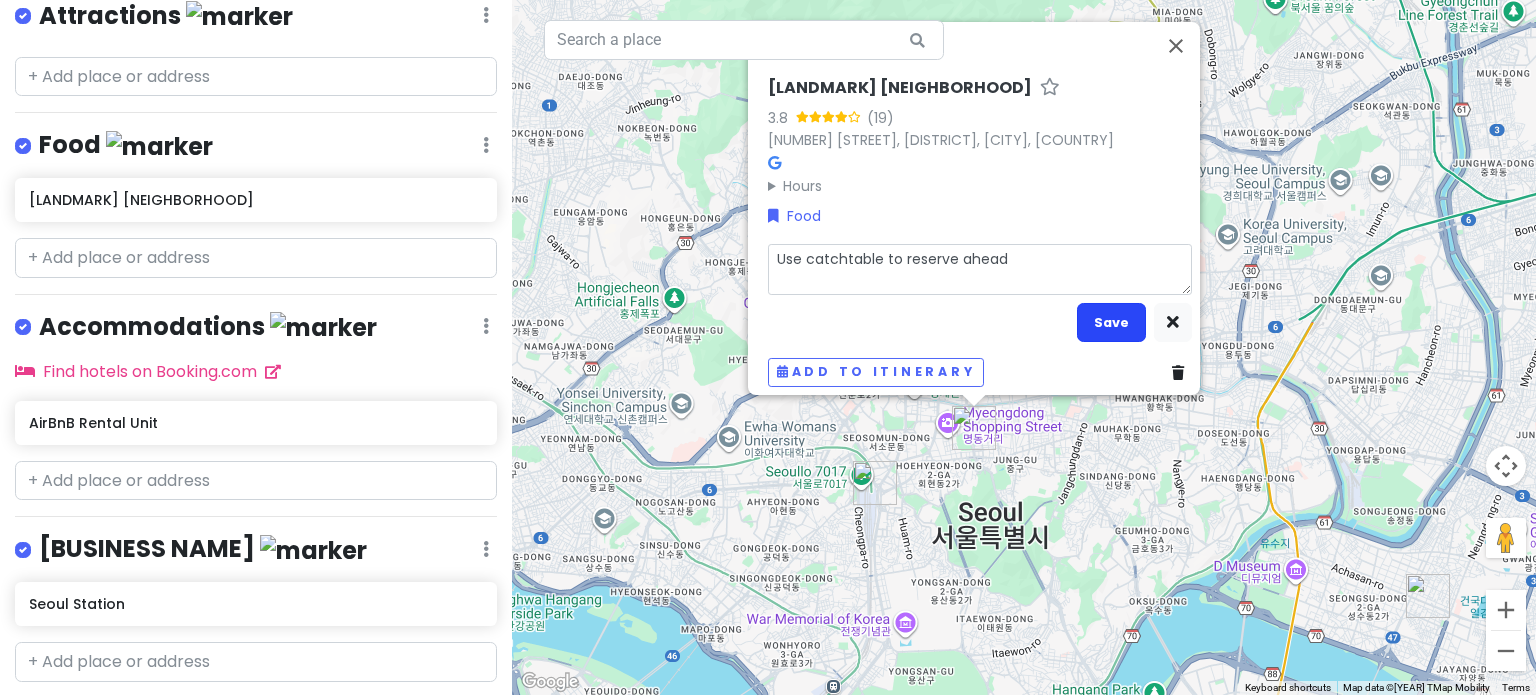 type on "Use catchtable to reserve ahead" 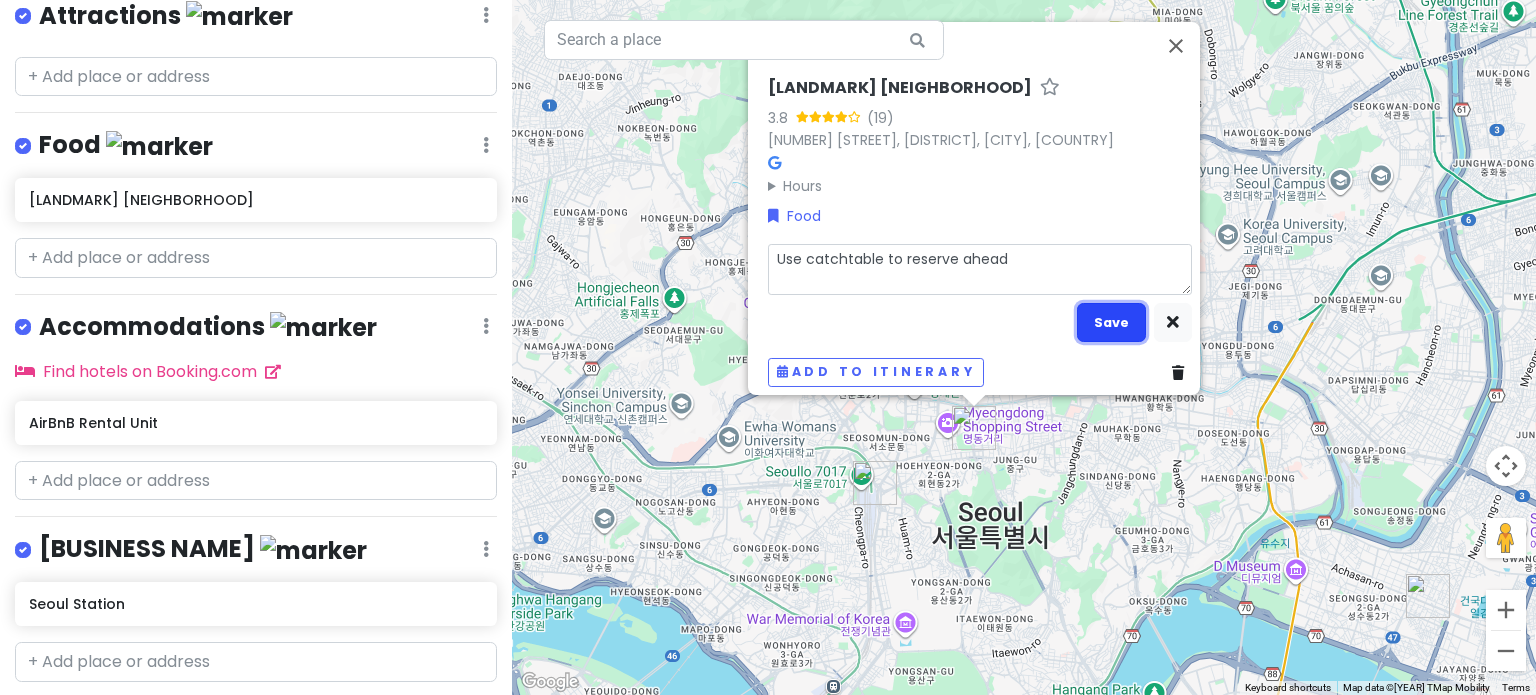 click on "Save" at bounding box center (1111, 322) 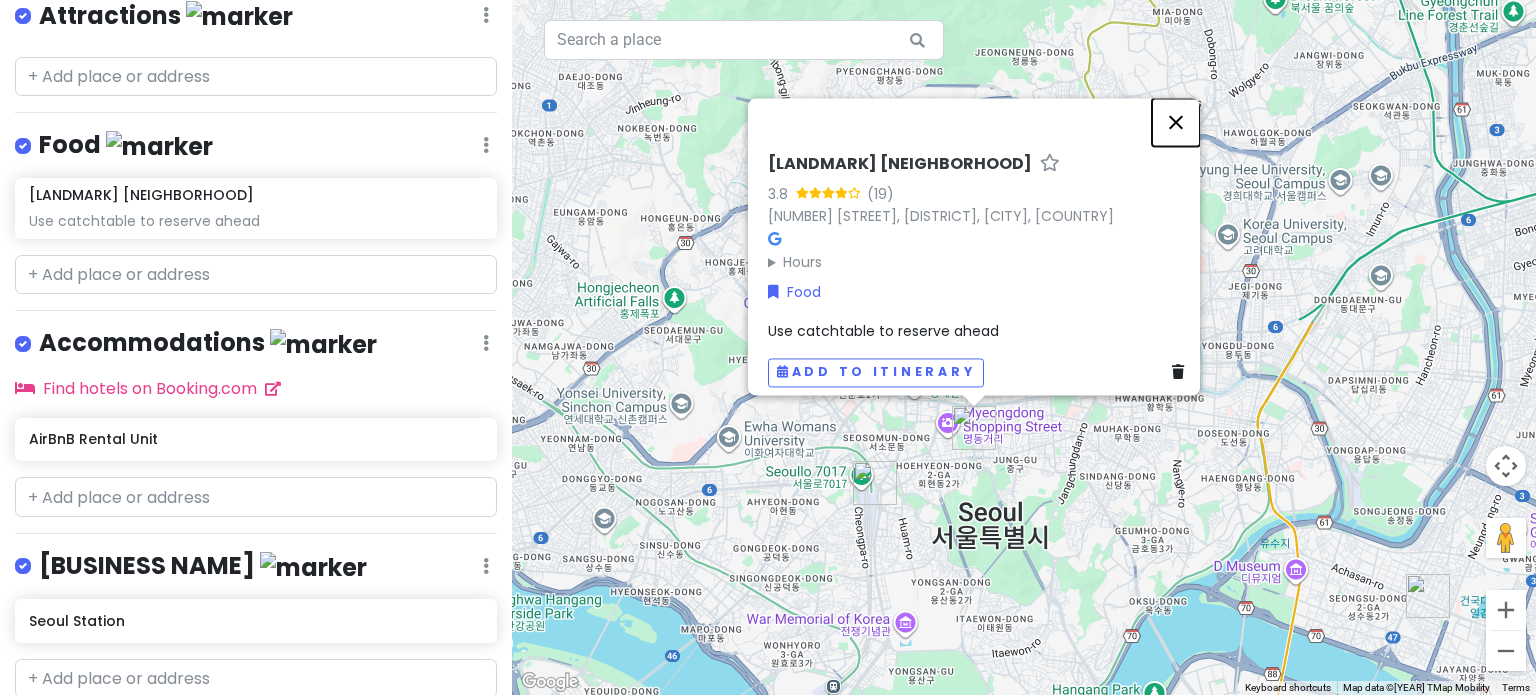 click at bounding box center (1176, 122) 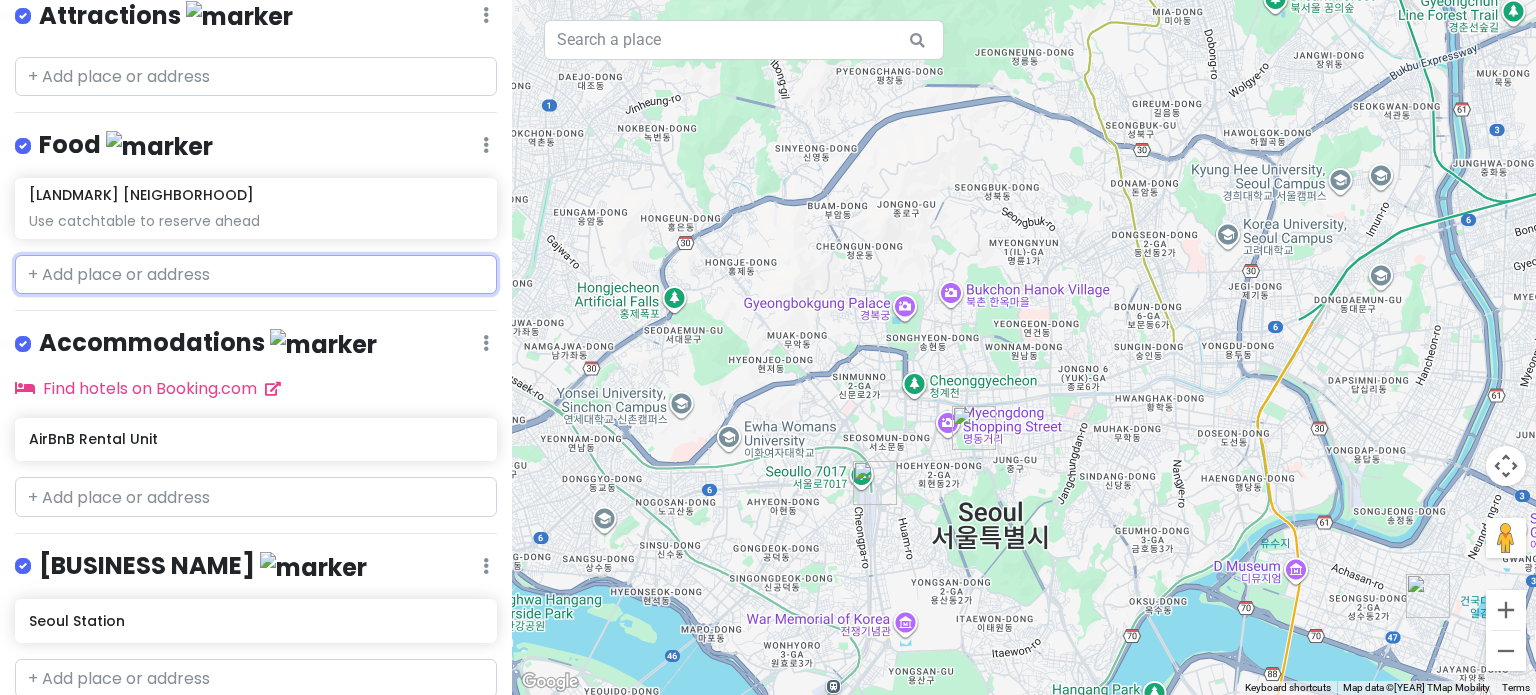 scroll, scrollTop: 0, scrollLeft: 0, axis: both 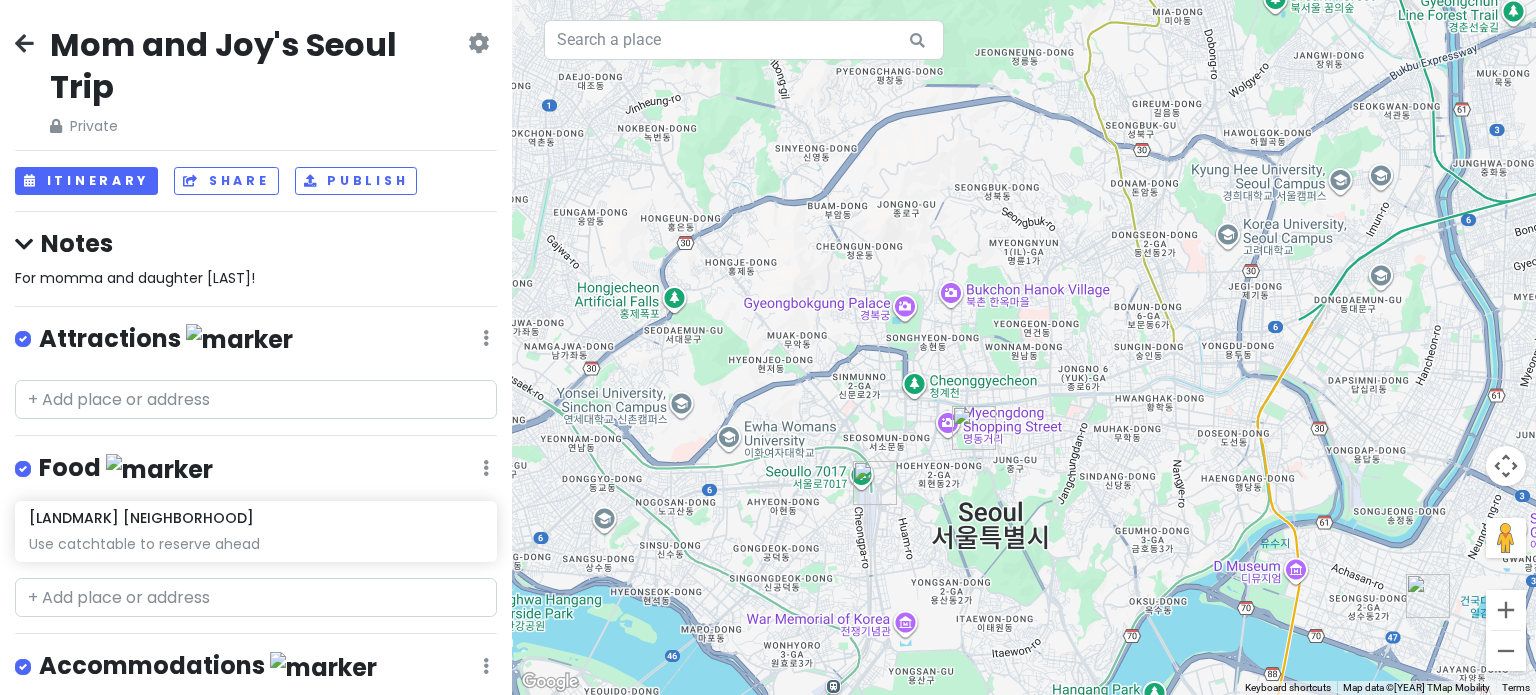 click at bounding box center [478, 43] 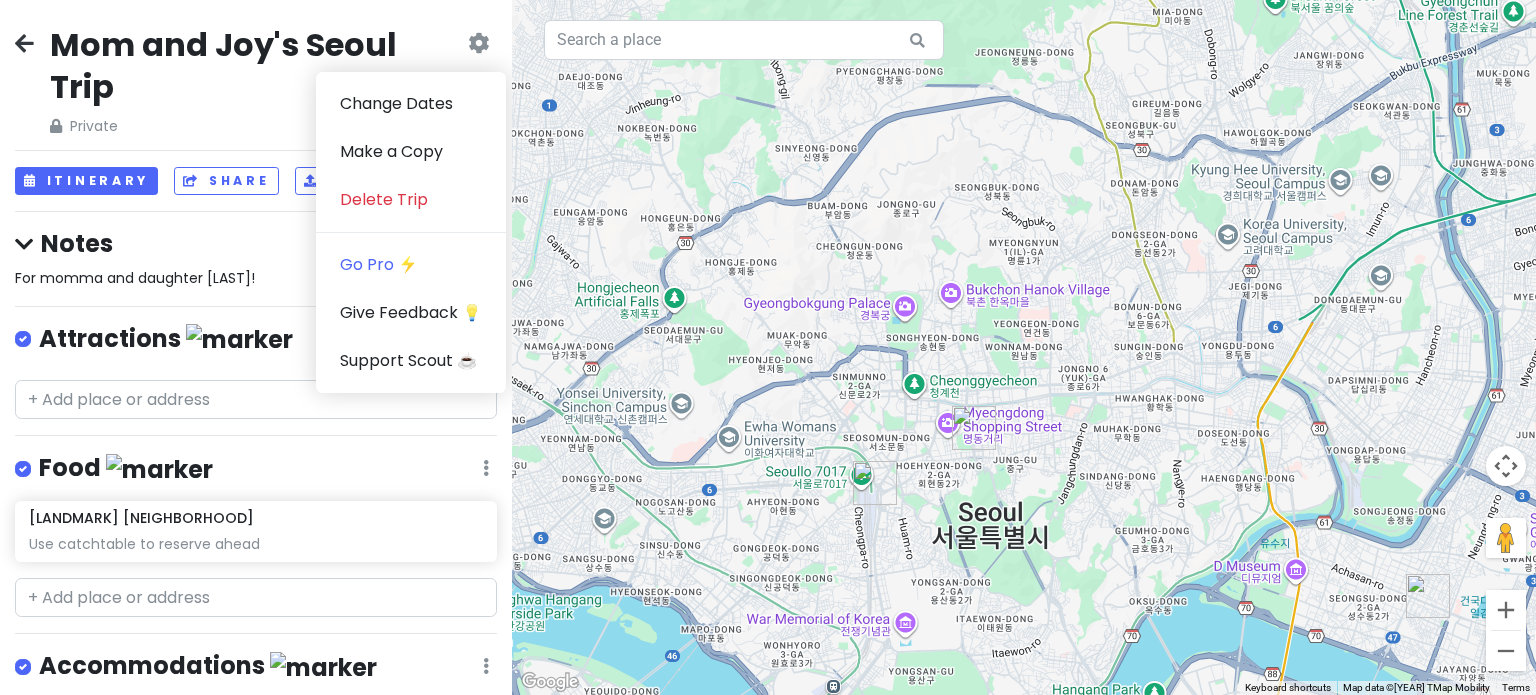 click at bounding box center (478, 43) 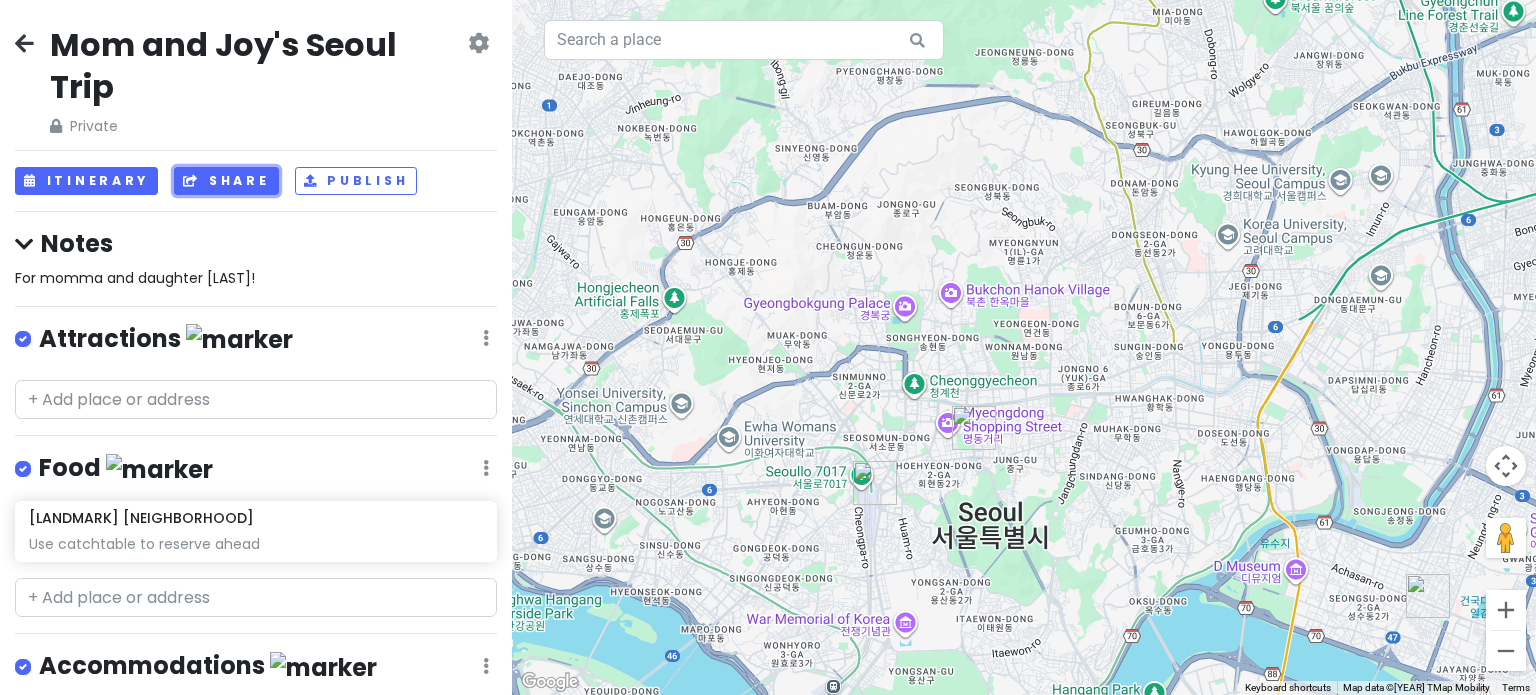 click on "Share" at bounding box center (226, 181) 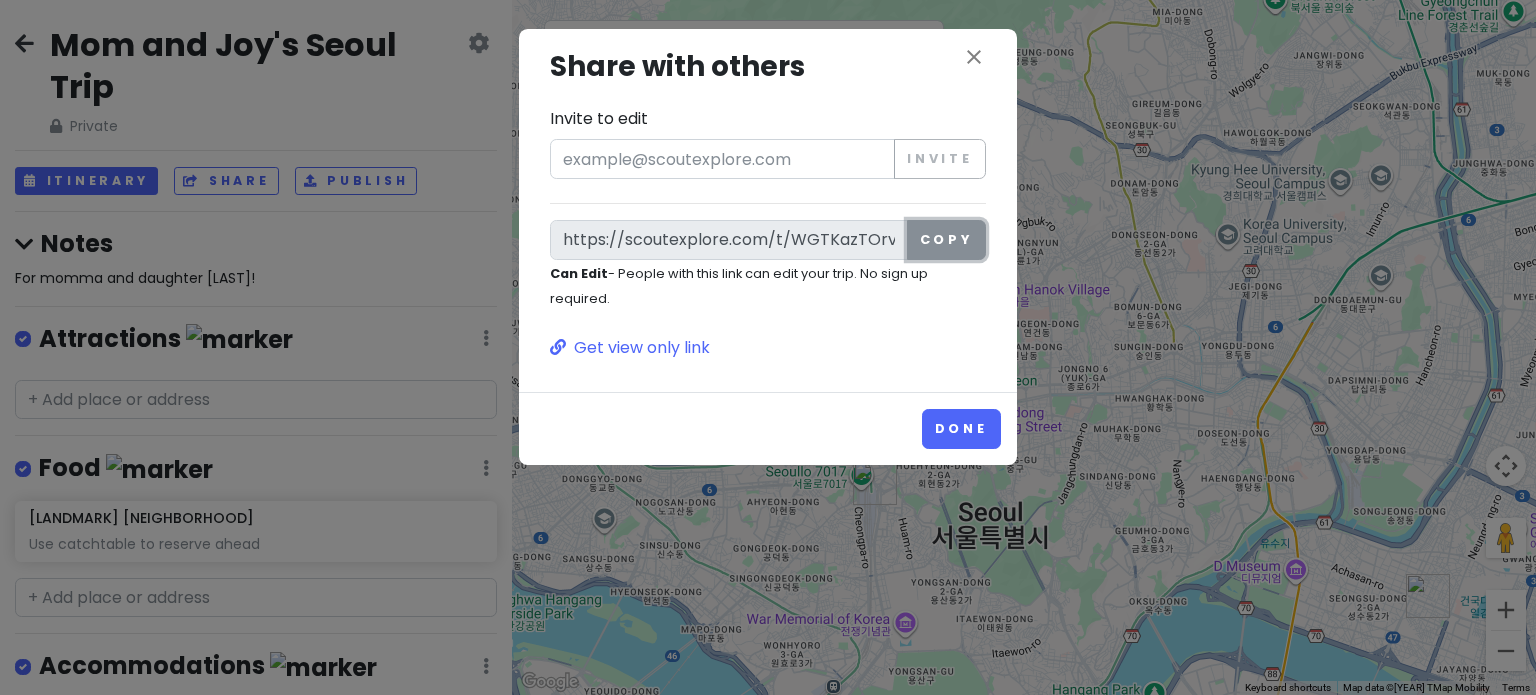 click on "Copy" at bounding box center (946, 240) 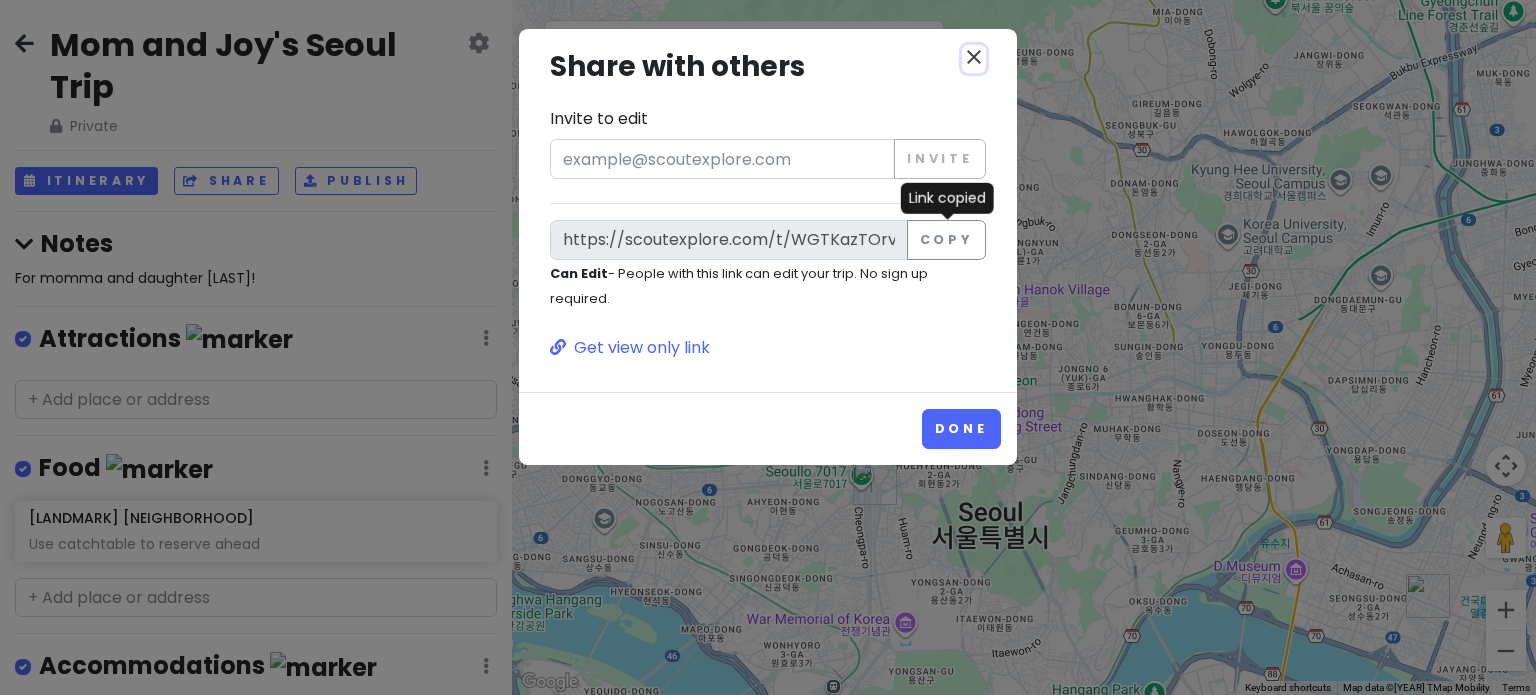 click on "close" at bounding box center [974, 57] 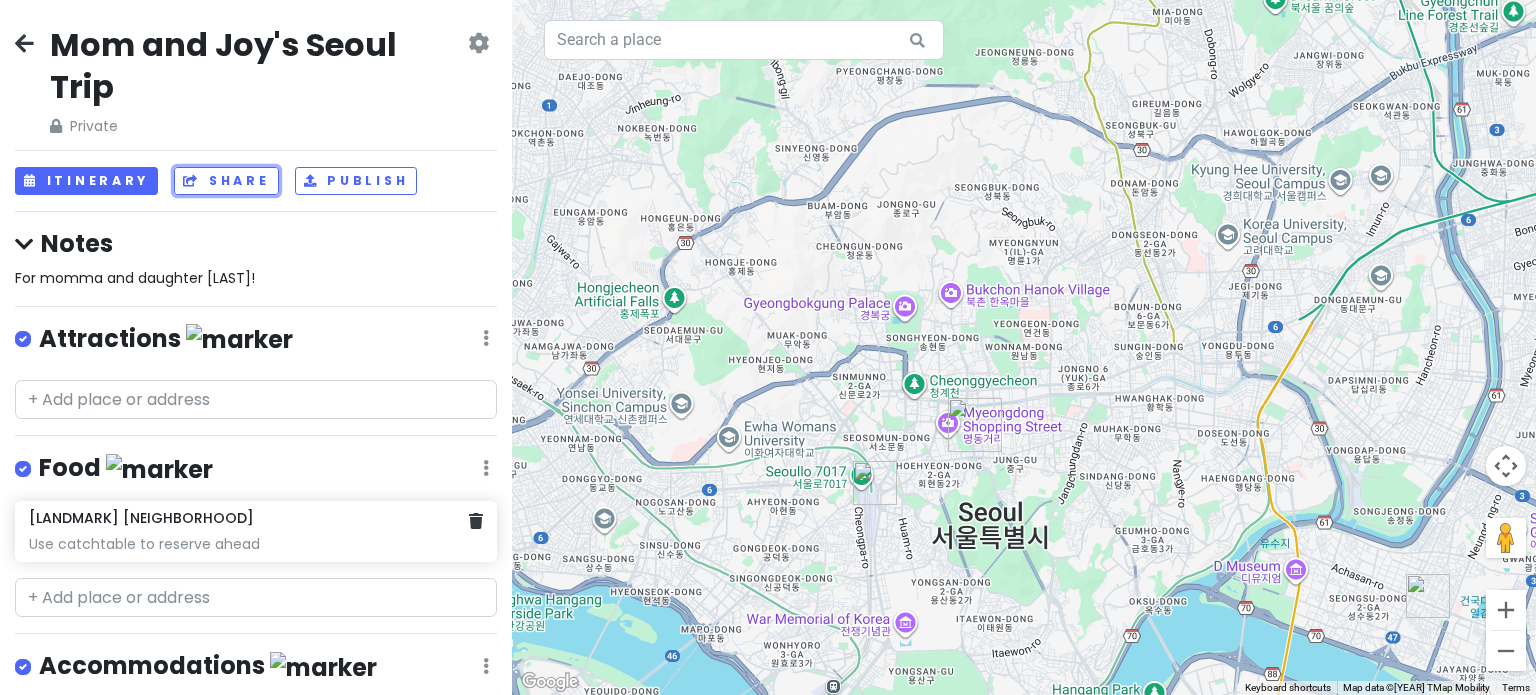 scroll, scrollTop: 300, scrollLeft: 0, axis: vertical 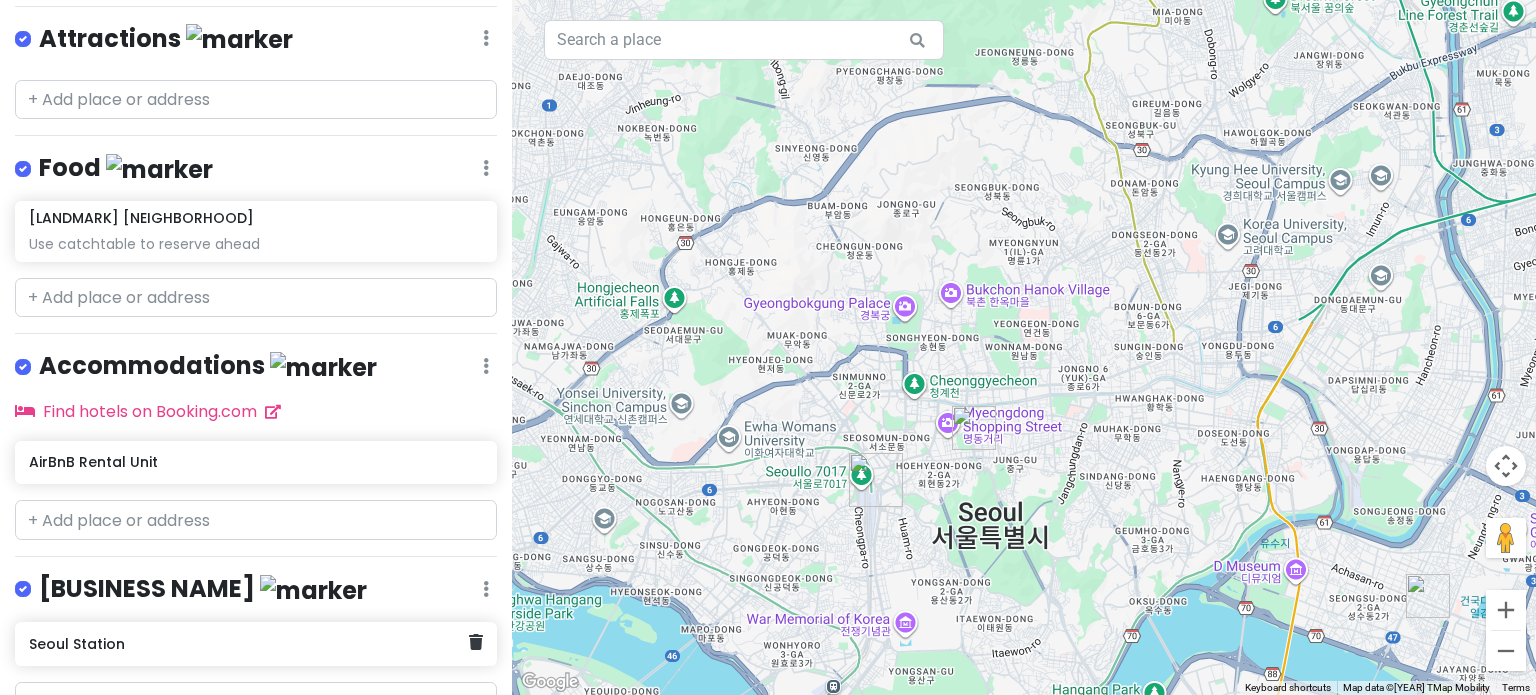 click on "Seoul Station" at bounding box center [256, 644] 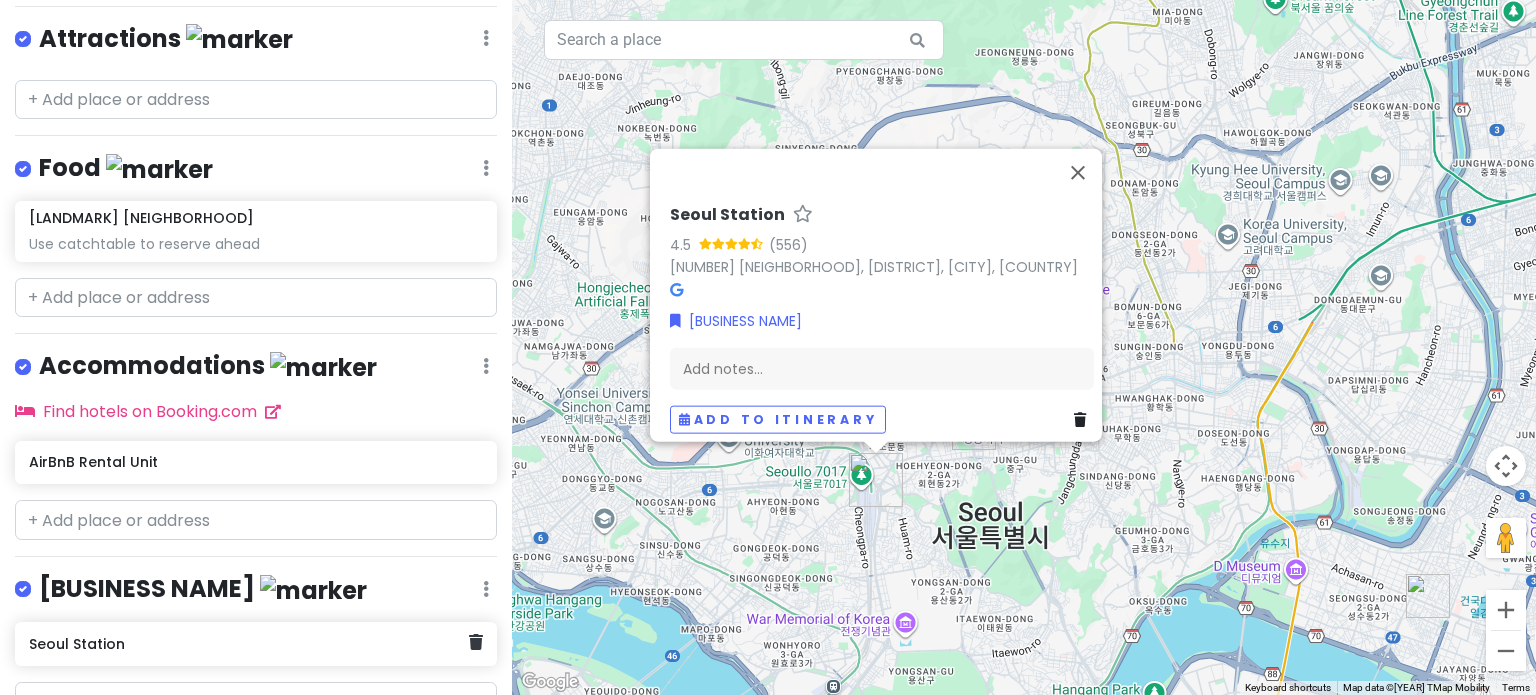 scroll, scrollTop: 391, scrollLeft: 0, axis: vertical 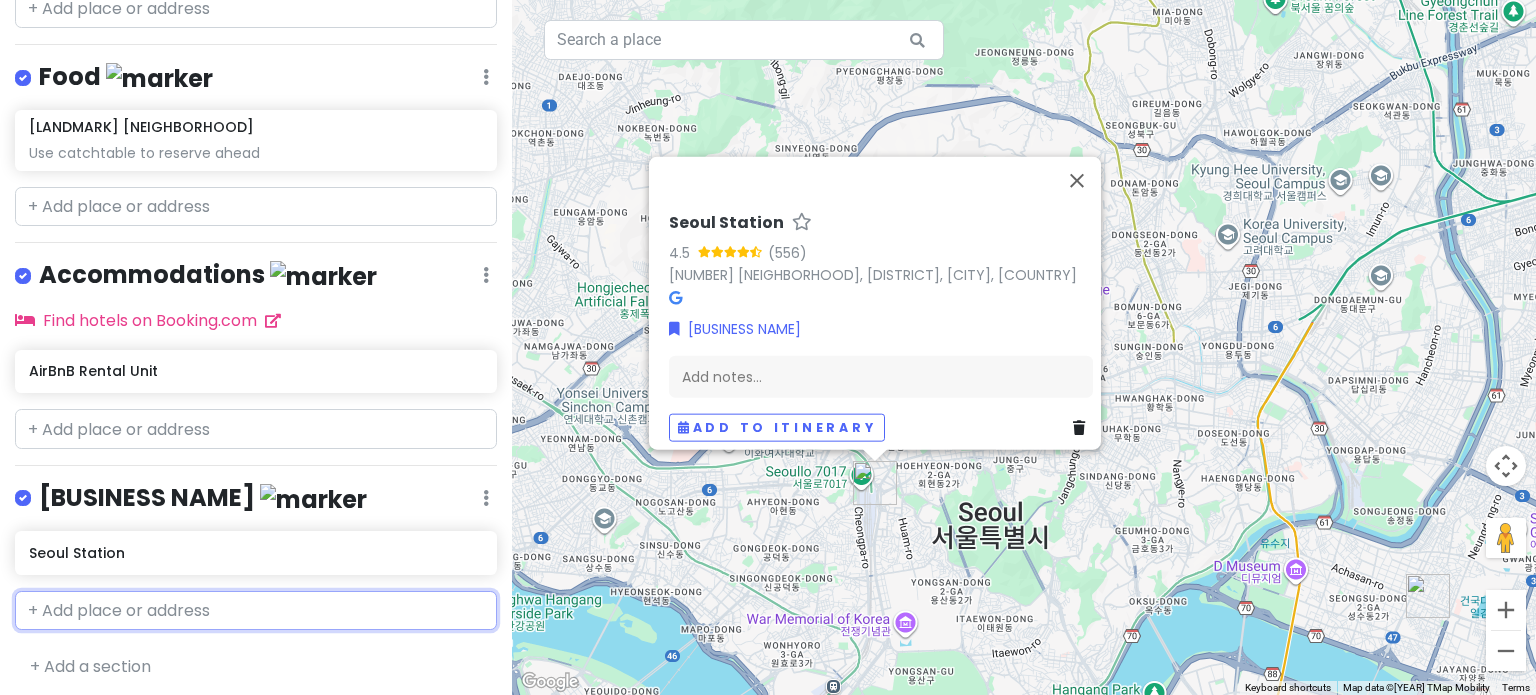 click at bounding box center [256, 611] 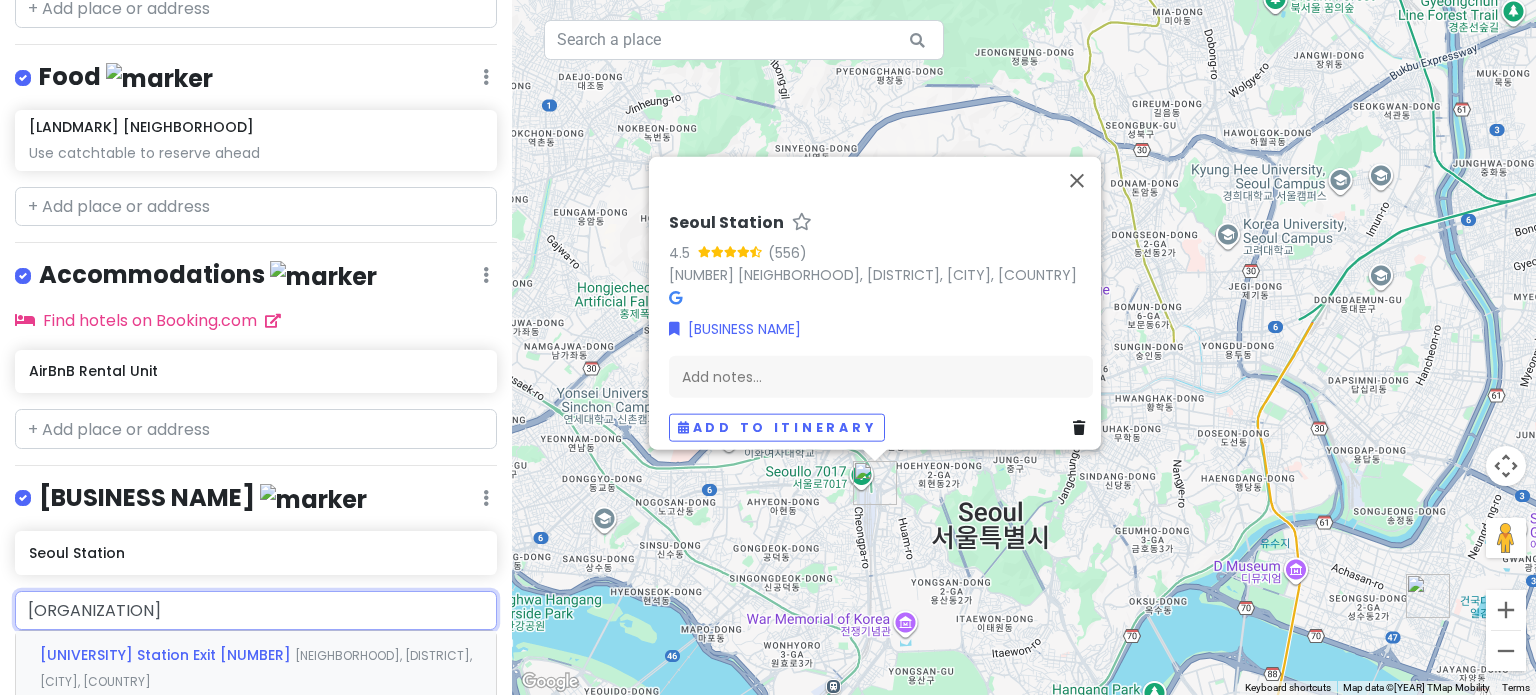 type on "[ORGANIZATION]" 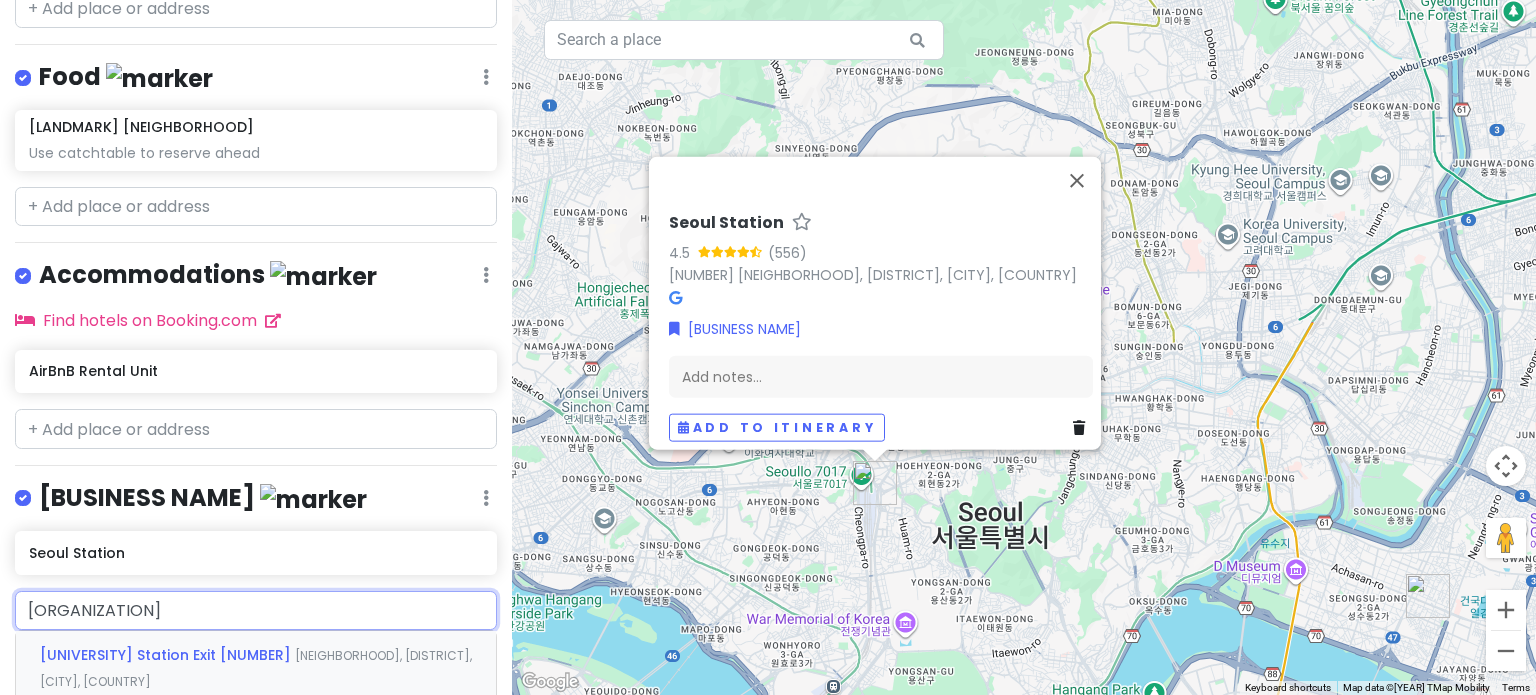 click on "[UNIVERSITY] Station Exit [NUMBER]" at bounding box center (167, 655) 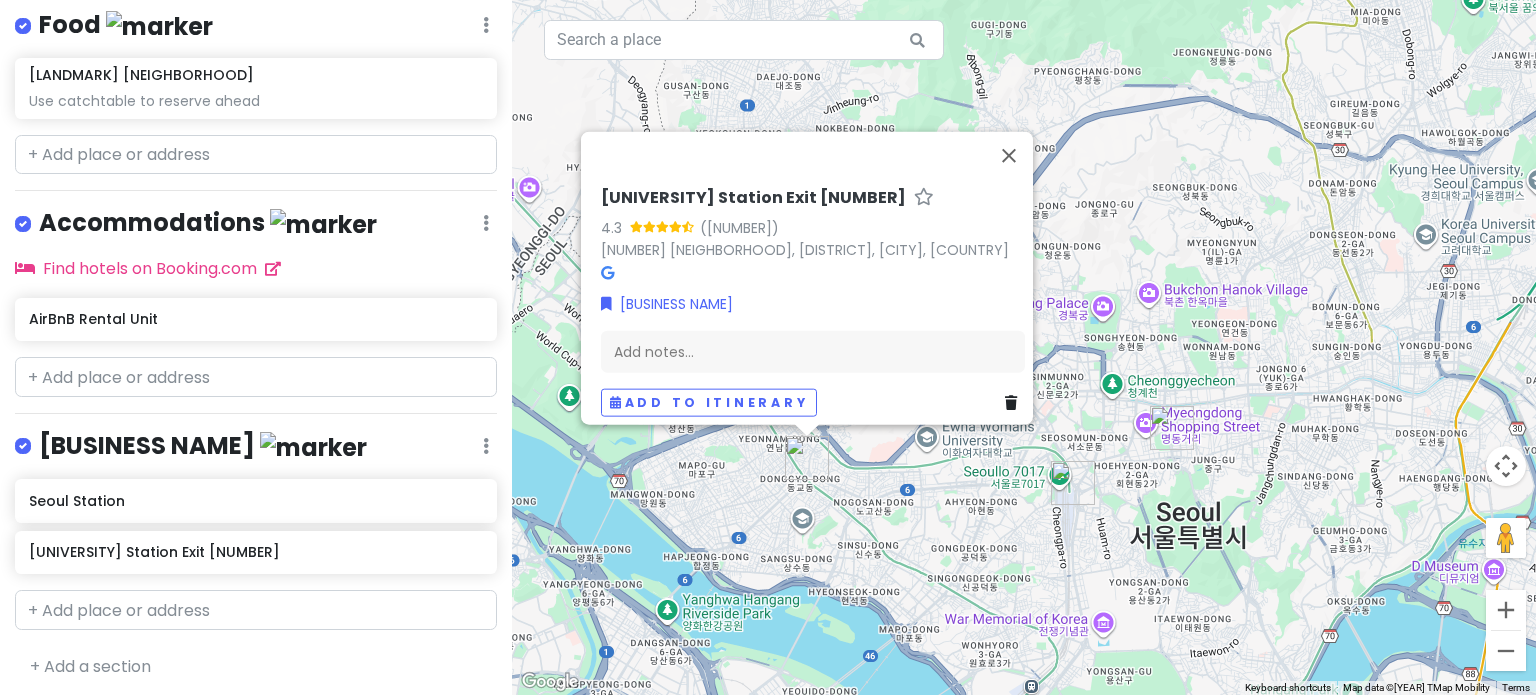 scroll, scrollTop: 442, scrollLeft: 0, axis: vertical 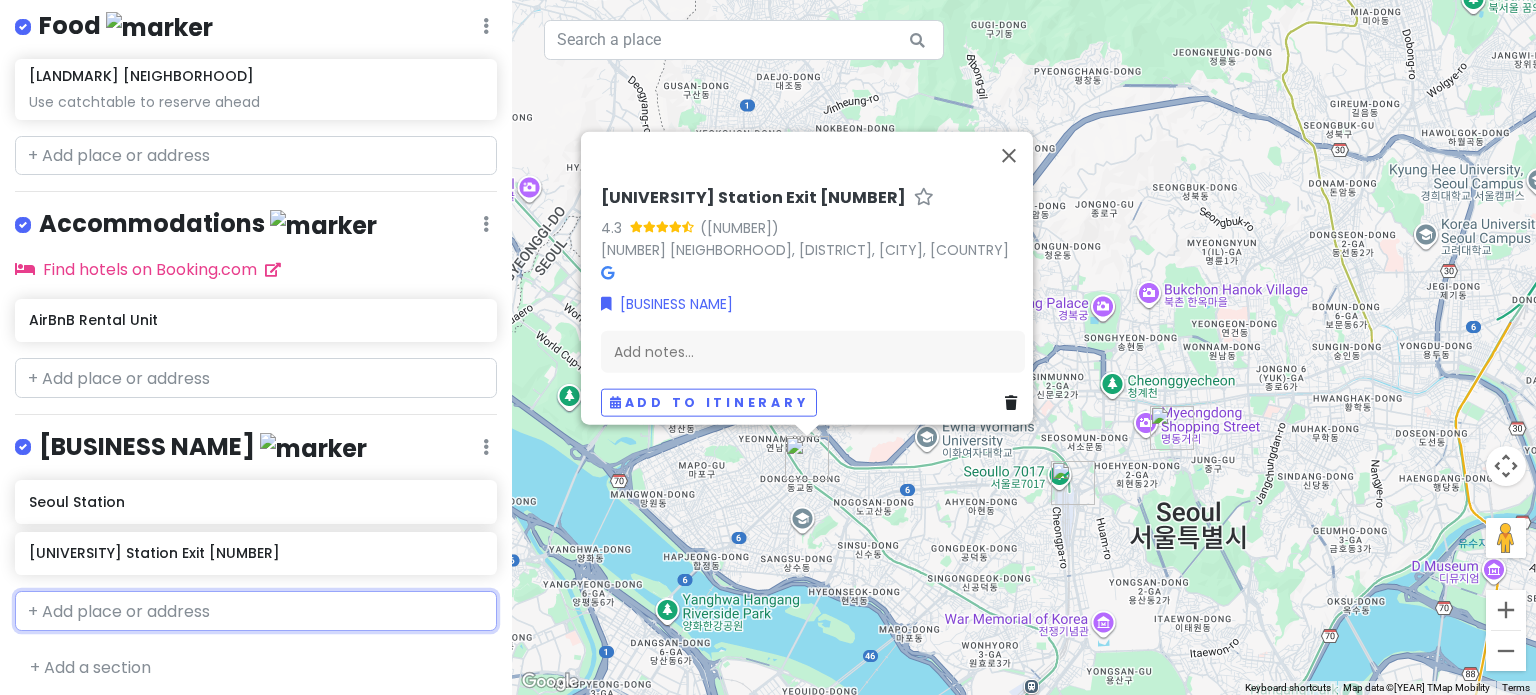 click at bounding box center (256, 611) 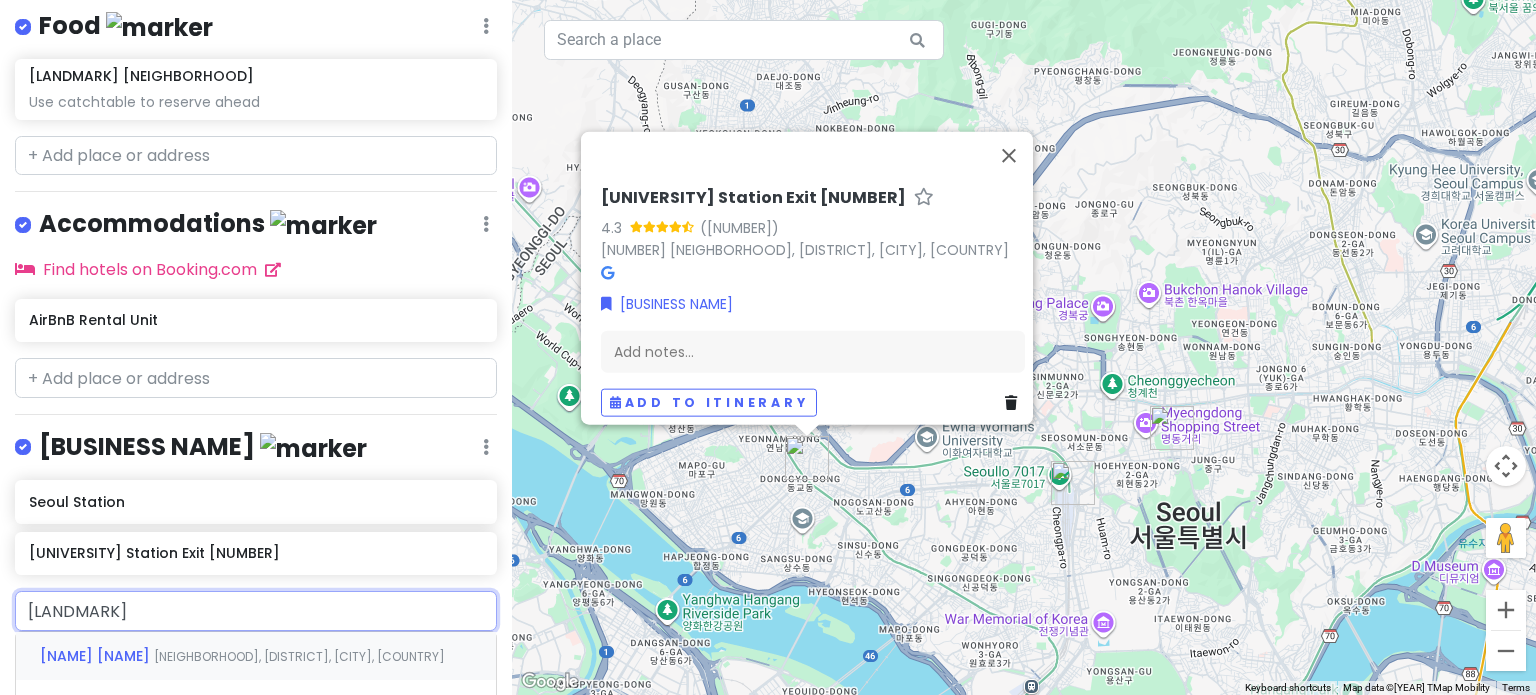 type on "[NAME]" 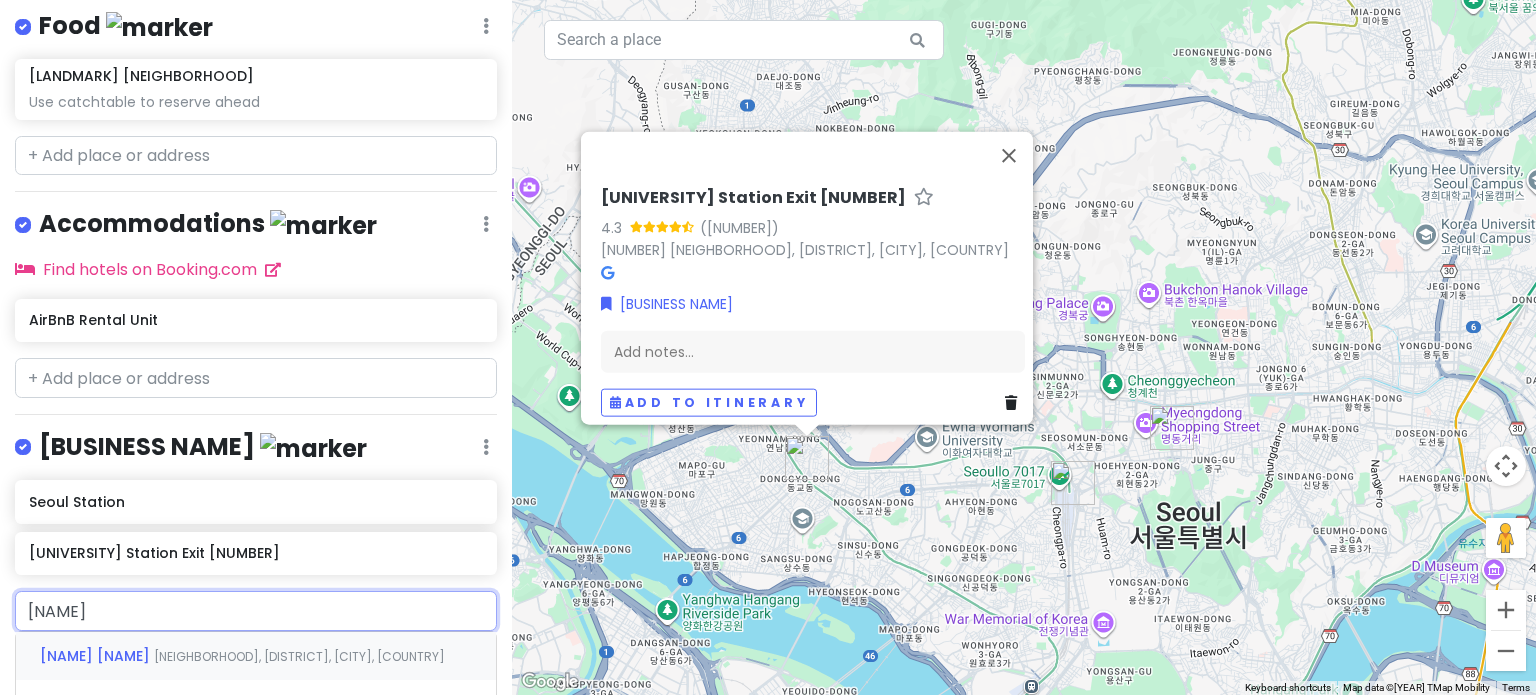 click on "[NEIGHBORHOOD], [DISTRICT], [CITY], [COUNTRY]" at bounding box center [299, 656] 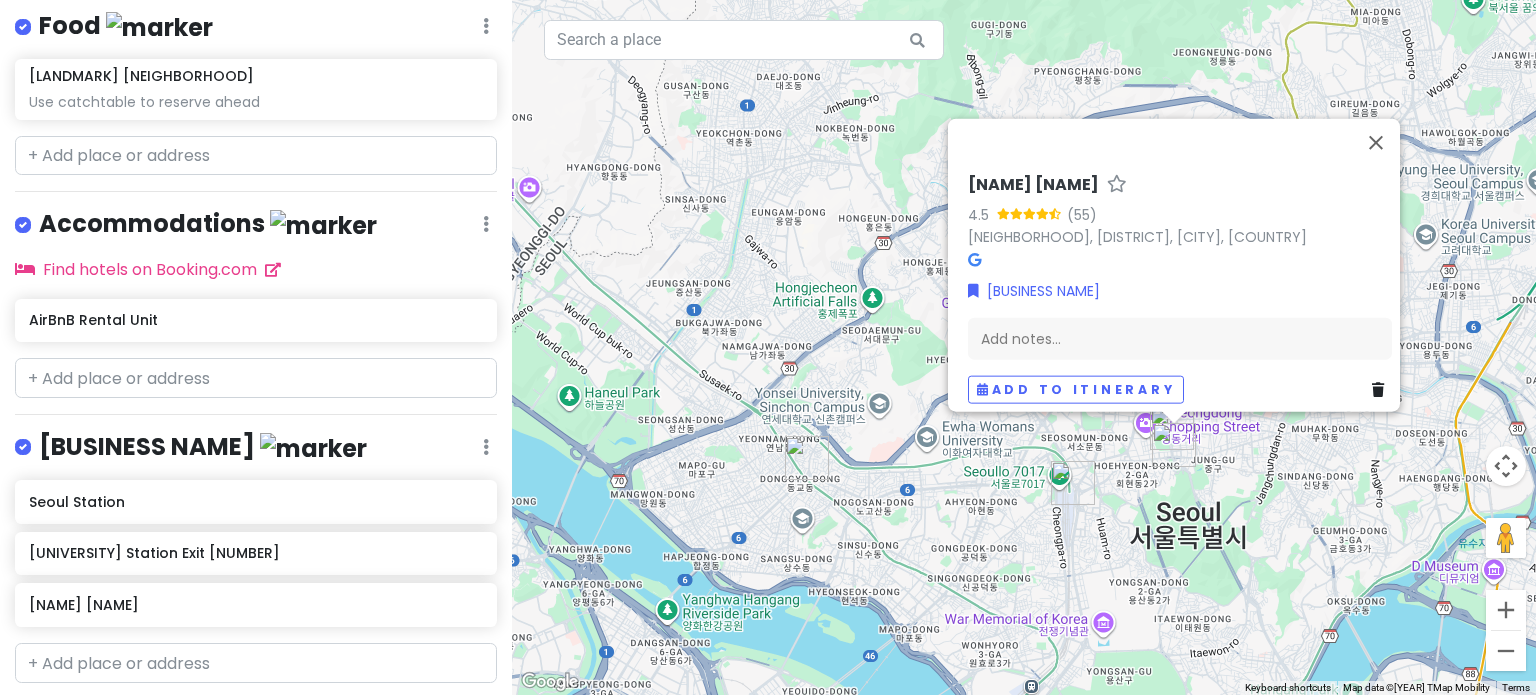 scroll, scrollTop: 495, scrollLeft: 0, axis: vertical 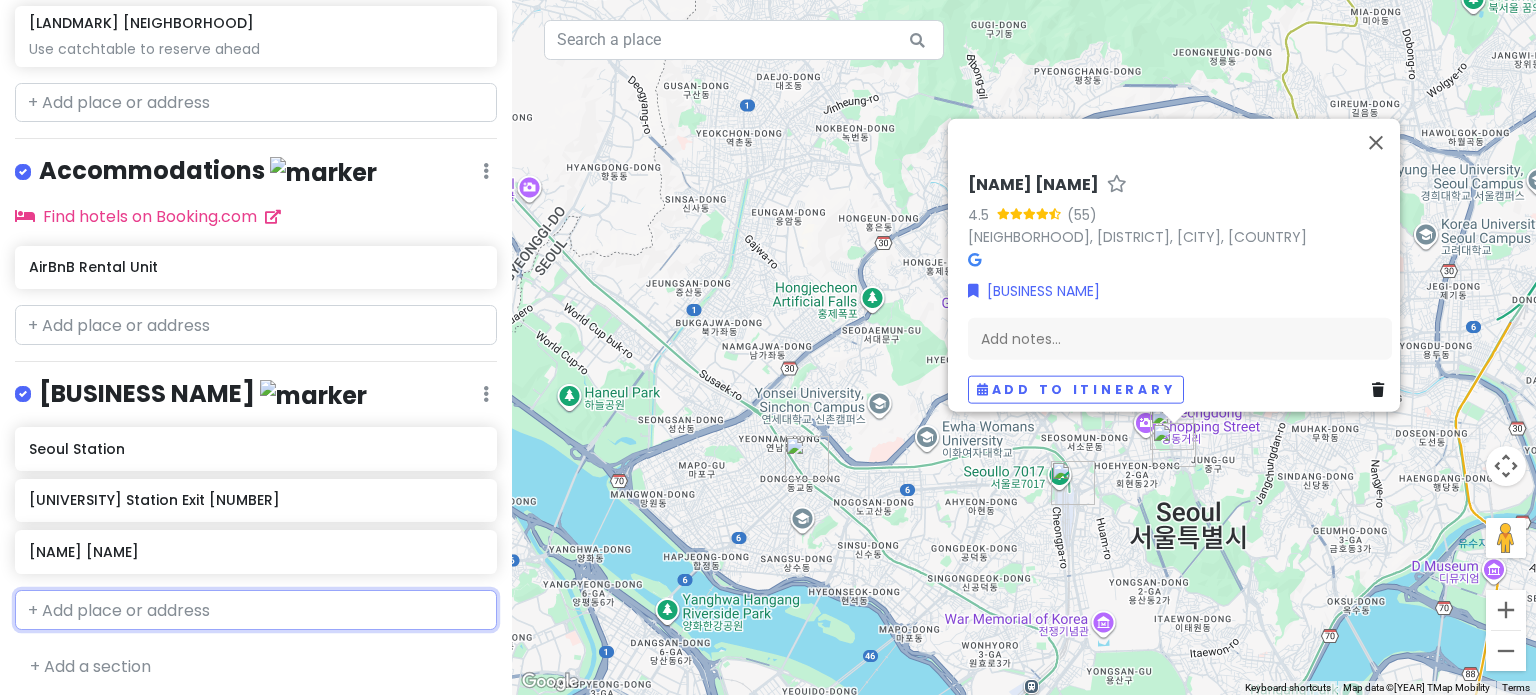 click at bounding box center (256, 610) 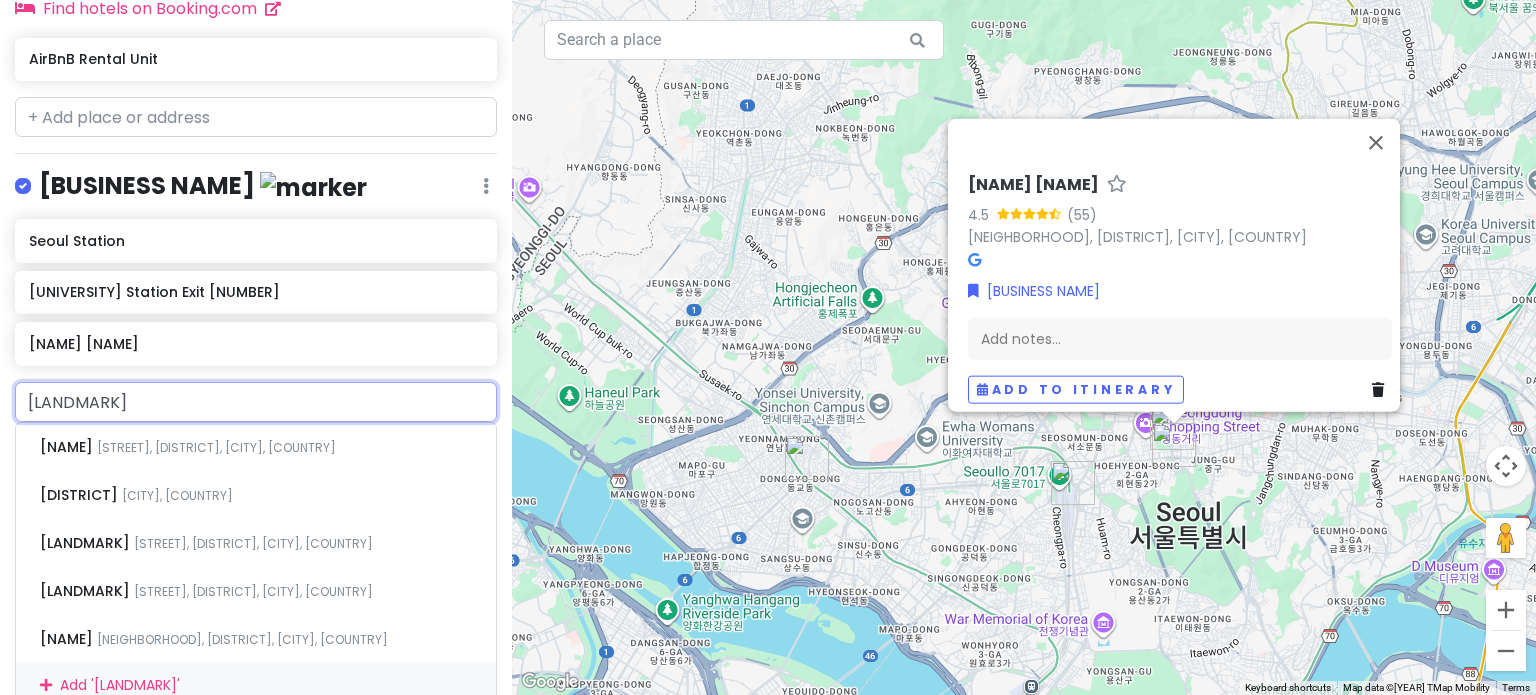 scroll, scrollTop: 711, scrollLeft: 0, axis: vertical 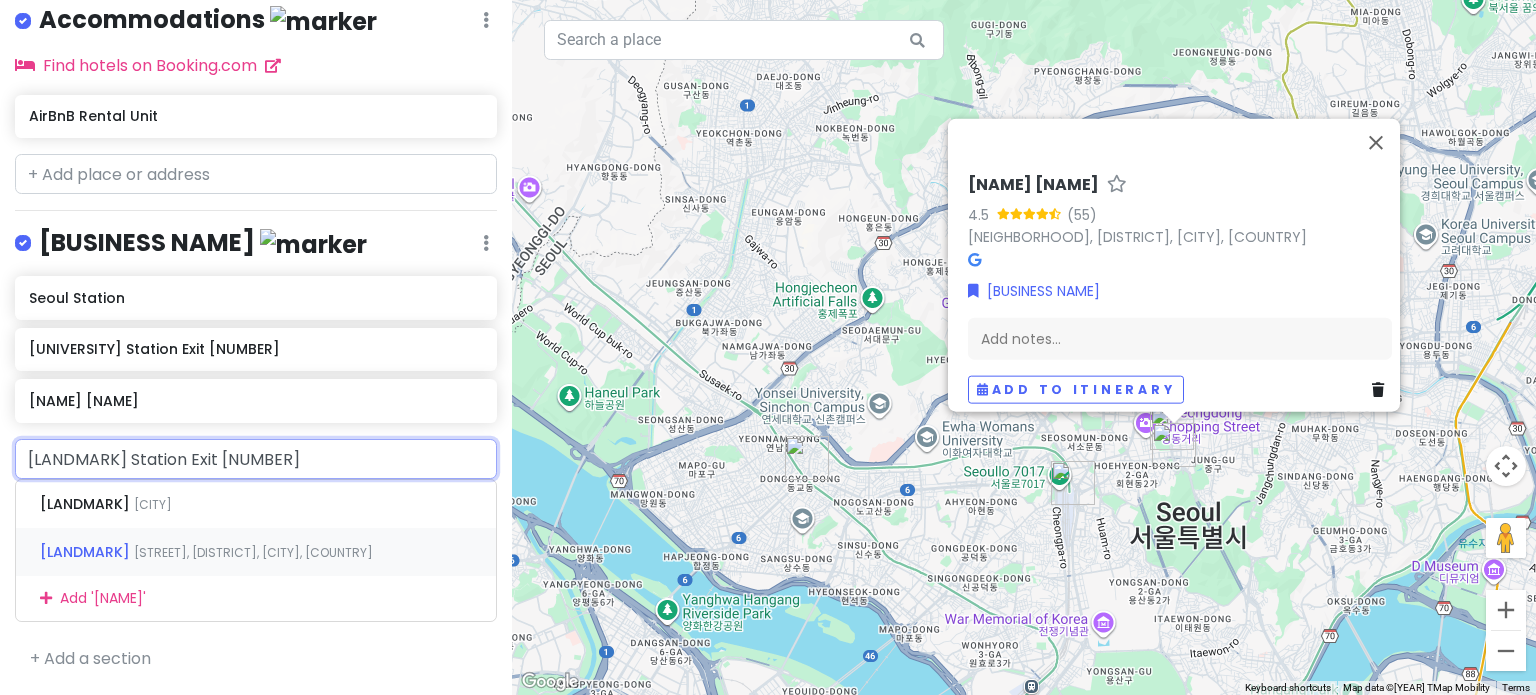 type on "[NAME] Exit 10" 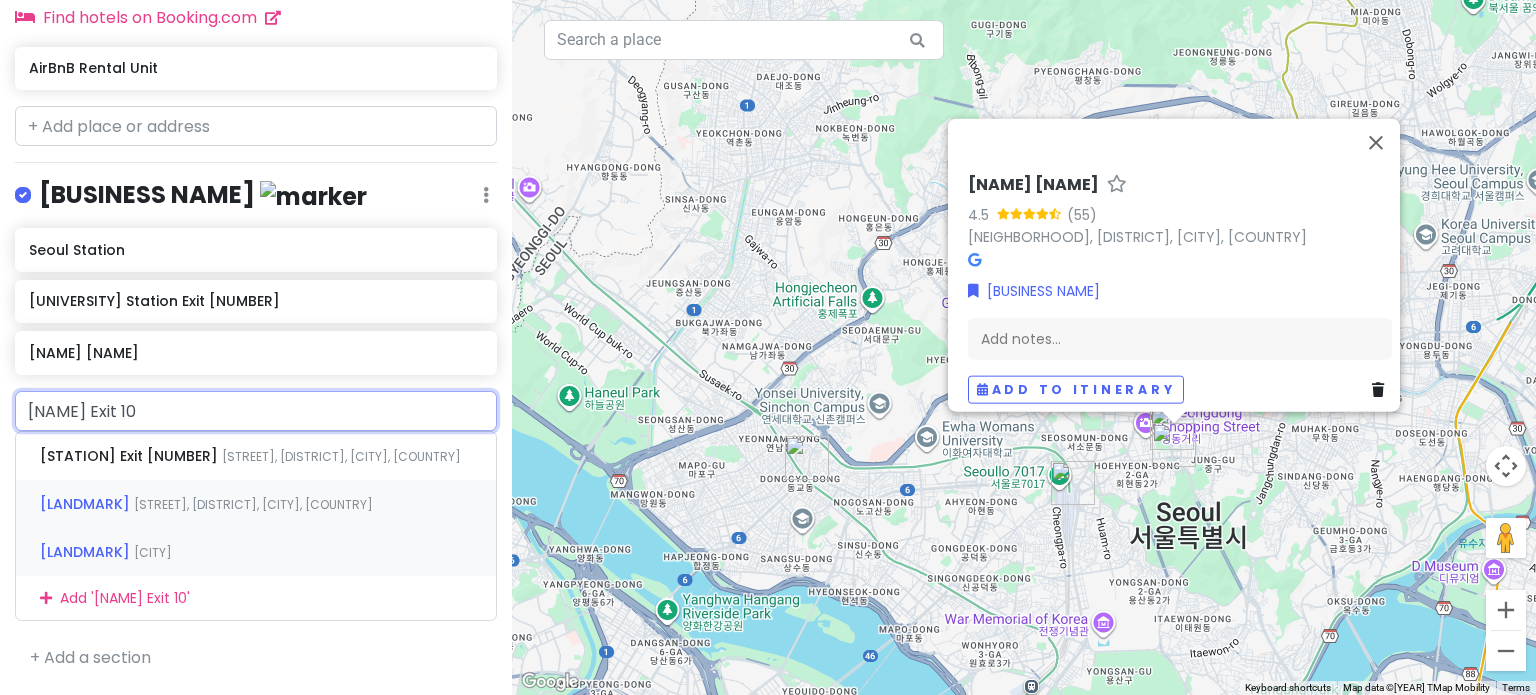scroll, scrollTop: 736, scrollLeft: 0, axis: vertical 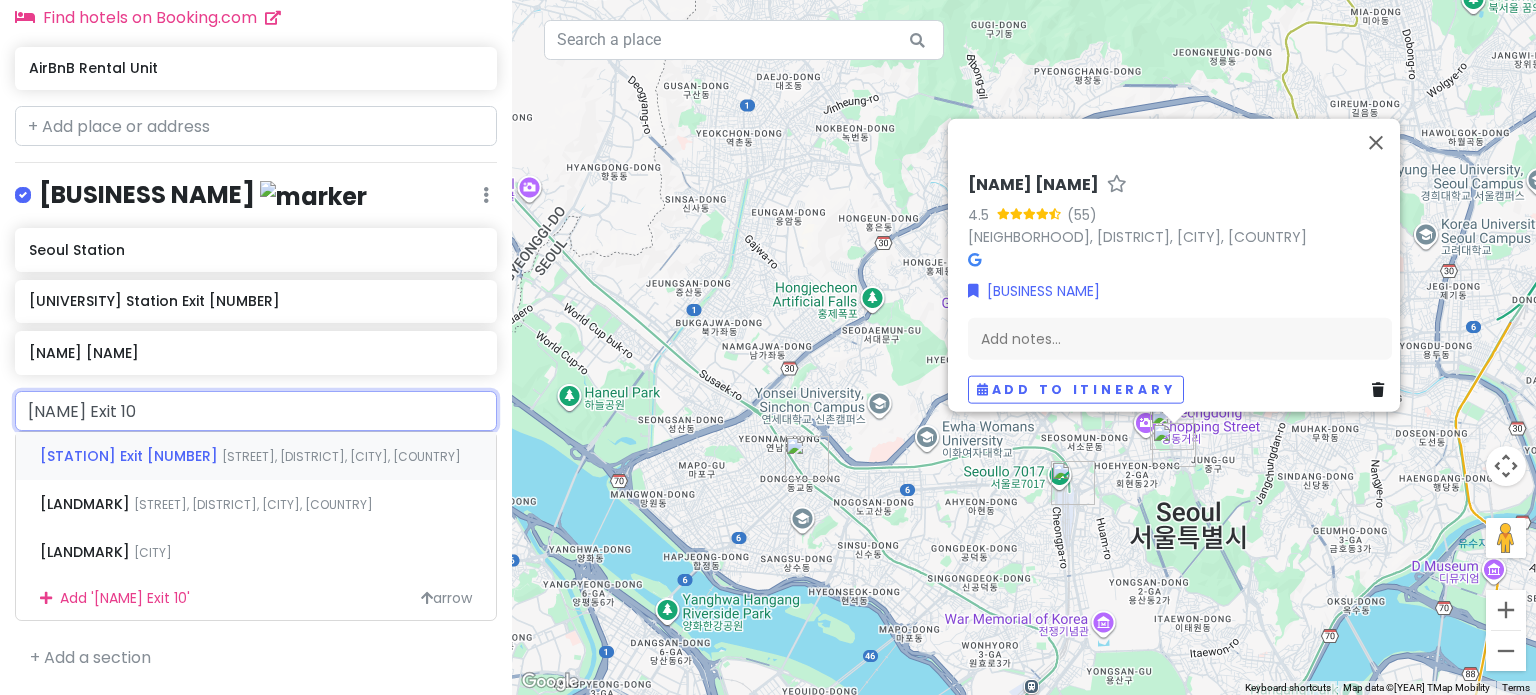 click on "[NAME] [NEIGHBORHOOD], [DISTRICT], [CITY], [COUNTRY]" at bounding box center (256, 456) 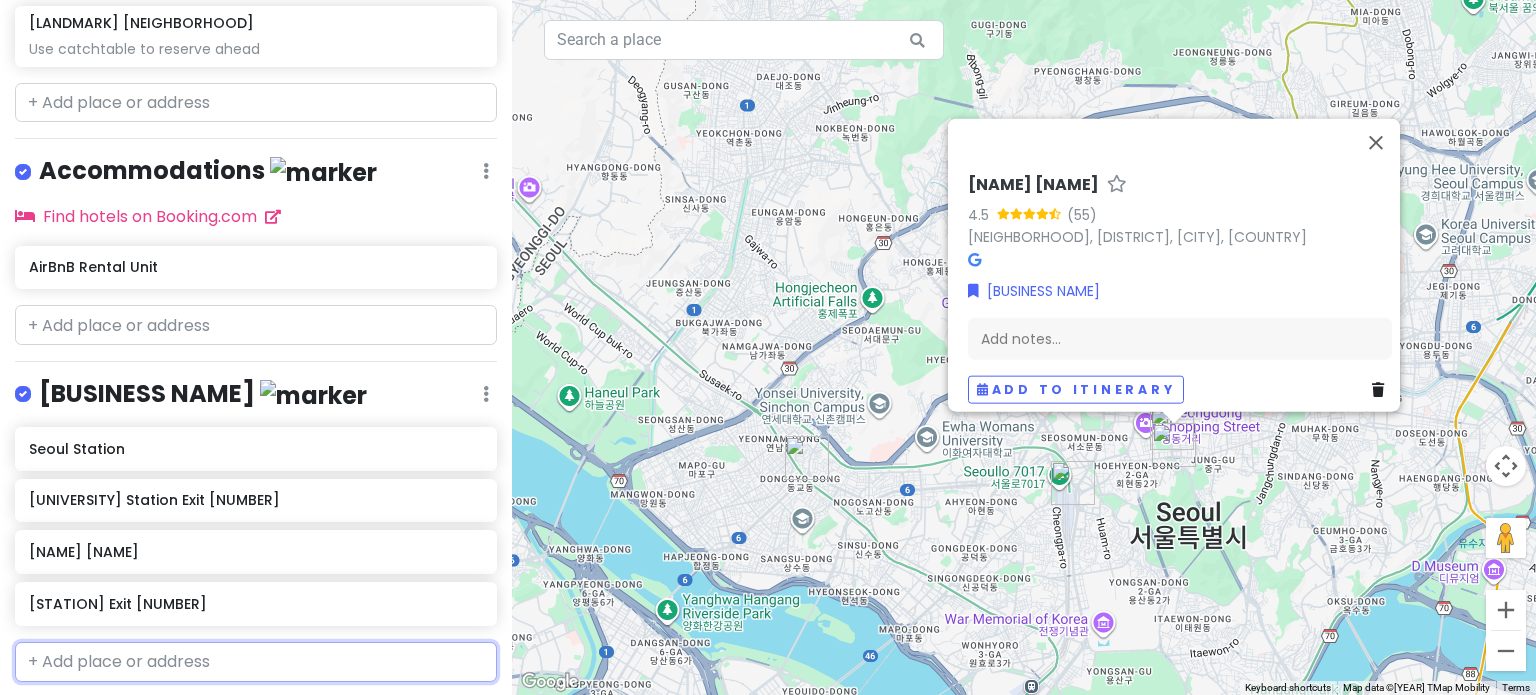 scroll, scrollTop: 547, scrollLeft: 0, axis: vertical 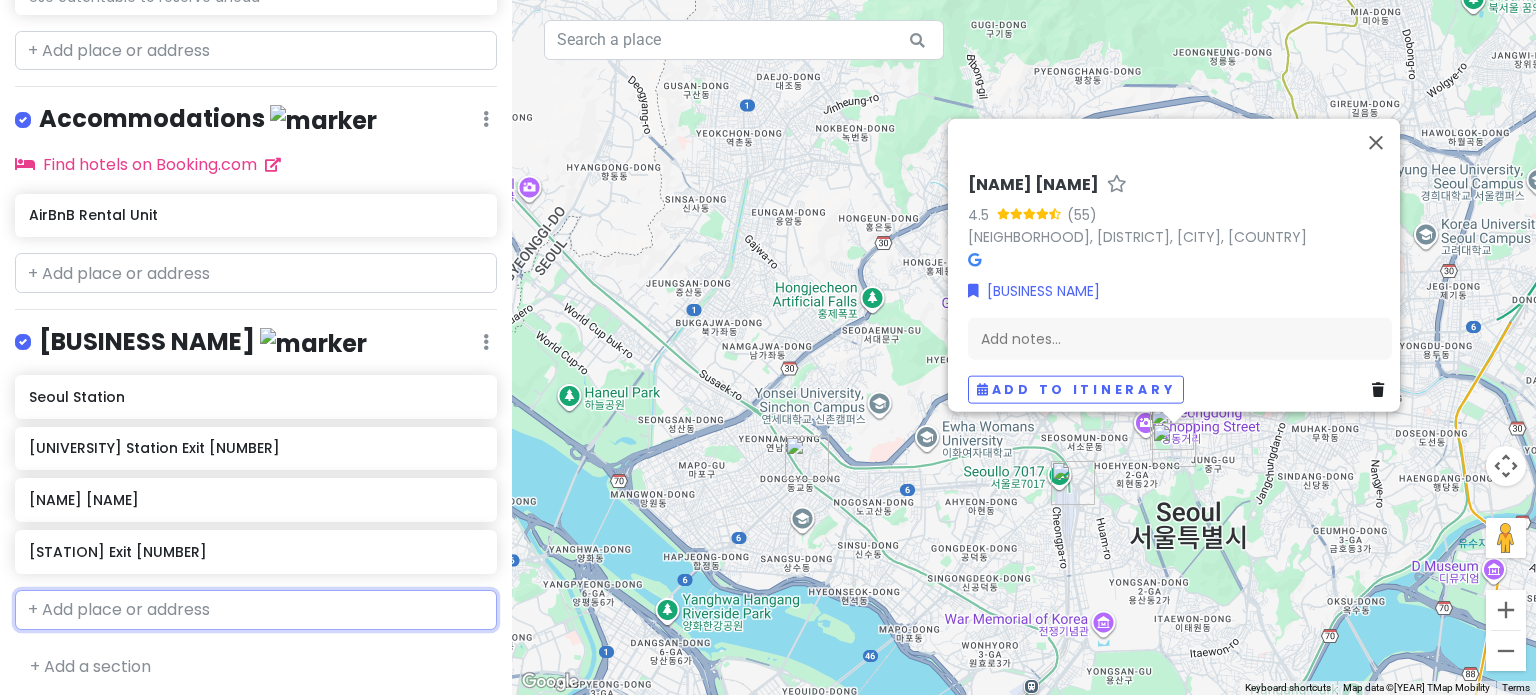 type 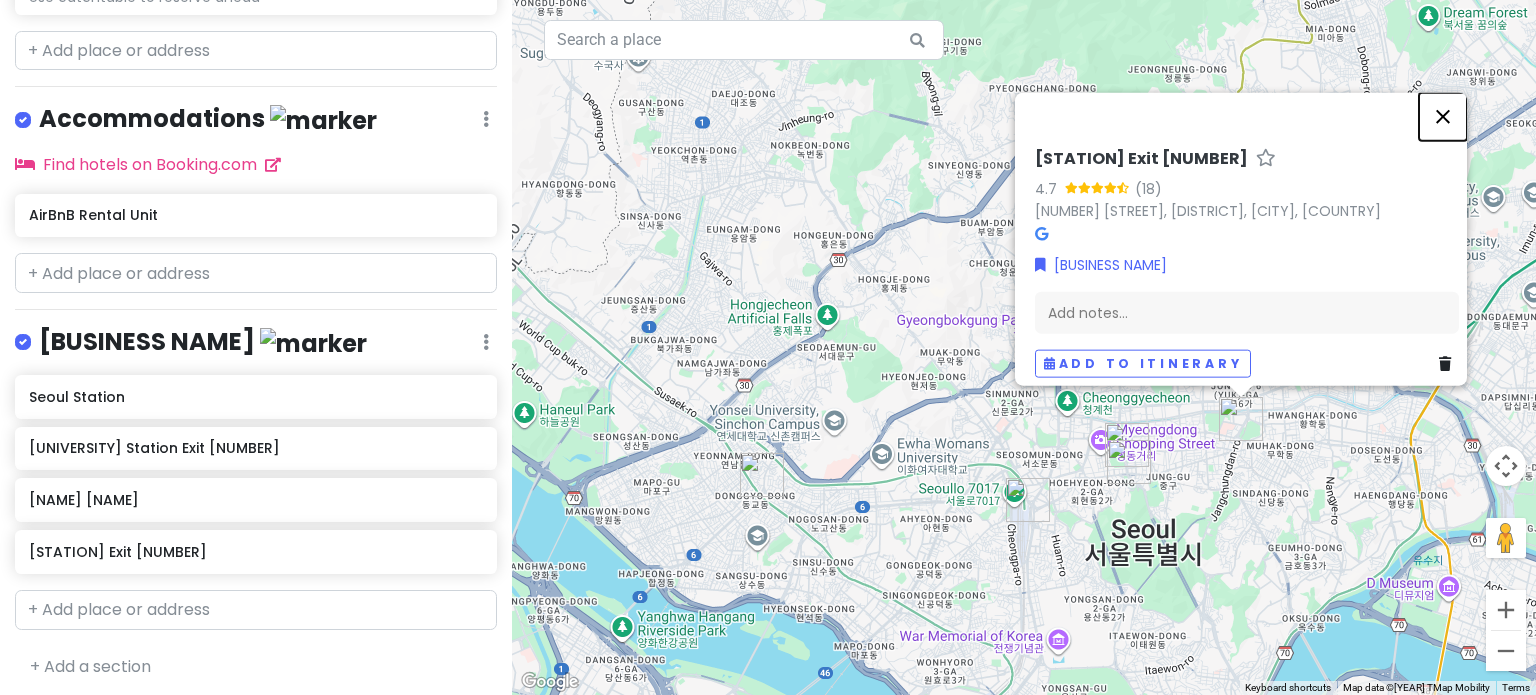click at bounding box center (1443, 116) 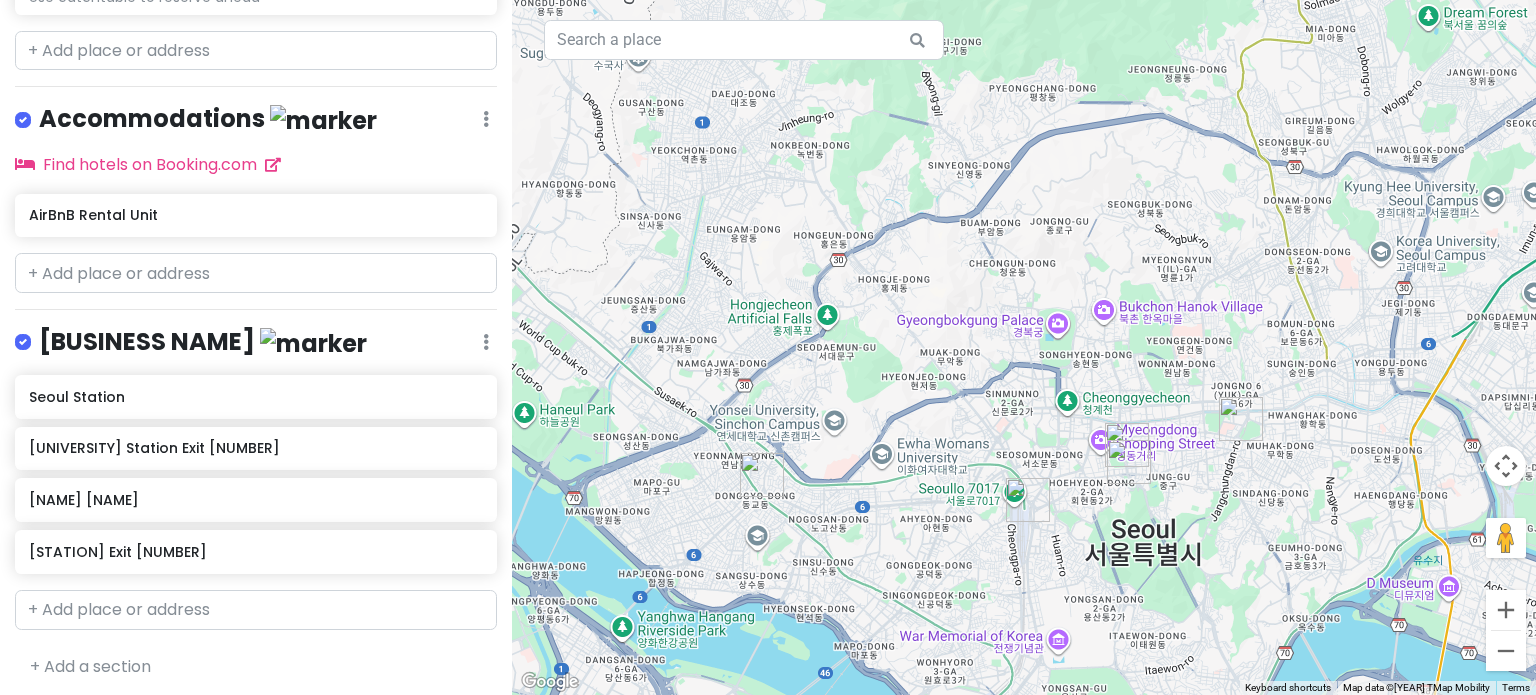 click at bounding box center (1241, 419) 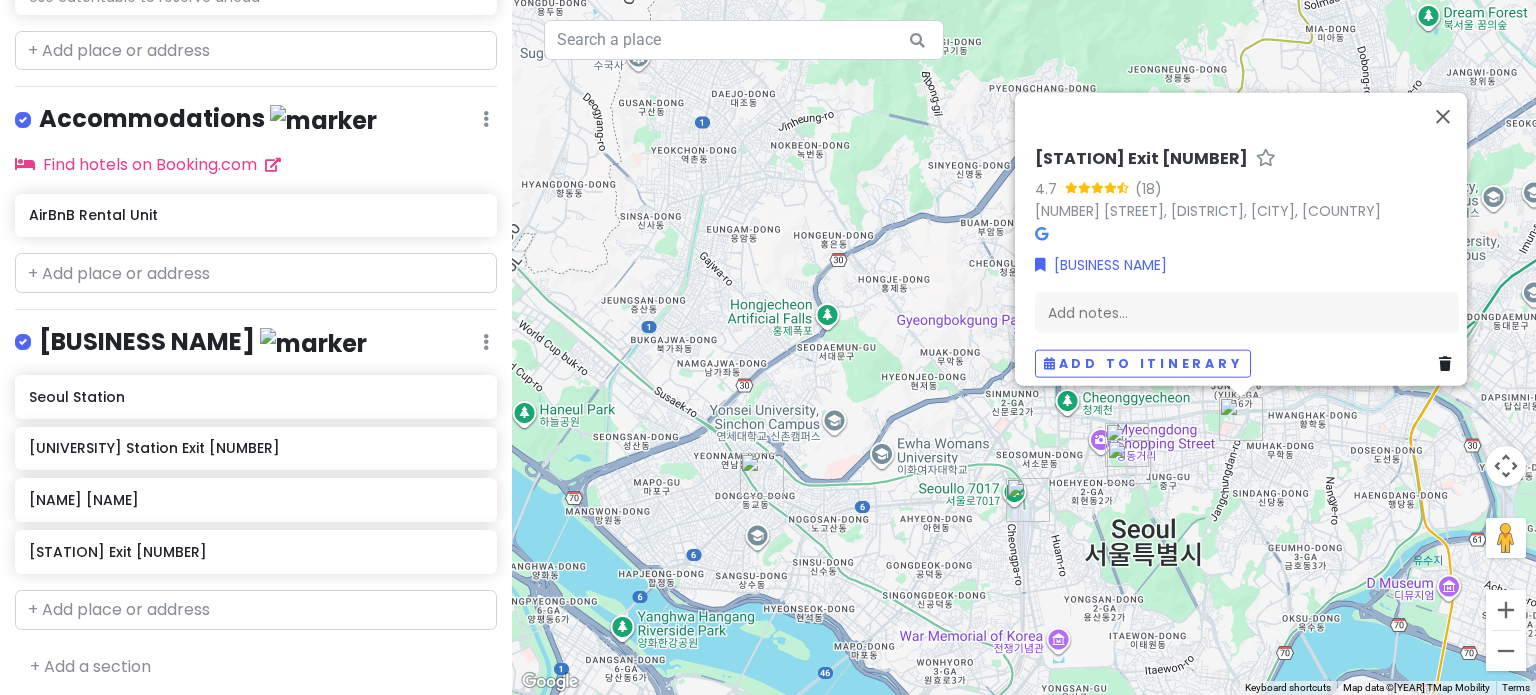 click on "[LANDMARK] Station Exit [NUMBER] [RATING] ([REVIEWS]) [NUMBER] [STREET], [DISTRICT], [CITY], [COUNTRY] Important Stations Add notes... Add to itinerary" at bounding box center (1024, 347) 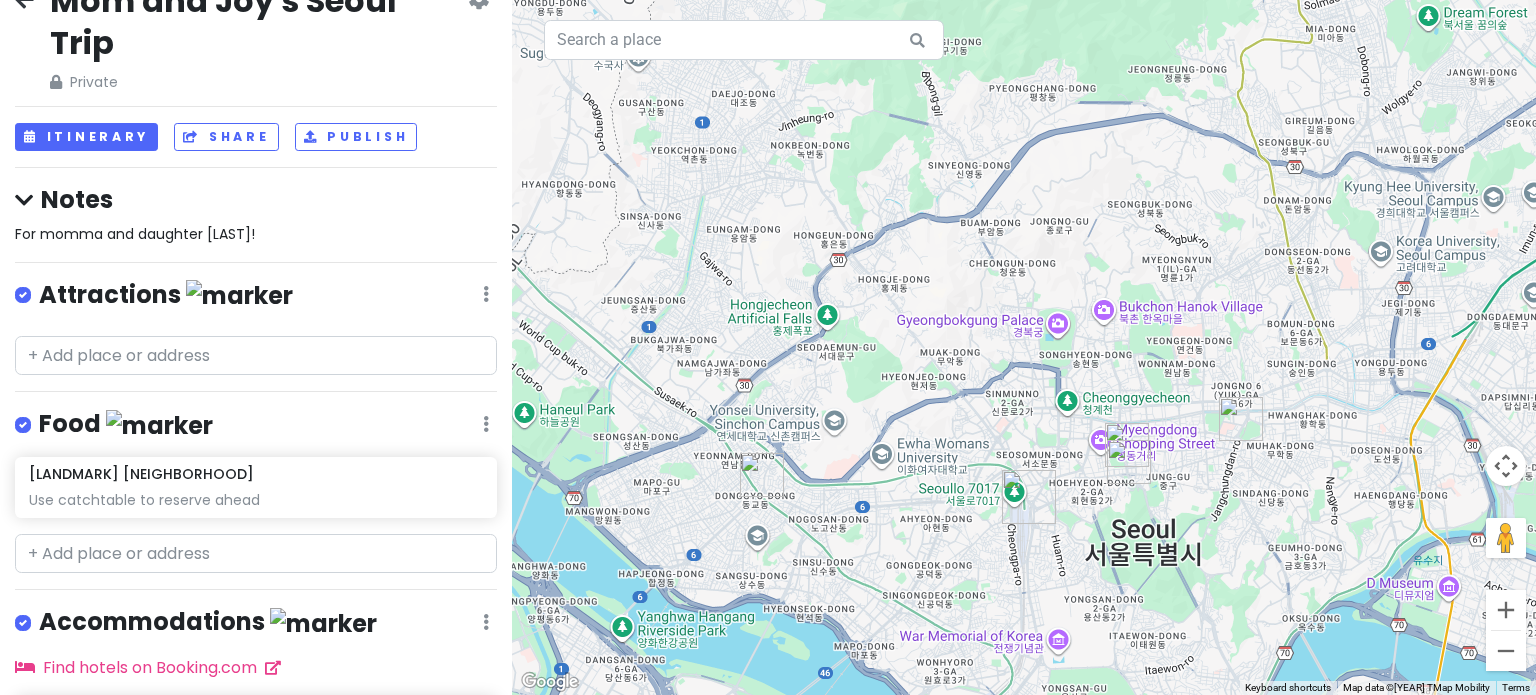 scroll, scrollTop: 0, scrollLeft: 0, axis: both 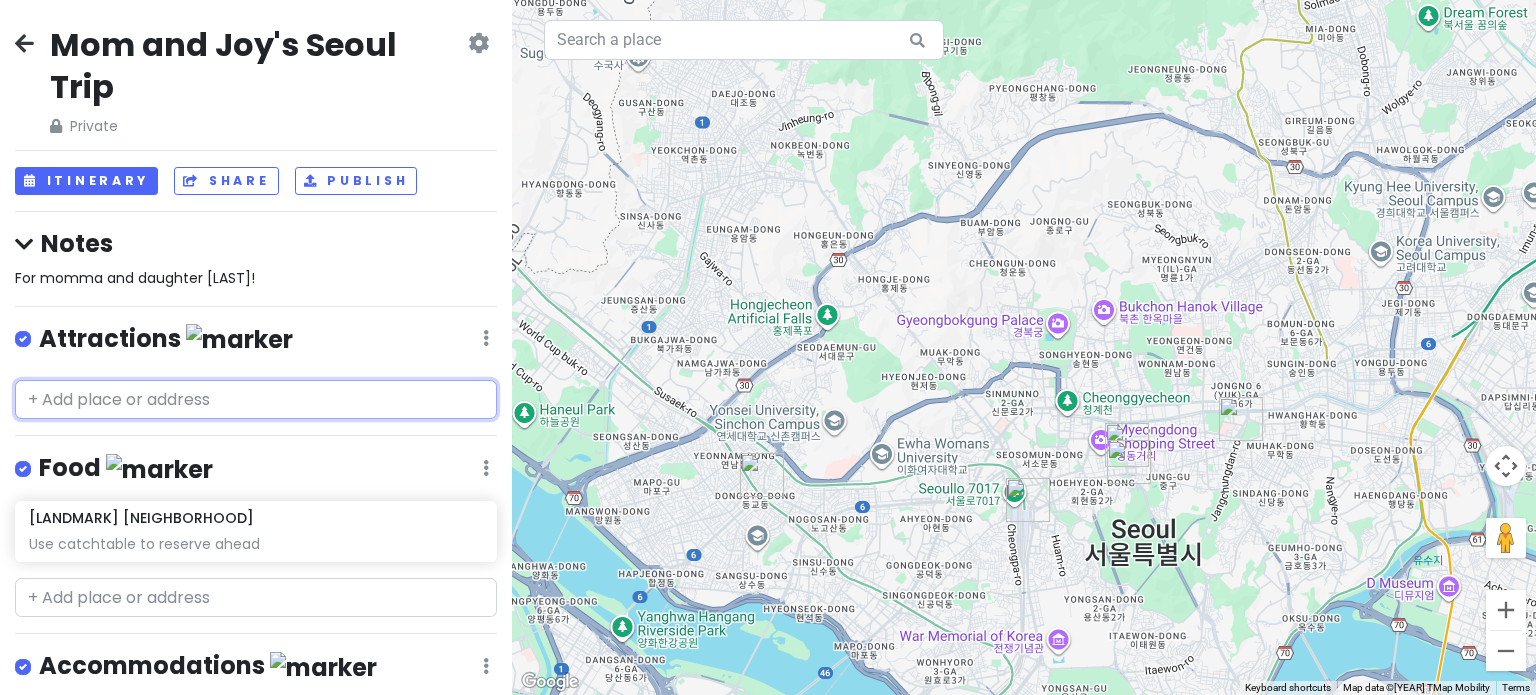 click at bounding box center [256, 400] 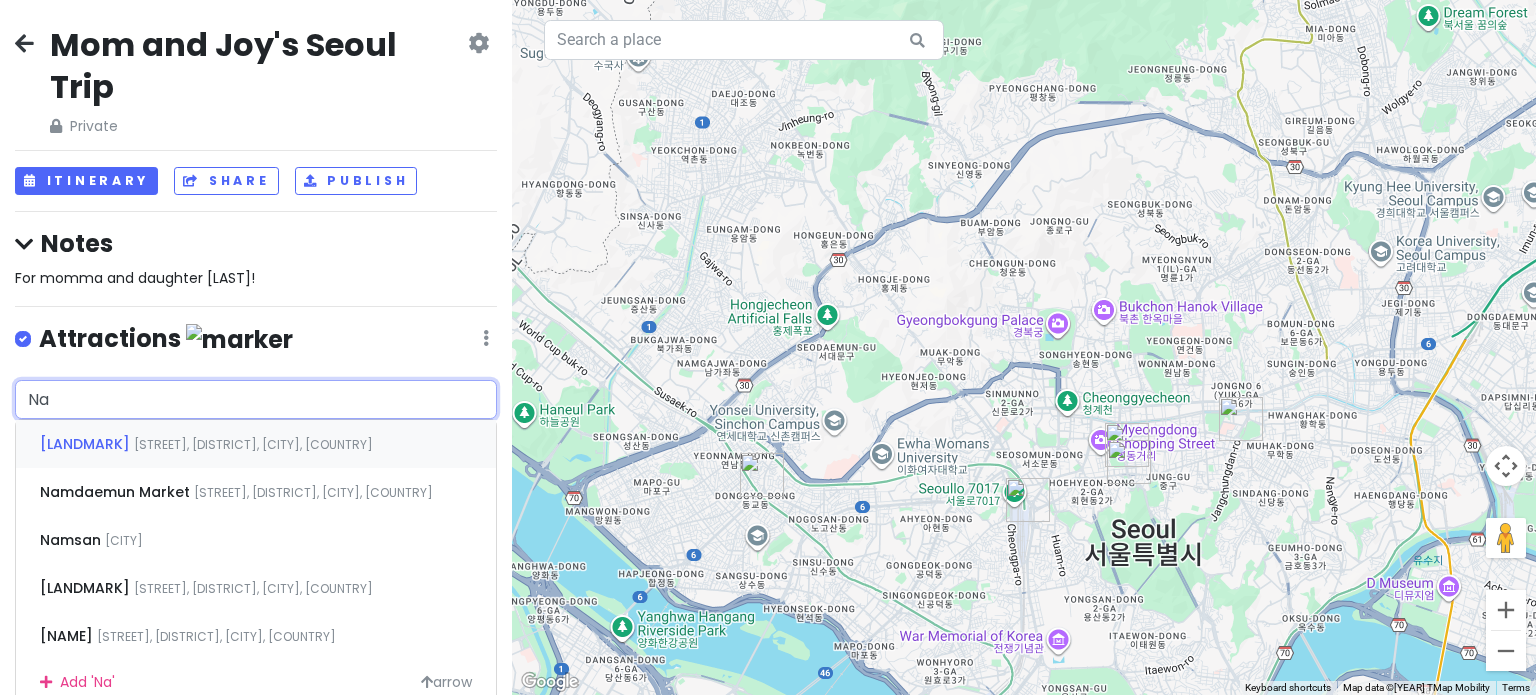 type on "N" 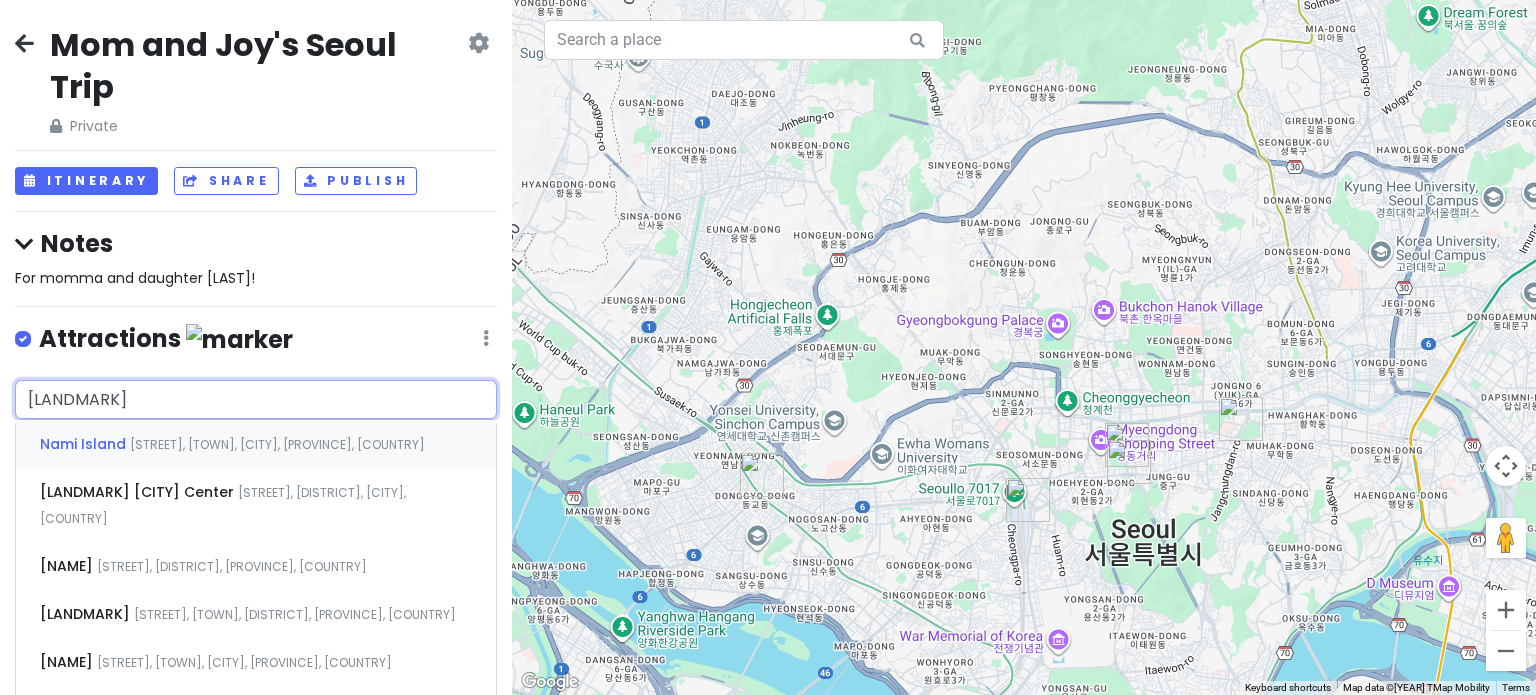 type on "Nami Island" 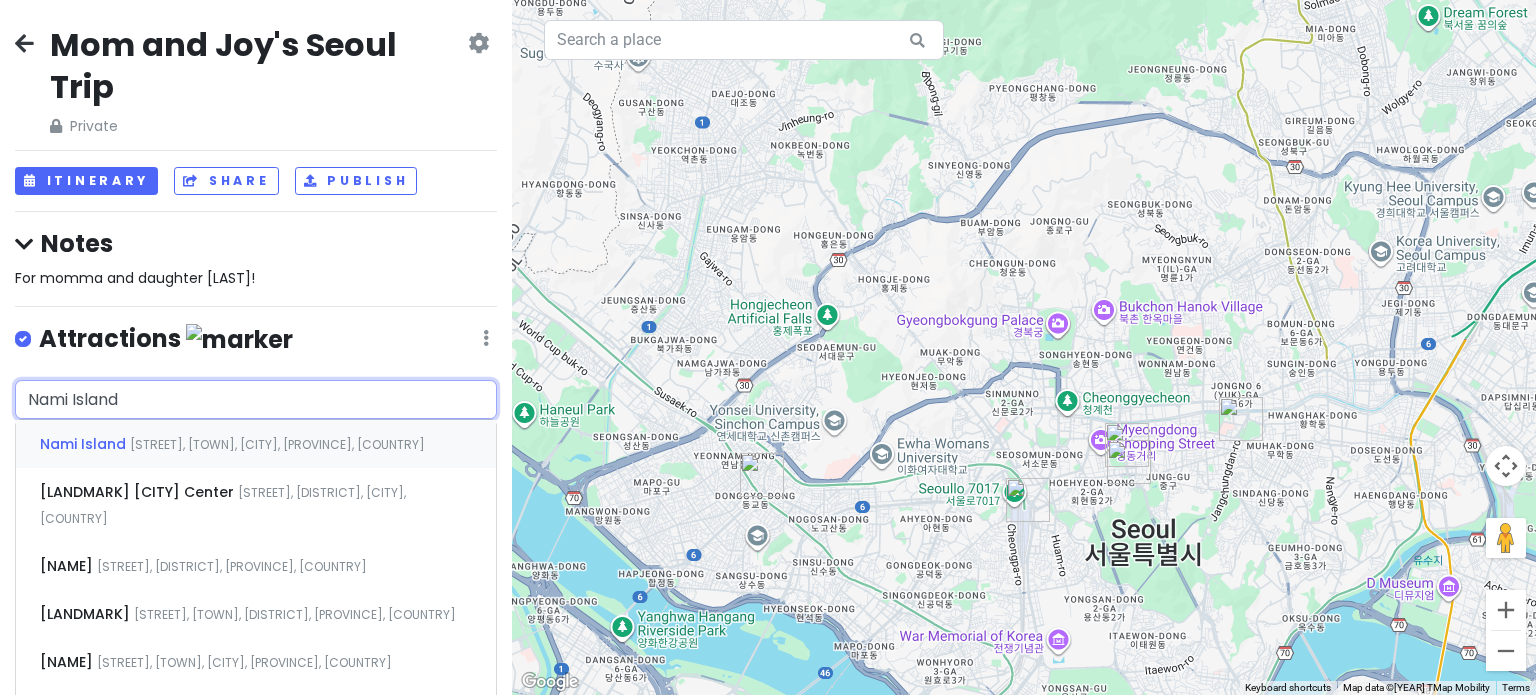 click on "[STREET], [TOWN], [CITY], [PROVINCE], [COUNTRY]" at bounding box center (277, 444) 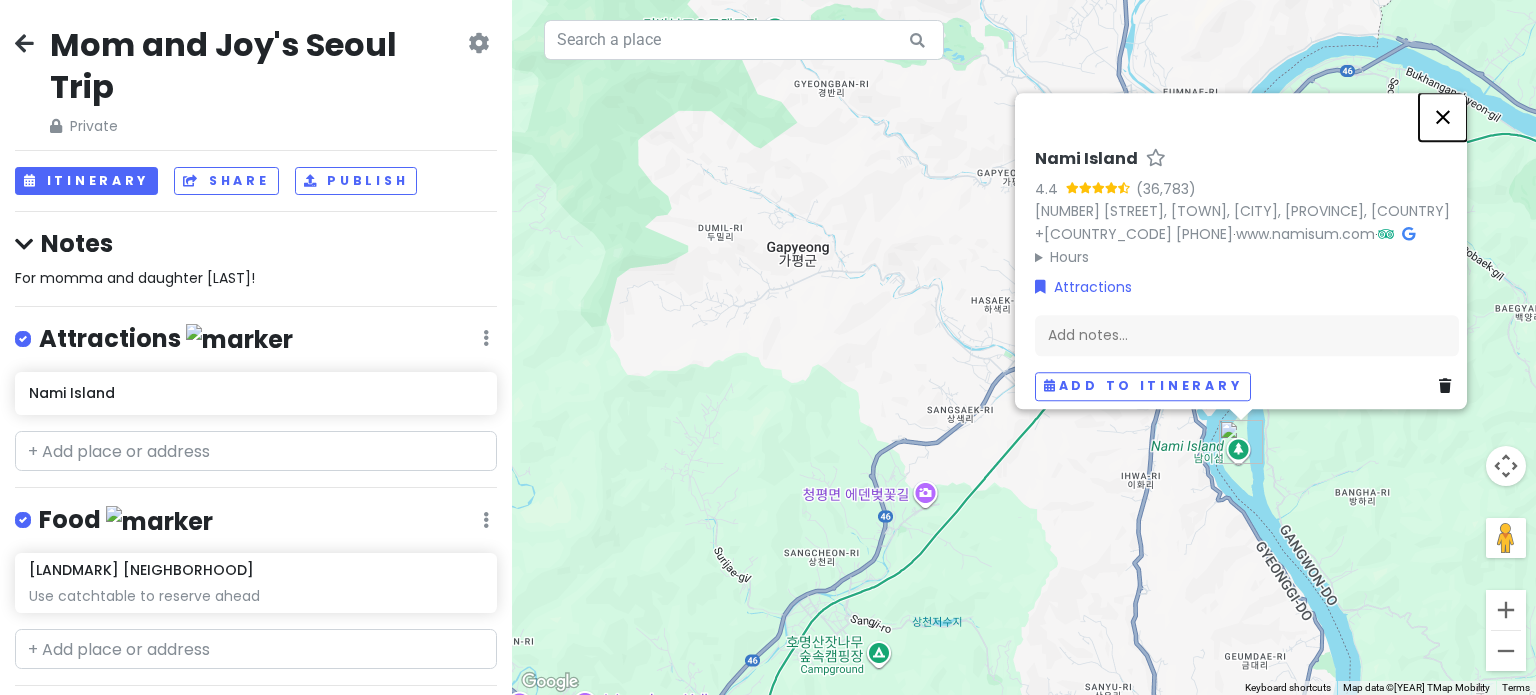 click at bounding box center [1443, 117] 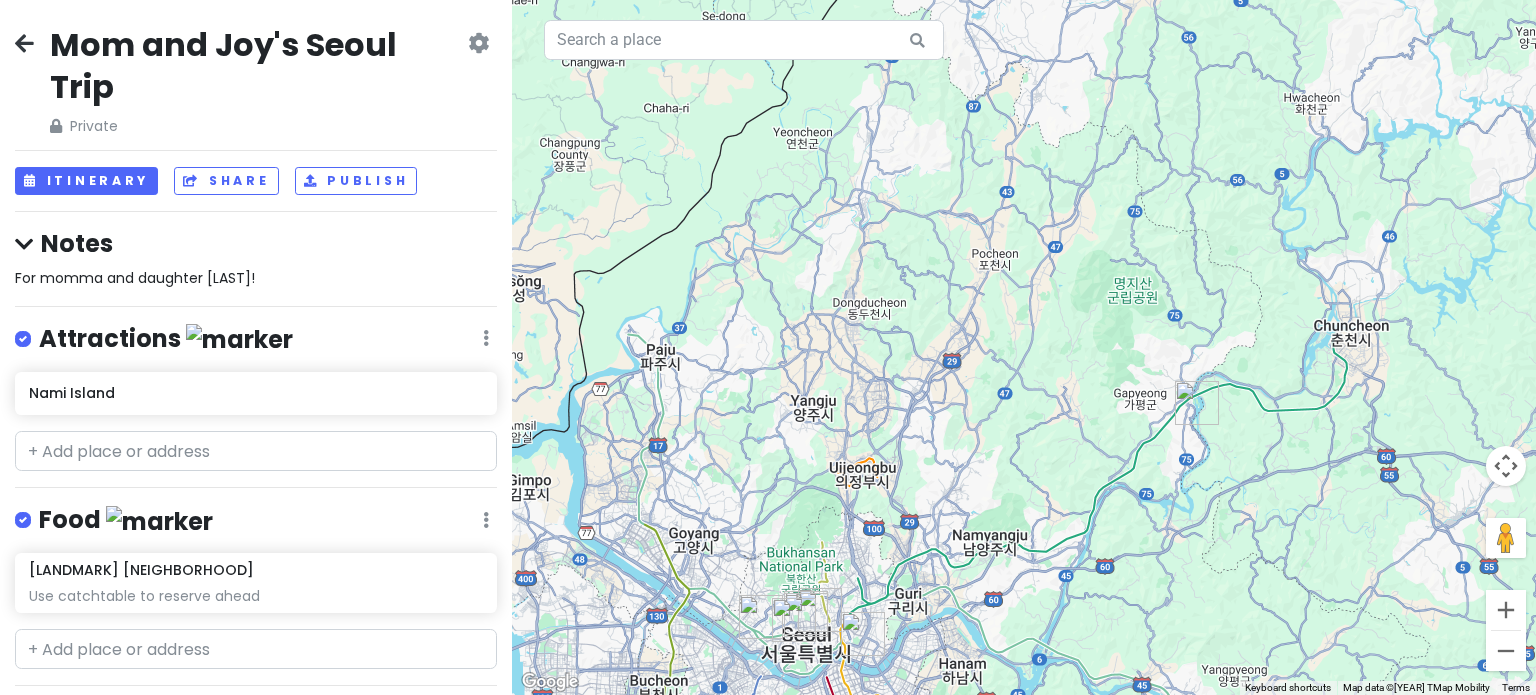 drag, startPoint x: 1175, startPoint y: 611, endPoint x: 1162, endPoint y: 515, distance: 96.87621 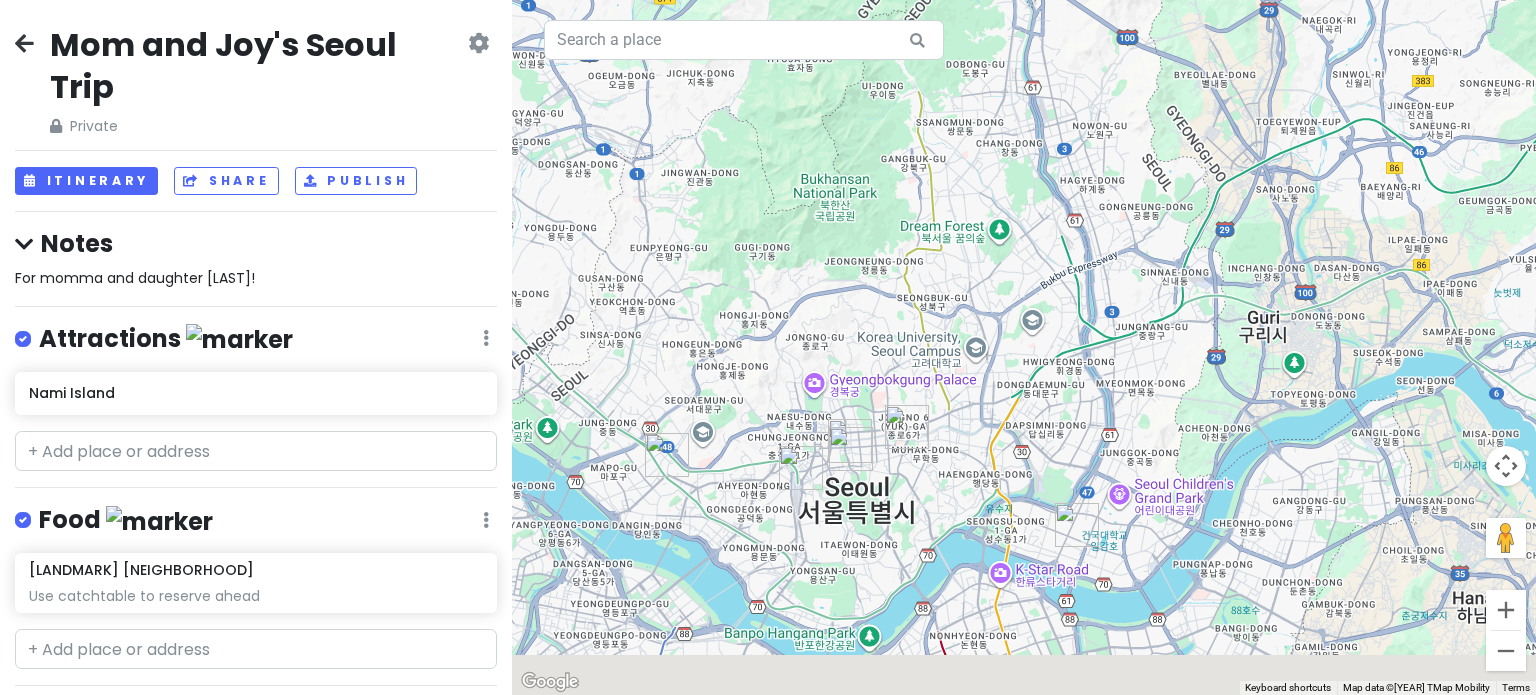 drag, startPoint x: 816, startPoint y: 556, endPoint x: 919, endPoint y: 356, distance: 224.96445 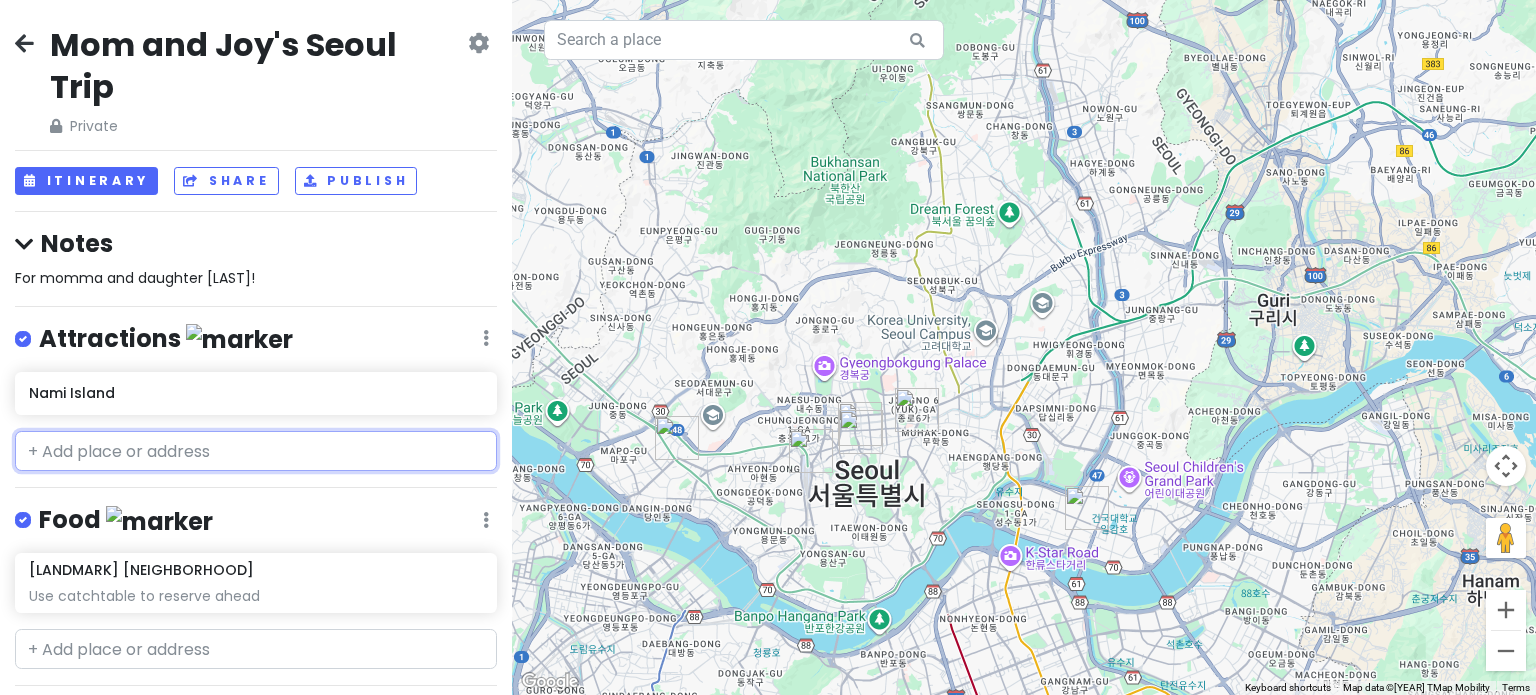 click at bounding box center (256, 451) 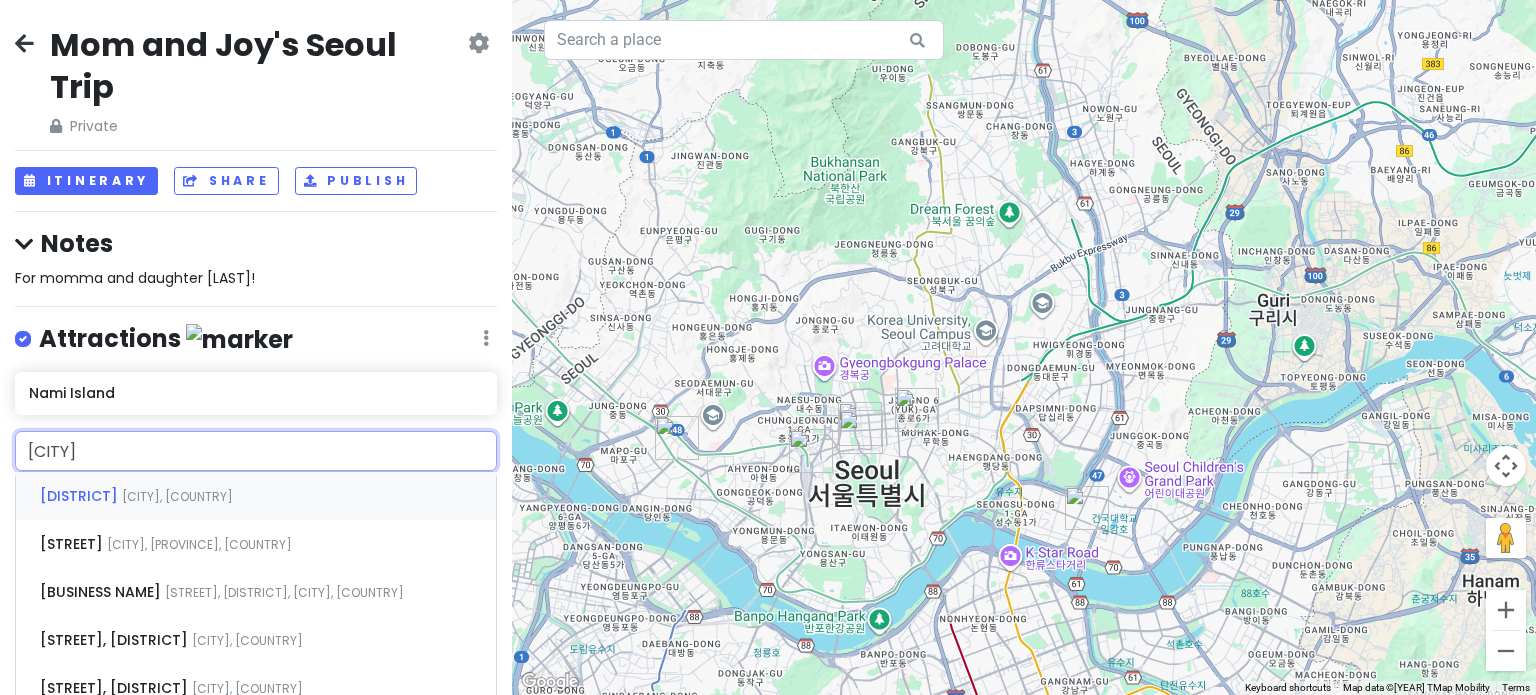 type on "[NAME]" 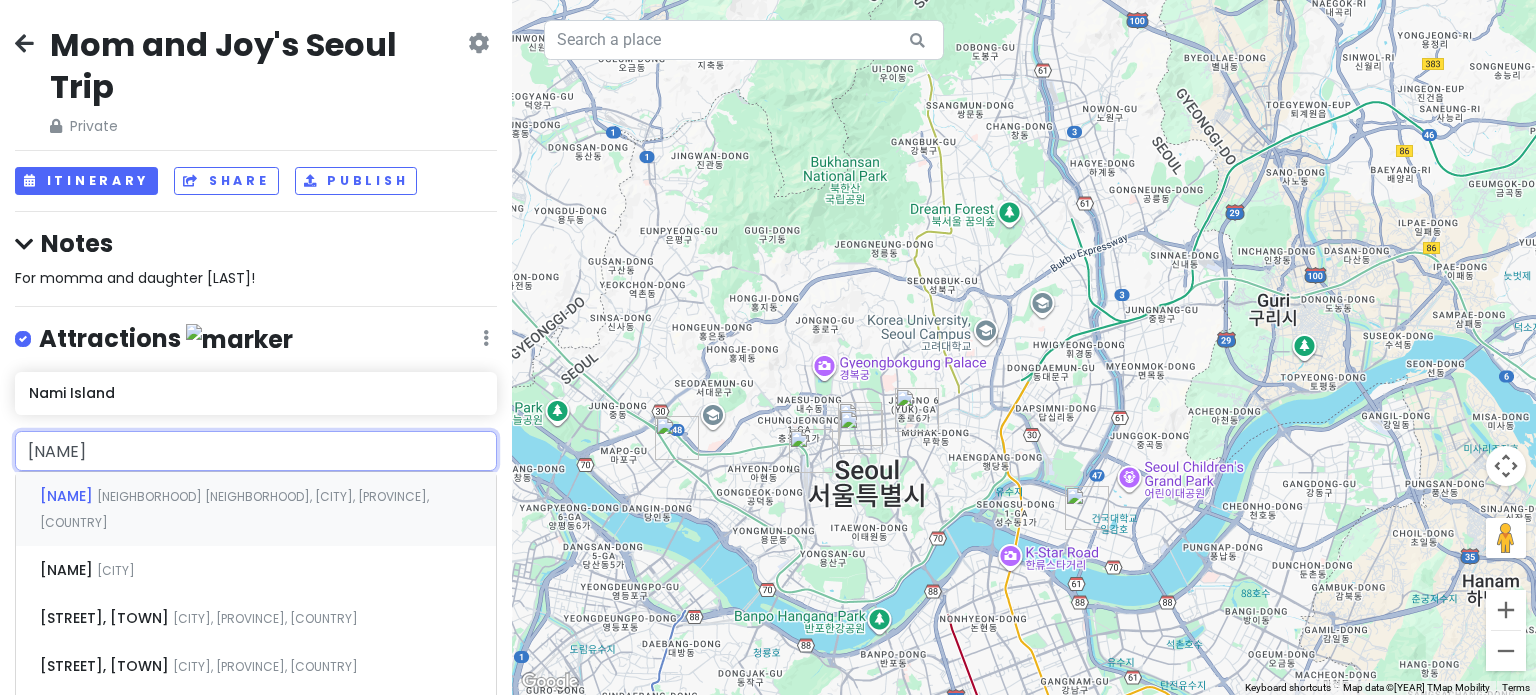 click on "[LANDMARK] [ADDRESS] [PROVINCE], [COUNTRY]" at bounding box center (256, 509) 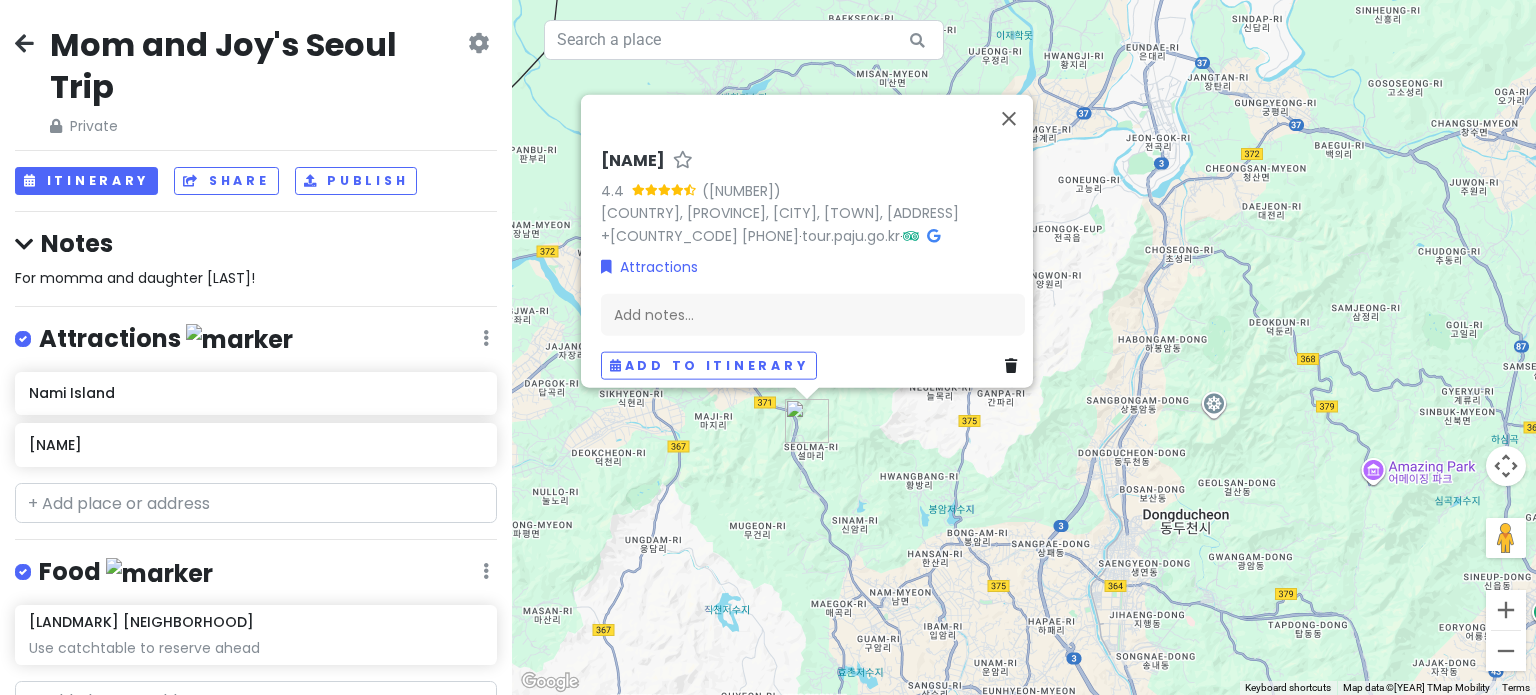 click on "[NAME] [NUMBER]        (3,975) [COUNTRY], [PROVINCE], [CITY], [NEIGHBORHOOD], [NUMBER] +[COUNTRY_CODE] [PHONE]   ·   tour.paju.go.kr   ·   Attractions Add notes...  Add to itinerary" at bounding box center (1024, 347) 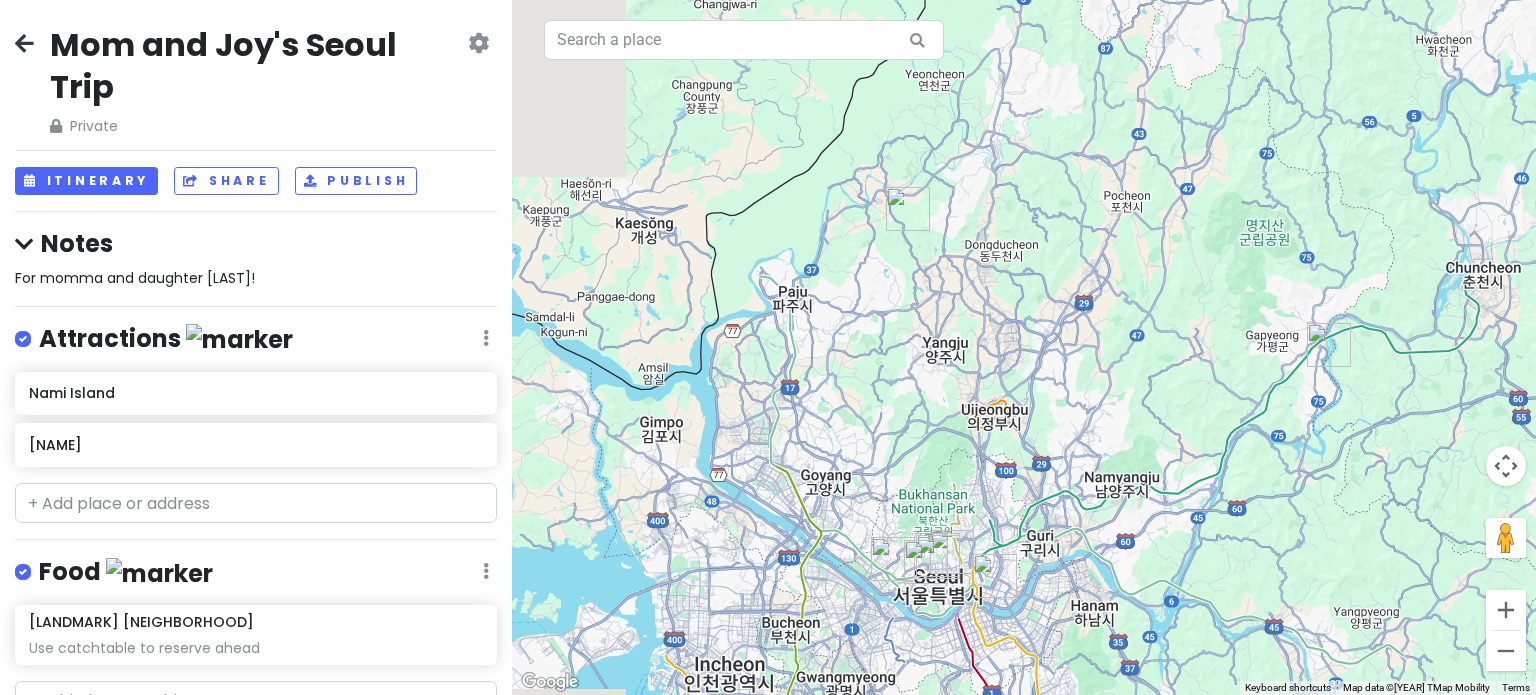 drag, startPoint x: 713, startPoint y: 514, endPoint x: 875, endPoint y: 236, distance: 321.75766 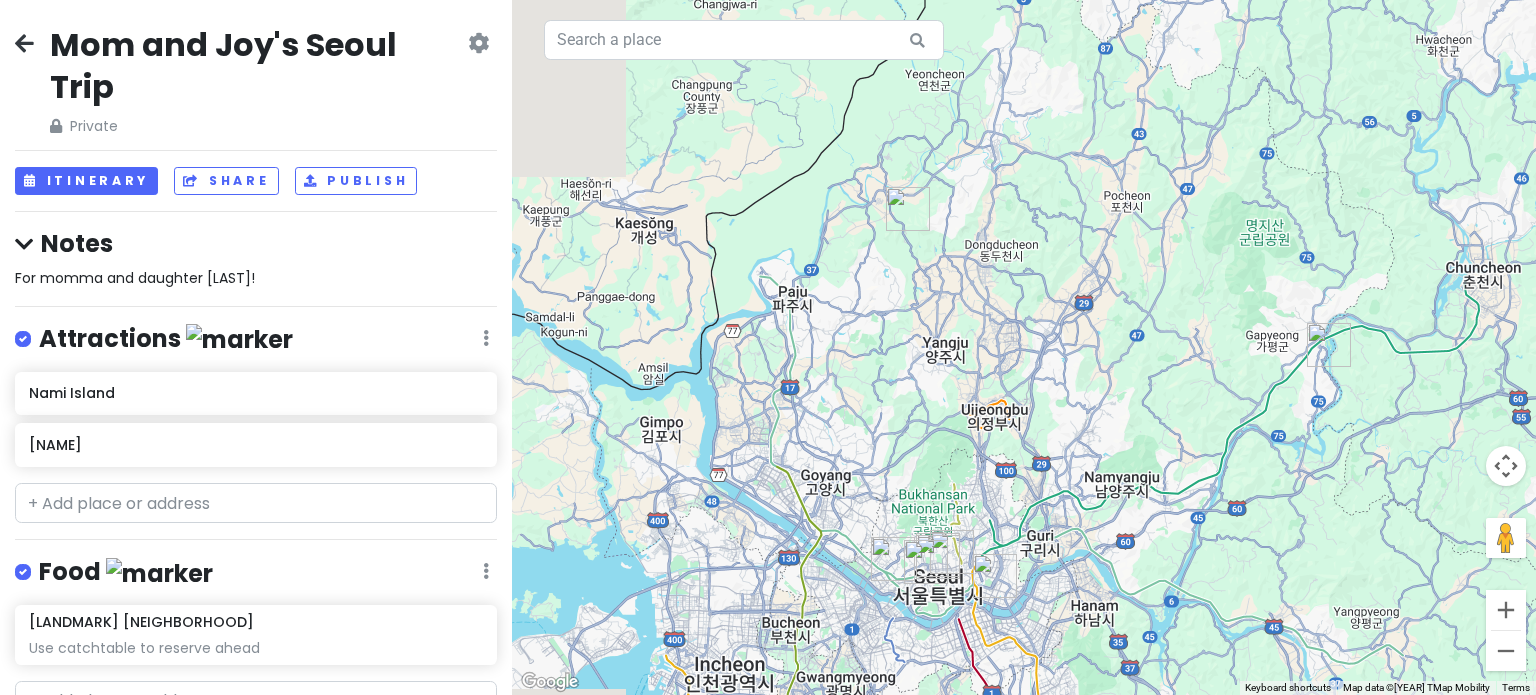 click at bounding box center [1024, 347] 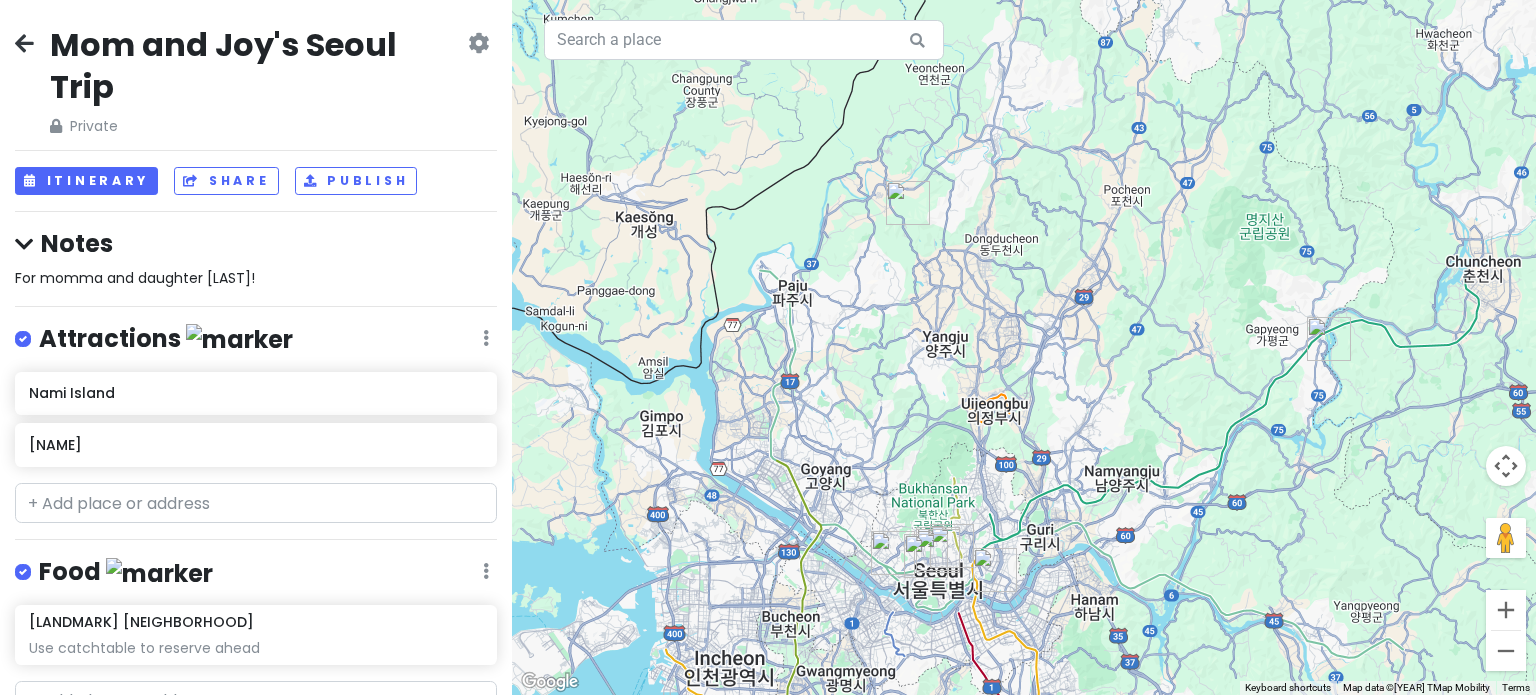 click at bounding box center [908, 203] 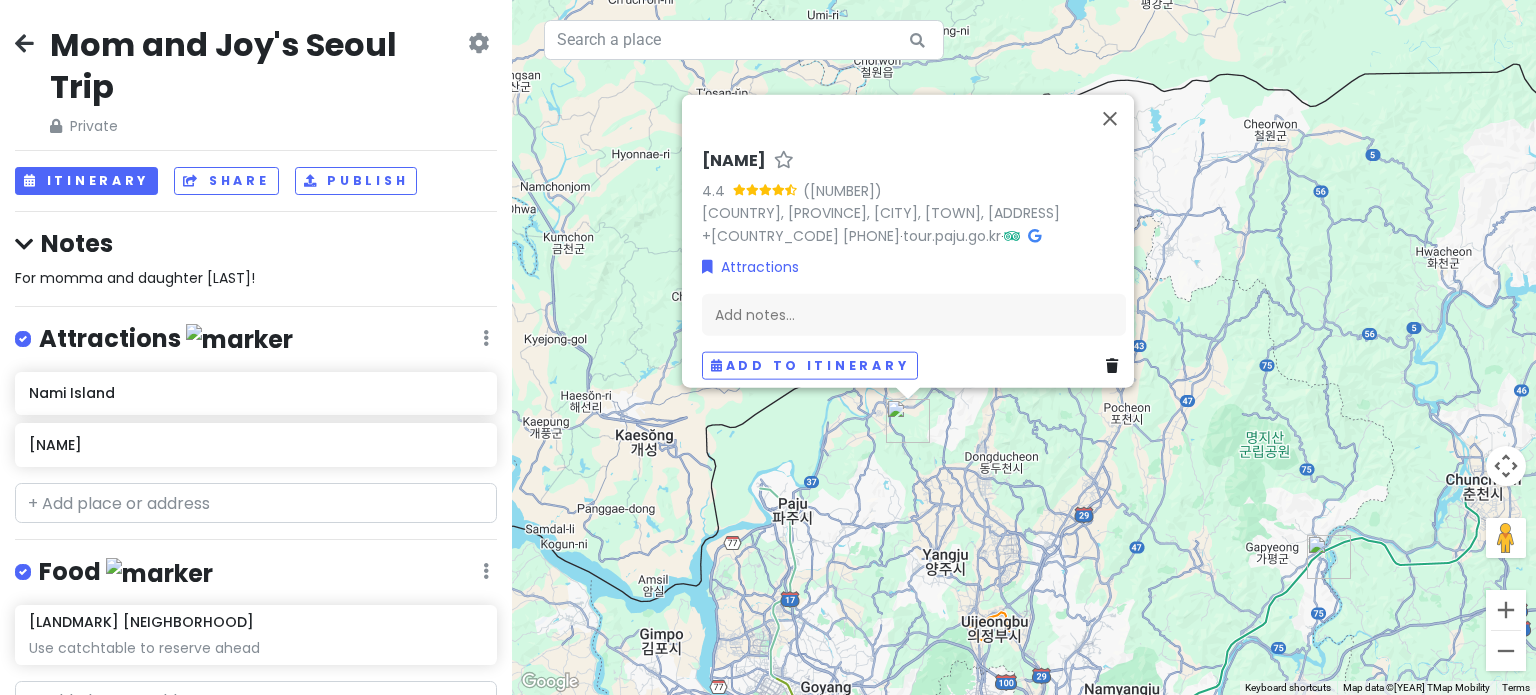 click at bounding box center [1112, 365] 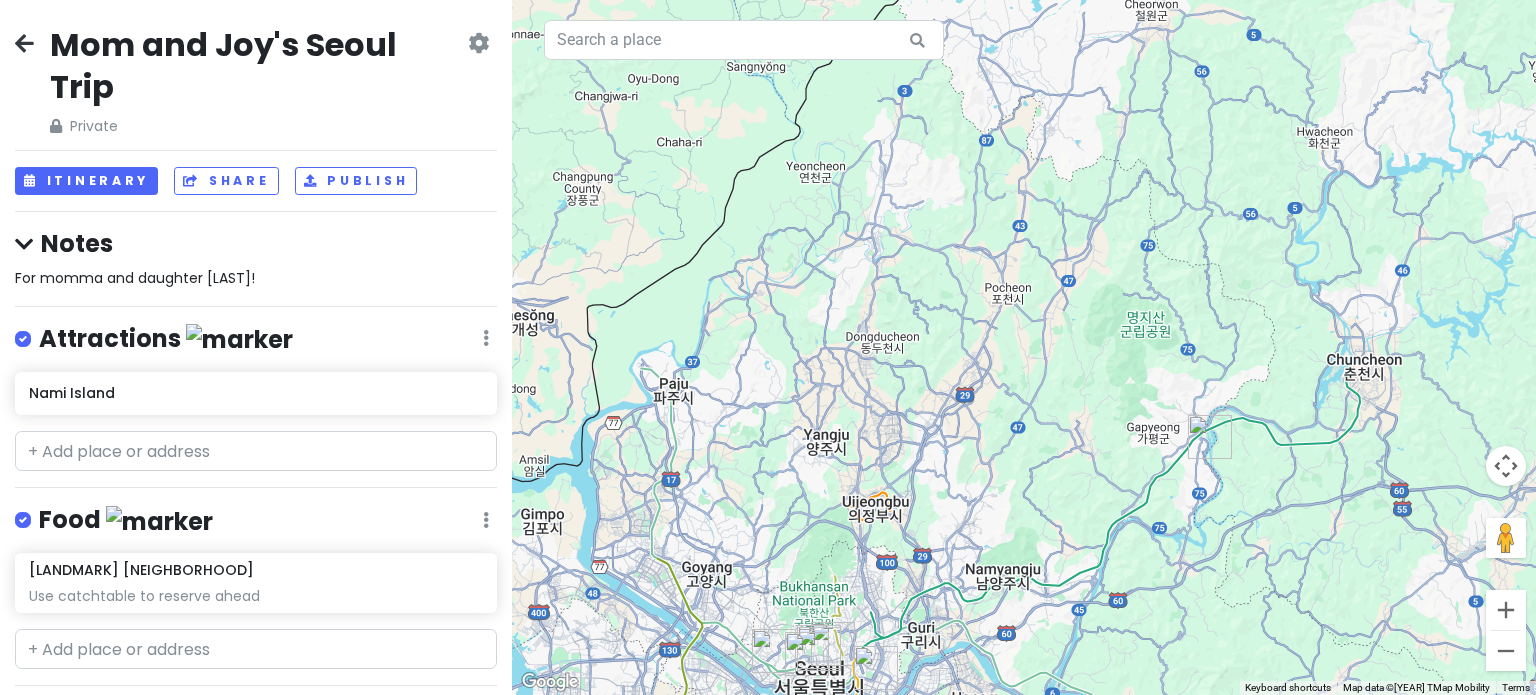 drag, startPoint x: 1036, startPoint y: 510, endPoint x: 832, endPoint y: 300, distance: 292.77295 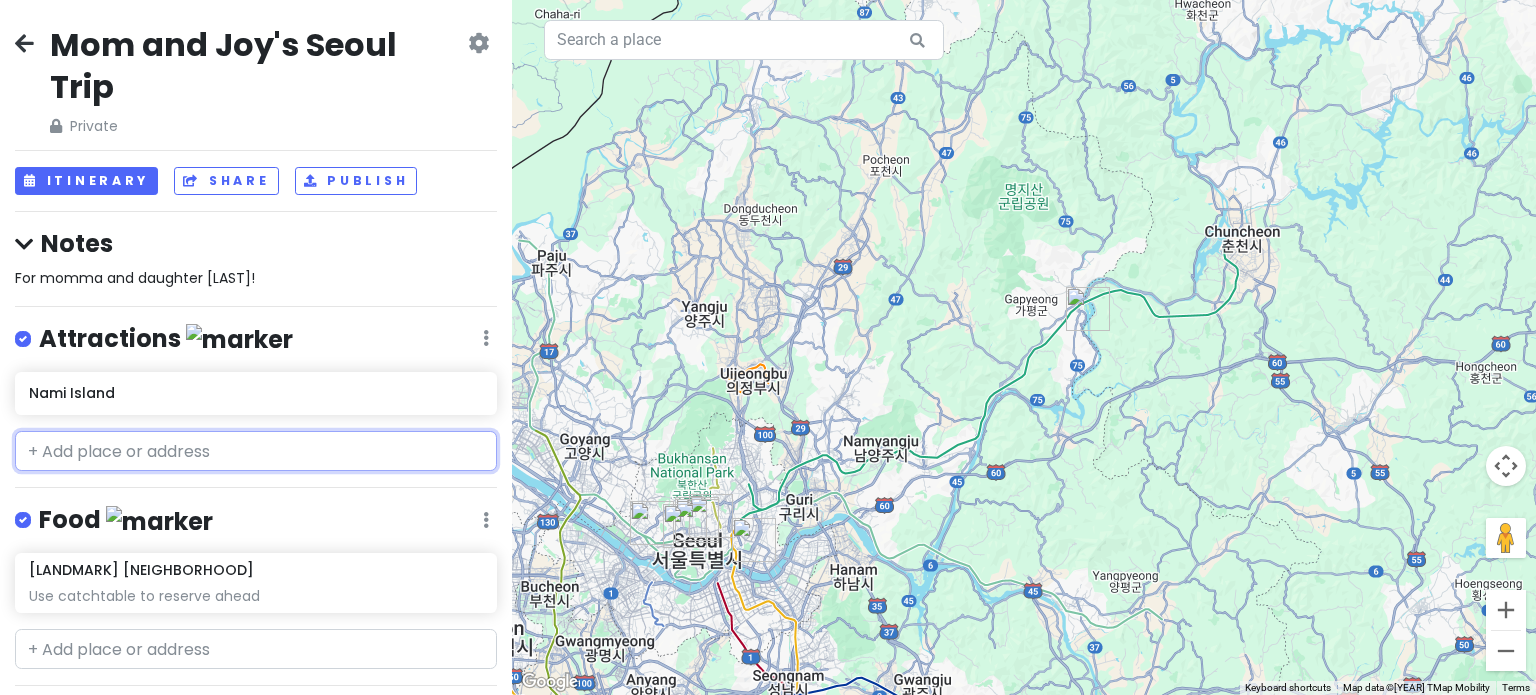 click at bounding box center (256, 451) 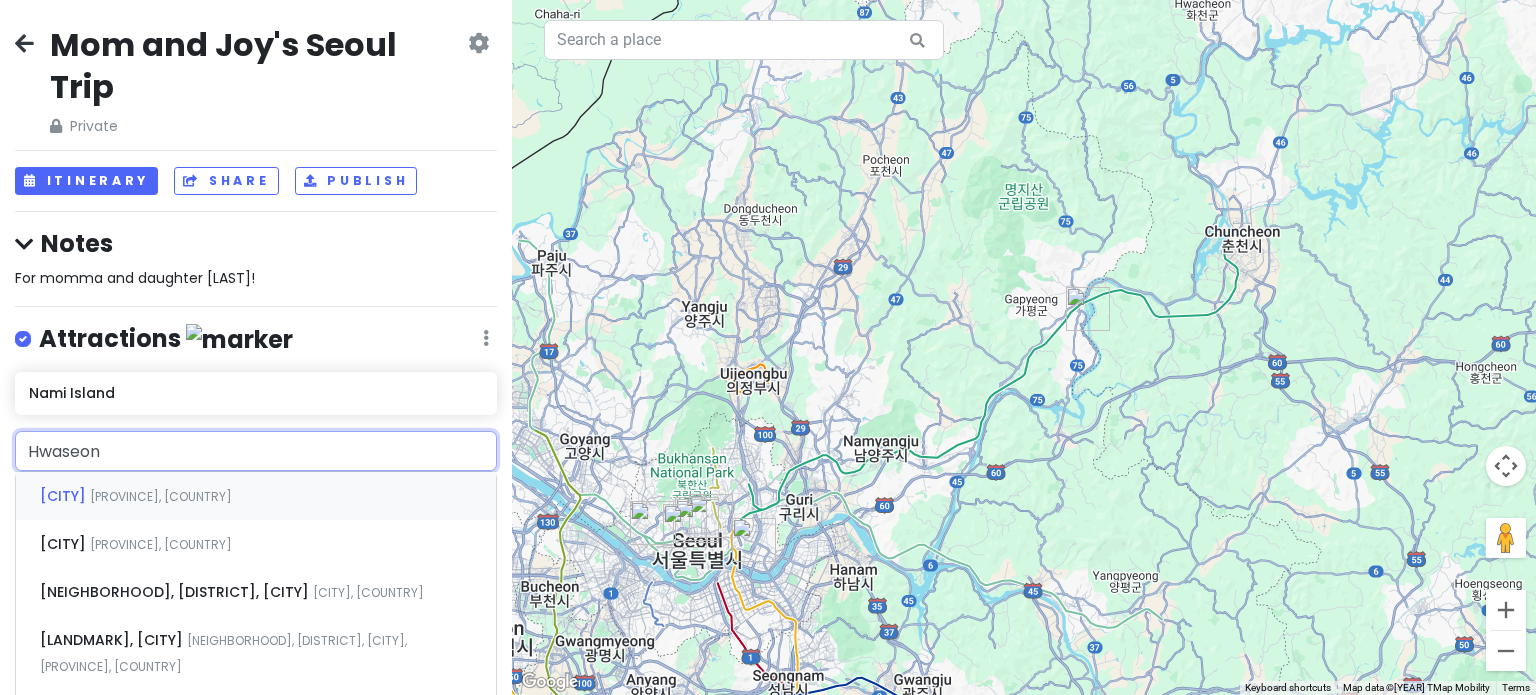 type on "[CITY]" 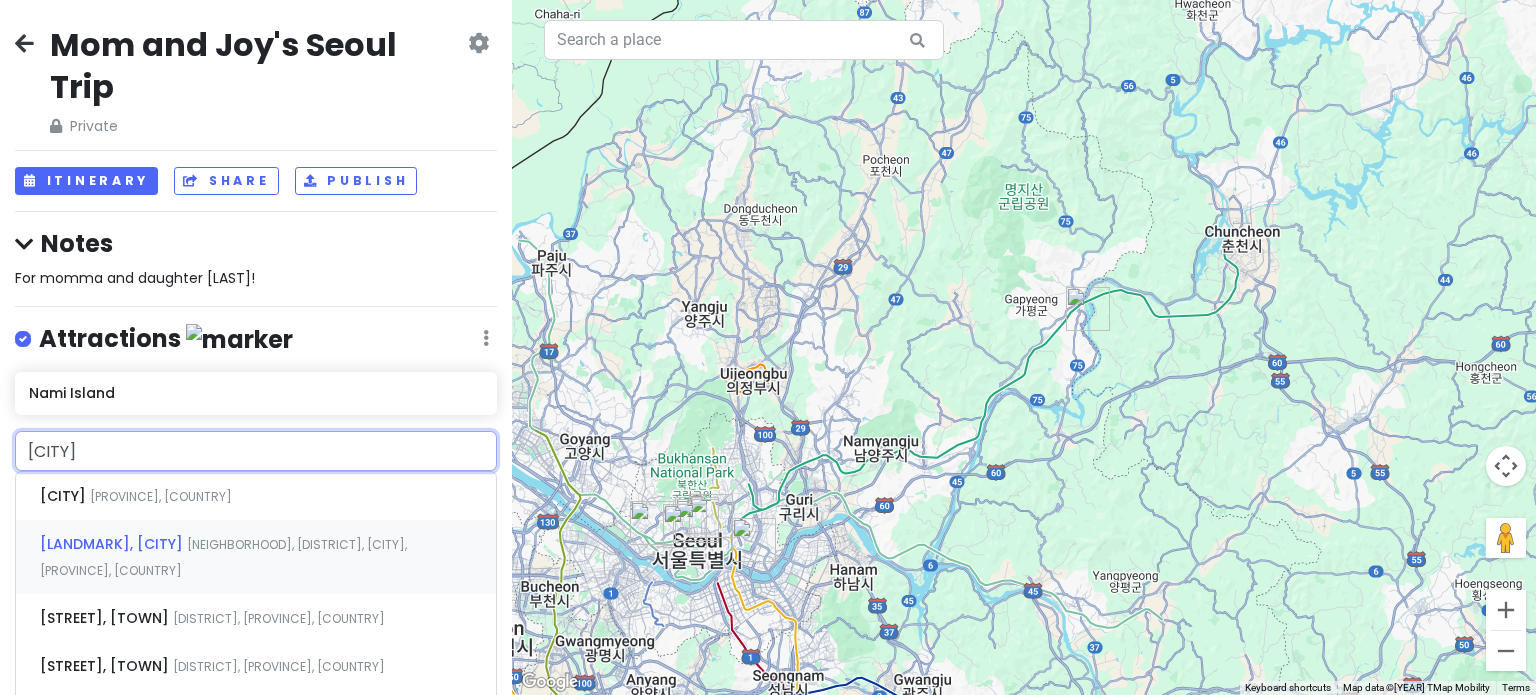 click on "[LANDMARK], [CITY]" at bounding box center (65, 496) 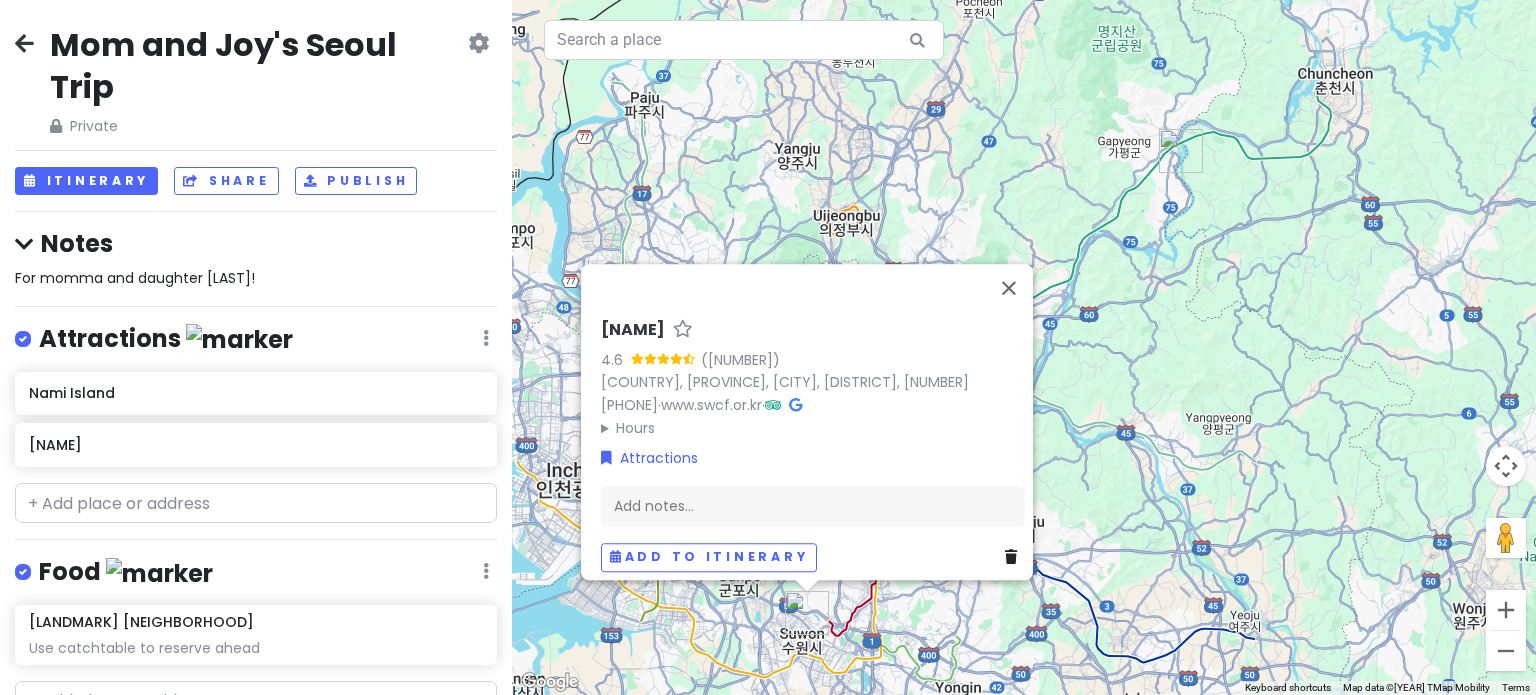 click on "[NAME] [NUMBER]        (8,776) [COUNTRY], [PROVINCE], [CITY], [DISTRICT], [NUMBER] +[COUNTRY_CODE] [PHONE]   ·   www.swcf.or.kr   ·   Hours Monday  Open 24 hours Tuesday  Open 24 hours Wednesday  Open 24 hours Thursday  Open 24 hours Friday  Open 24 hours Saturday  Open 24 hours Sunday  Open 24 hours Attractions Add notes...  Add to itinerary" at bounding box center [1024, 347] 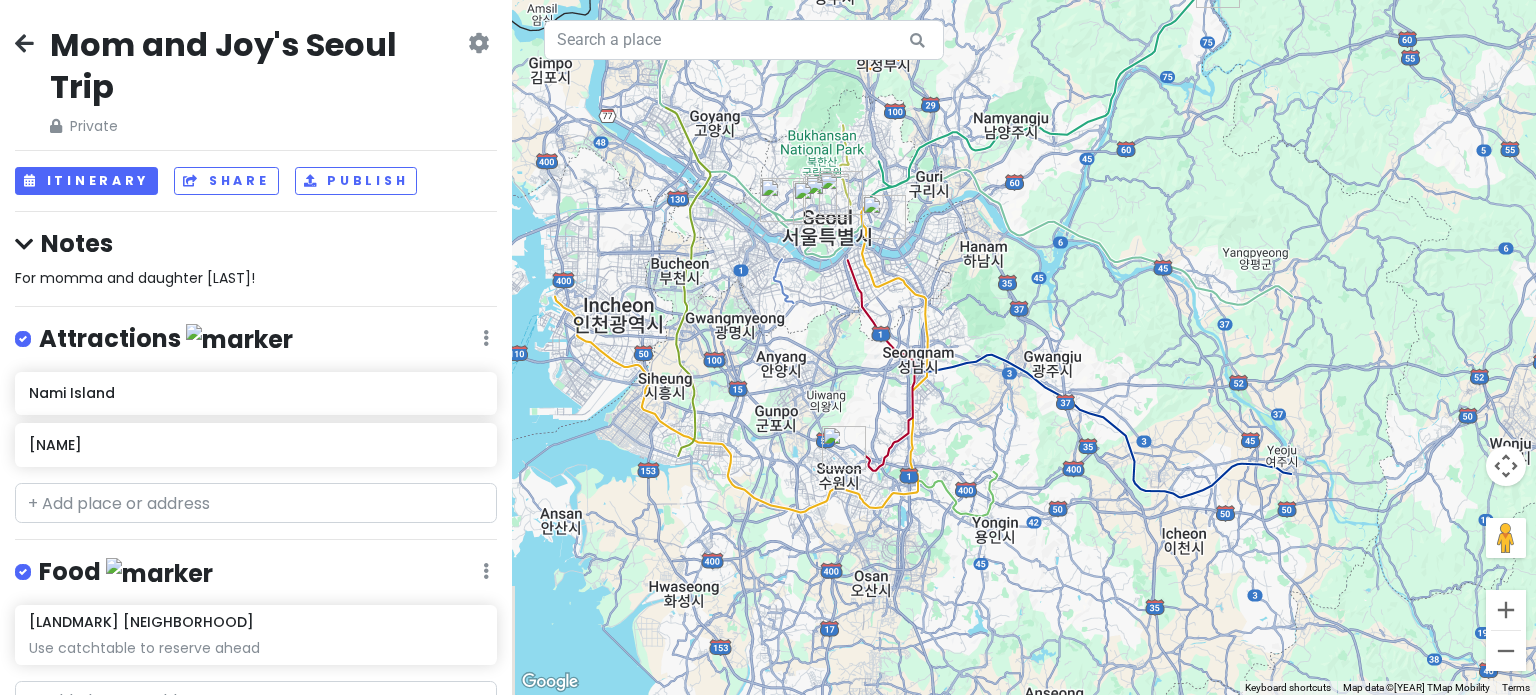 drag, startPoint x: 1014, startPoint y: 623, endPoint x: 1051, endPoint y: 451, distance: 175.93465 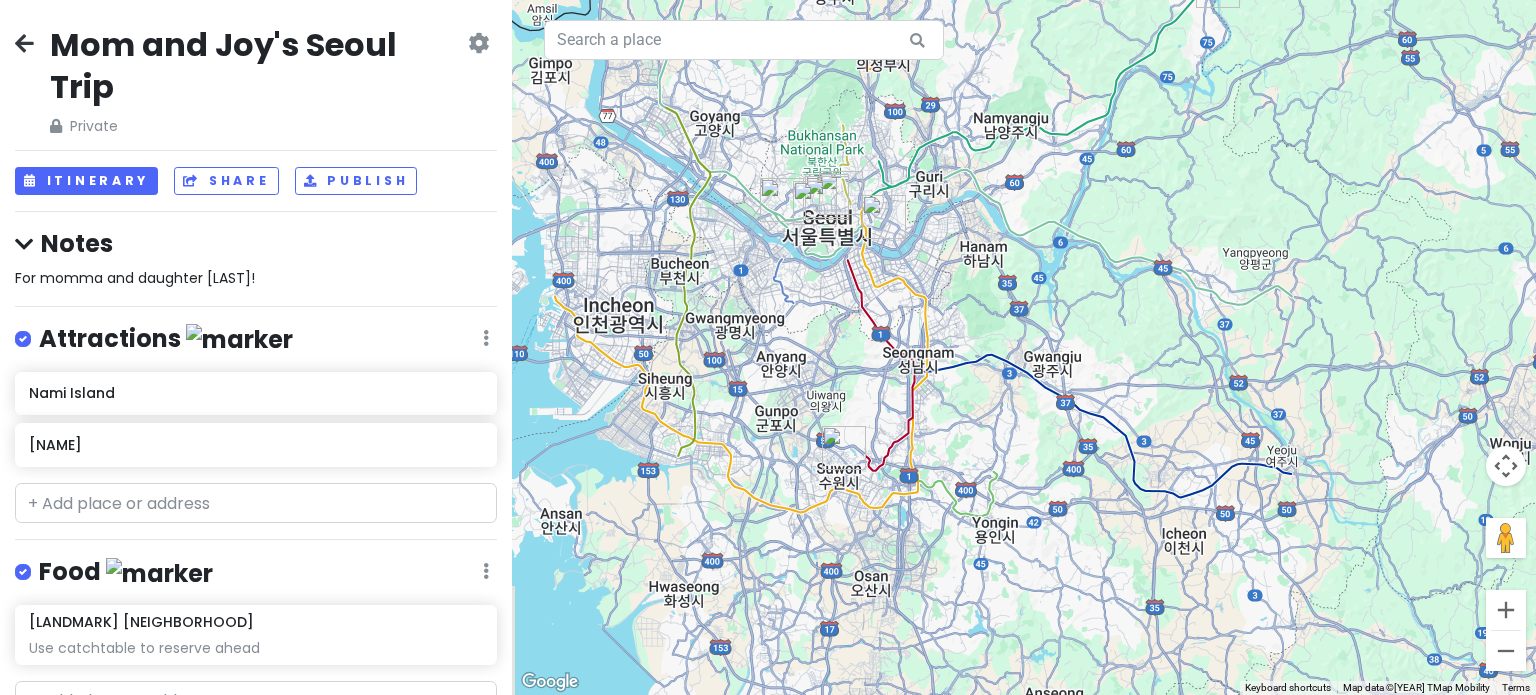 click at bounding box center [1024, 347] 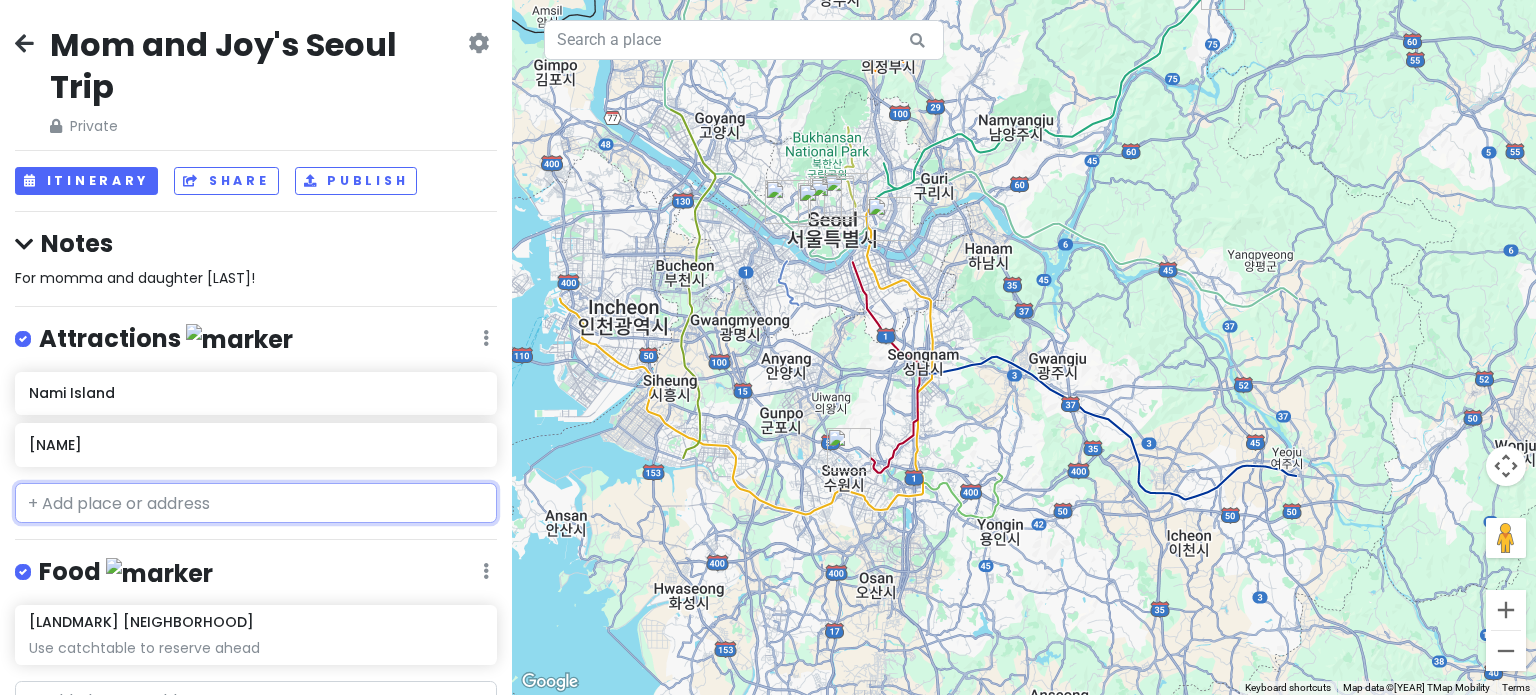 click at bounding box center [256, 503] 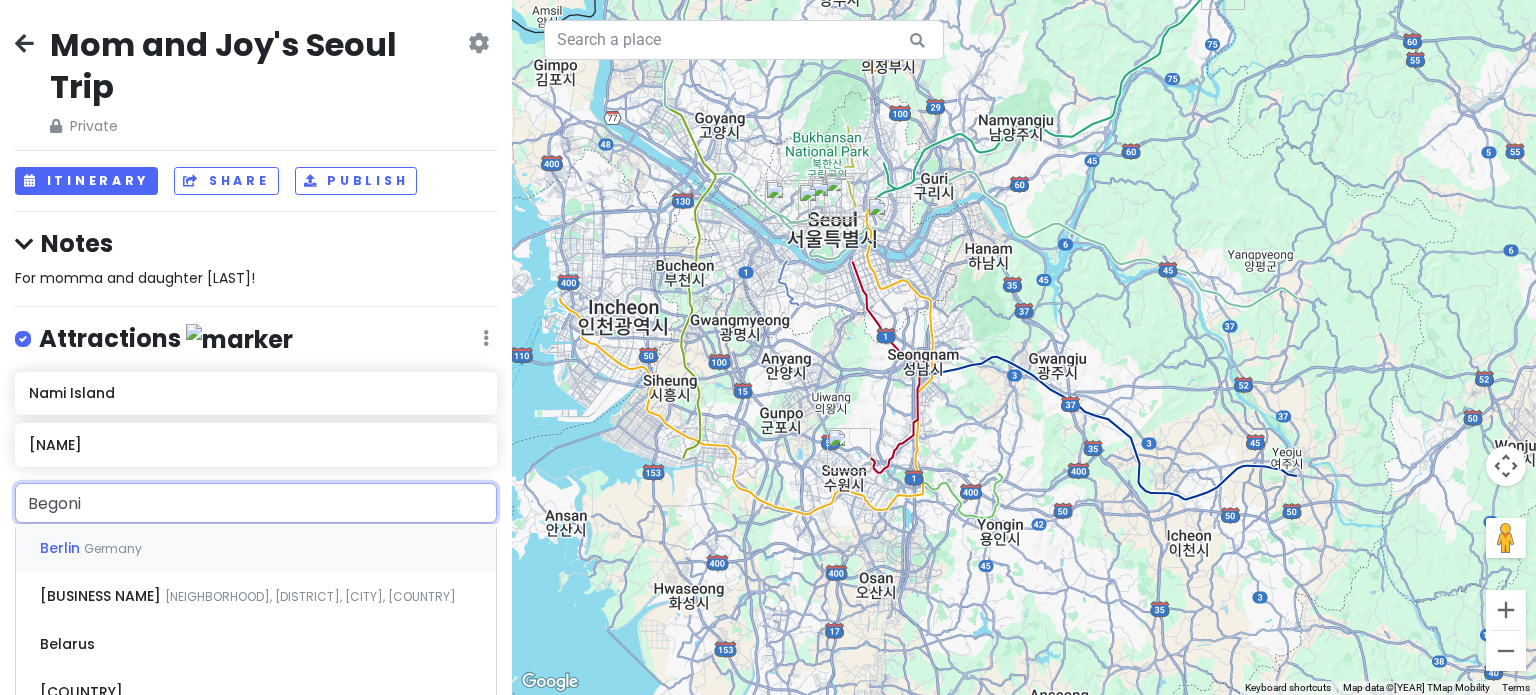 type on "[BUSINESS NAME]" 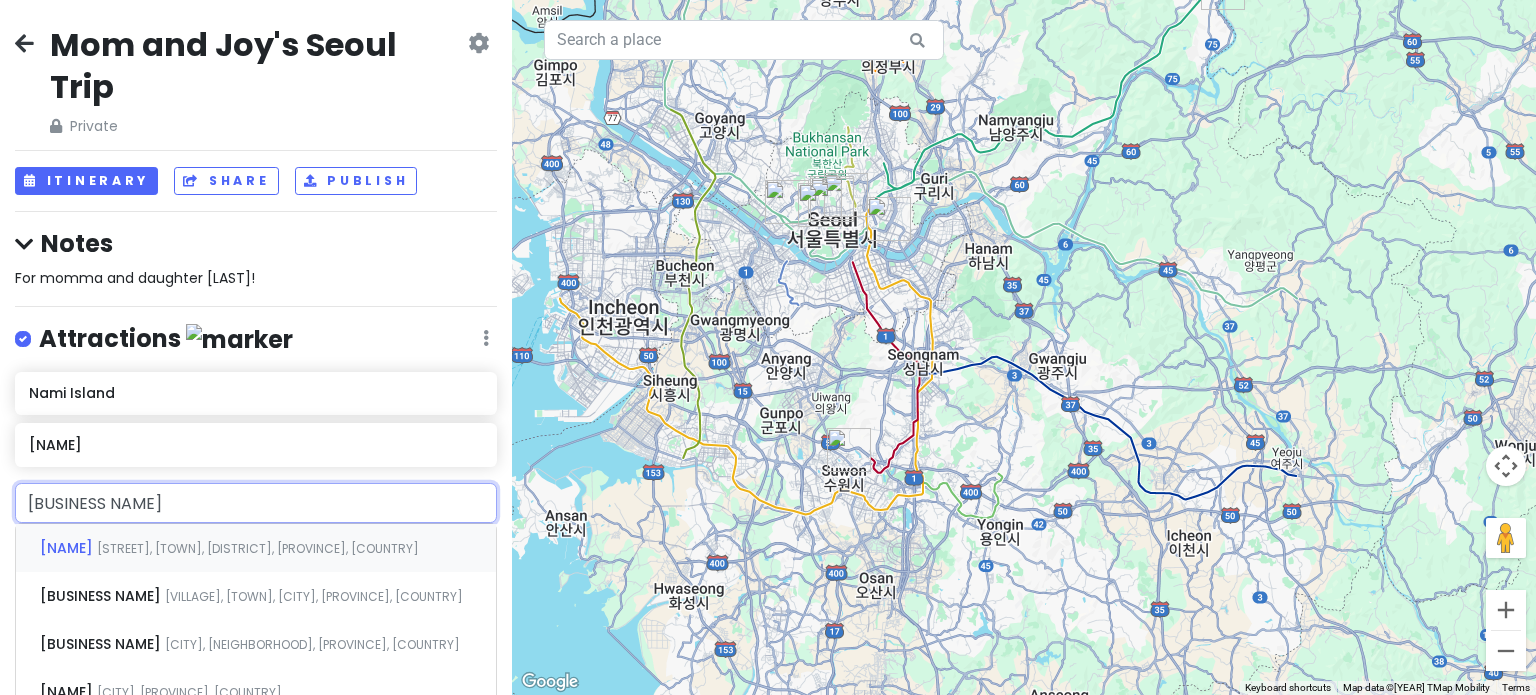 click on "[NAME]" at bounding box center (68, 548) 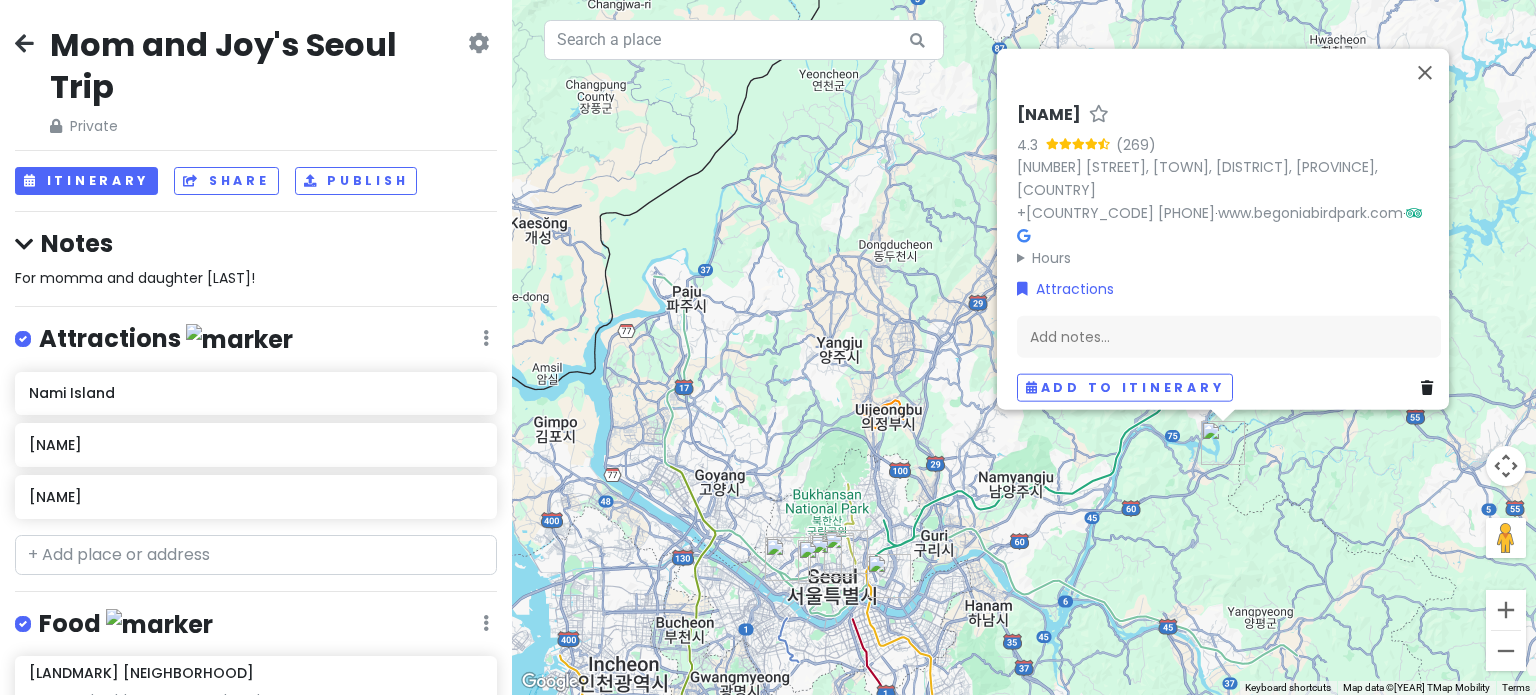 click on "[NAME]" at bounding box center (1229, 118) 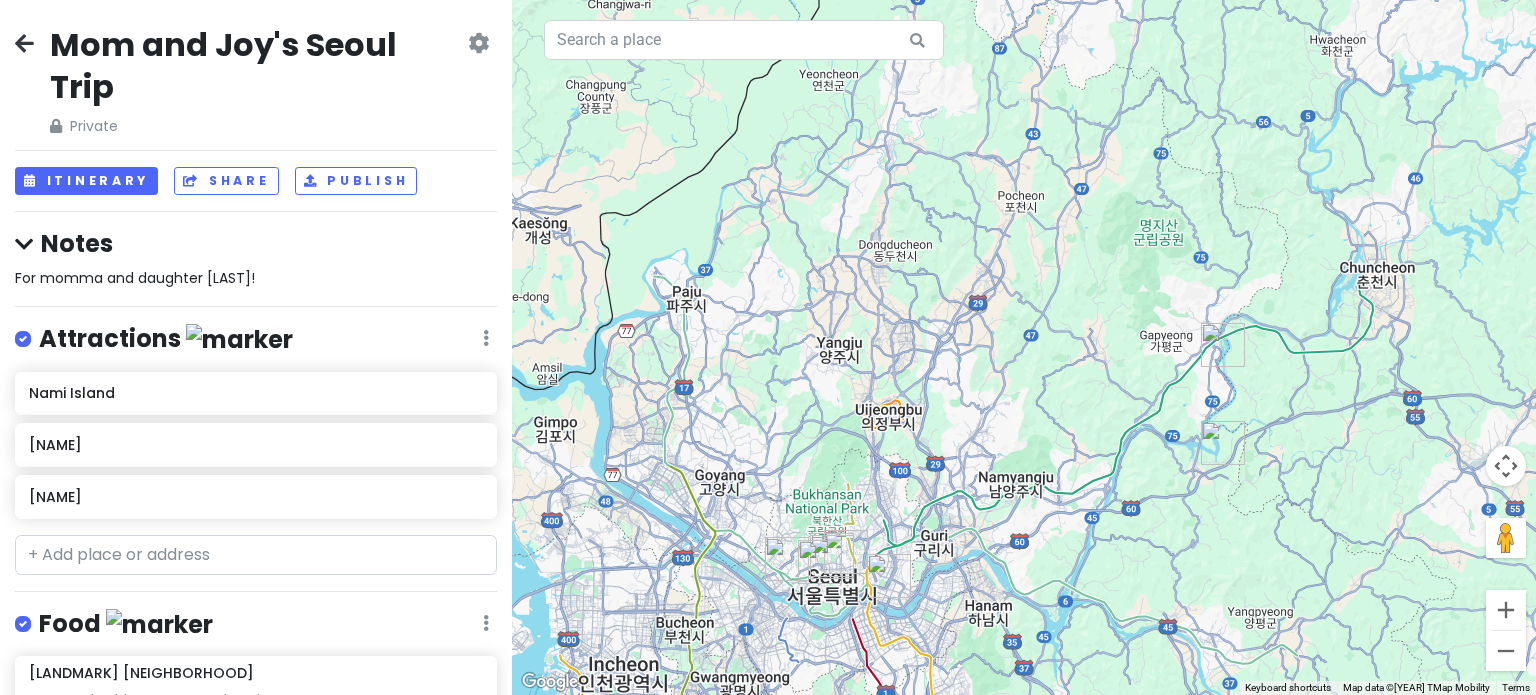 click at bounding box center [1223, 345] 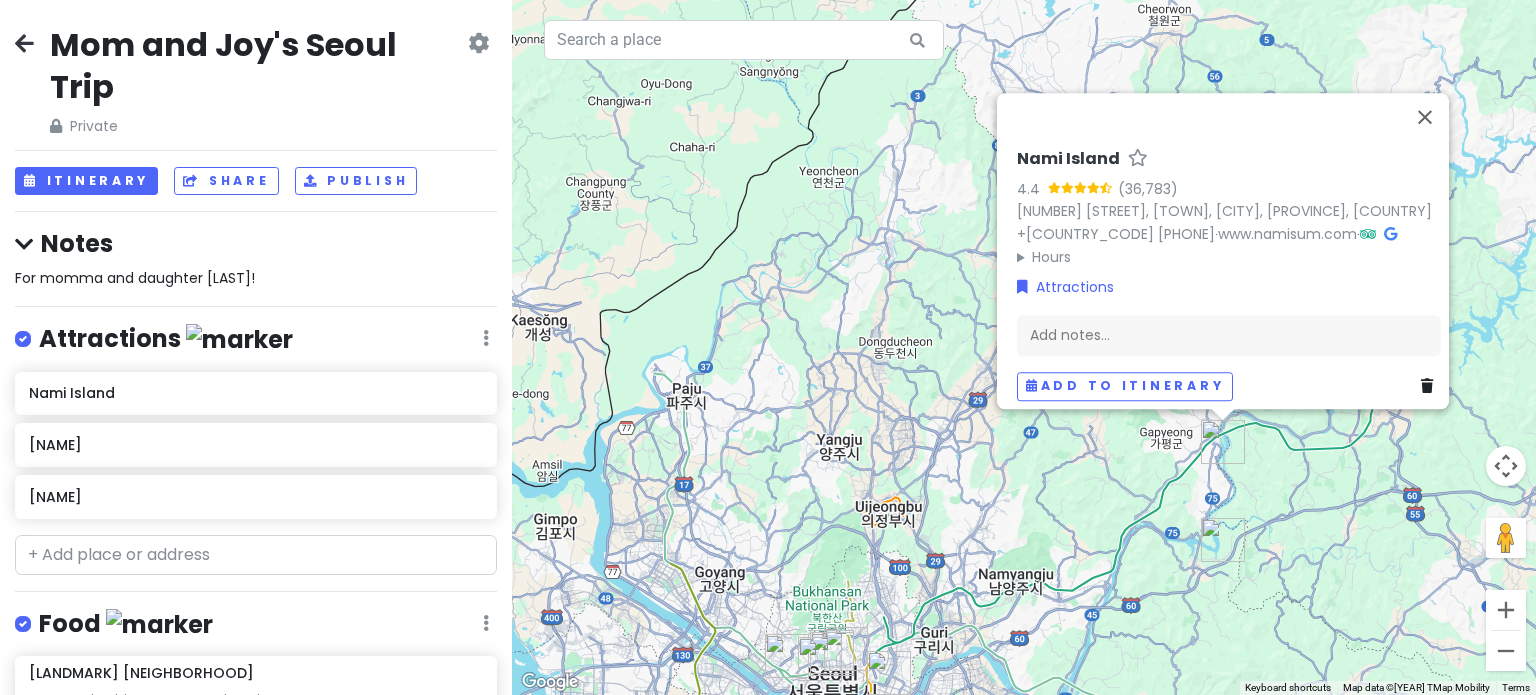 click on "Nami Island [RATING] ([REVIEWS]) [NUMBER] [STREET], [TOWN], [CITY], [PROVINCE], [COUNTRY] [PHONE] · www.namisum.com · Hours Monday [TIME] Tuesday [TIME] Wednesday [TIME] Thursday [TIME] Friday [TIME] Saturday [TIME] Sunday [TIME] Attractions Add notes... Add to itinerary" at bounding box center [1024, 347] 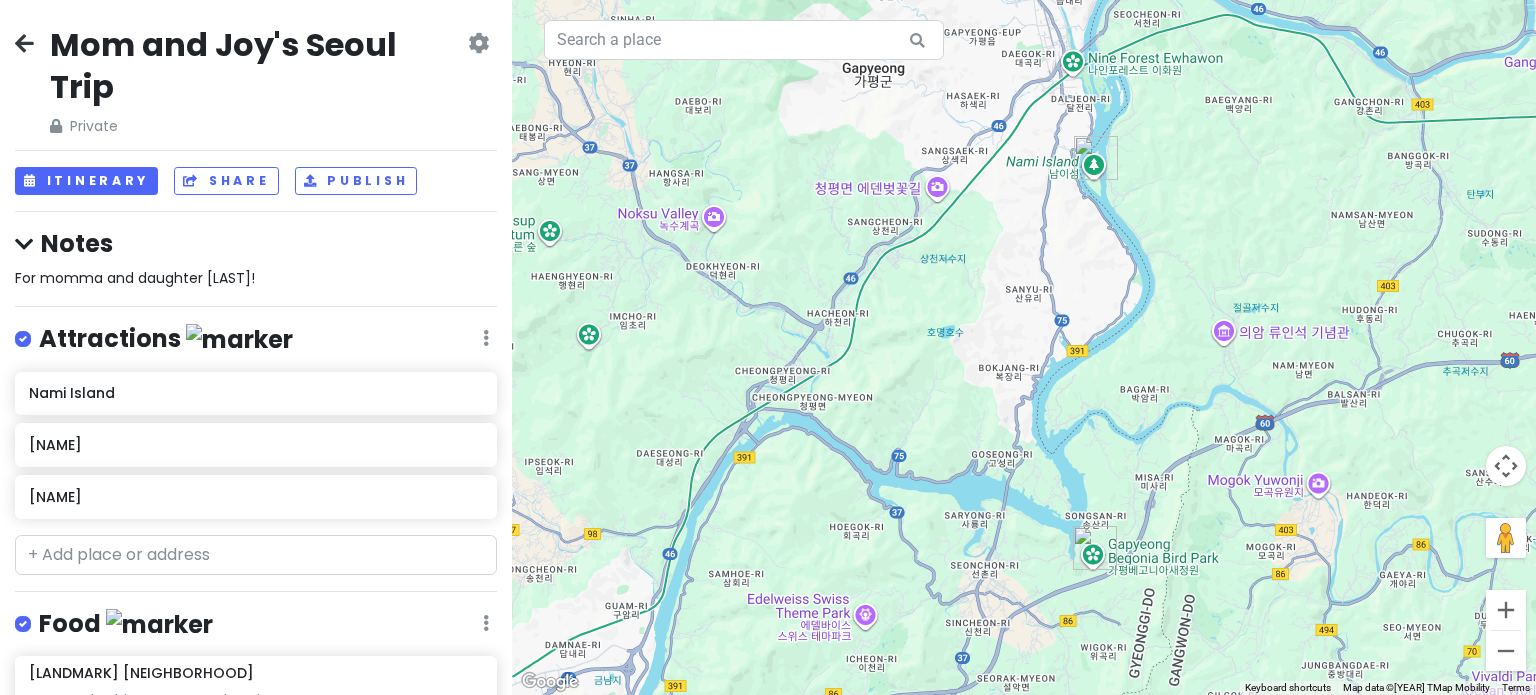 drag, startPoint x: 1212, startPoint y: 571, endPoint x: 1282, endPoint y: 351, distance: 230.86794 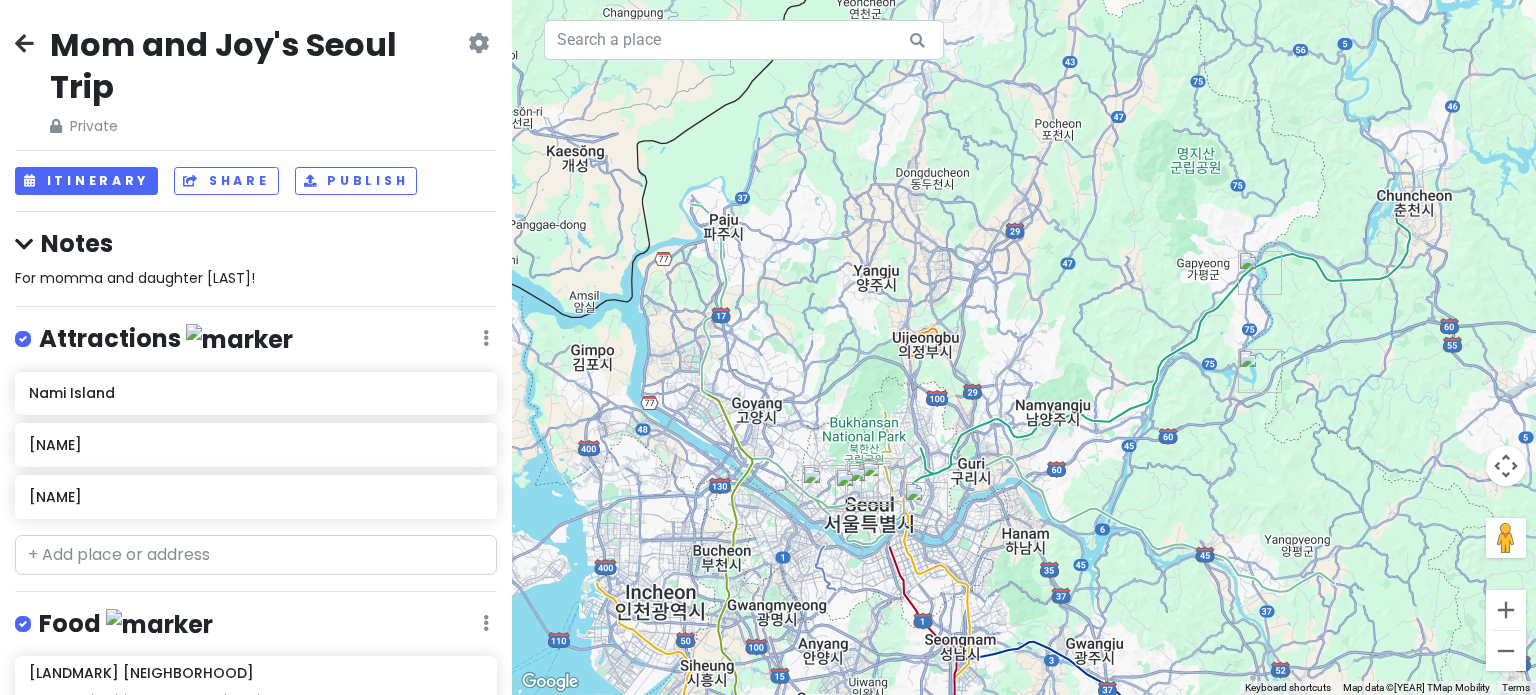 click at bounding box center [1260, 371] 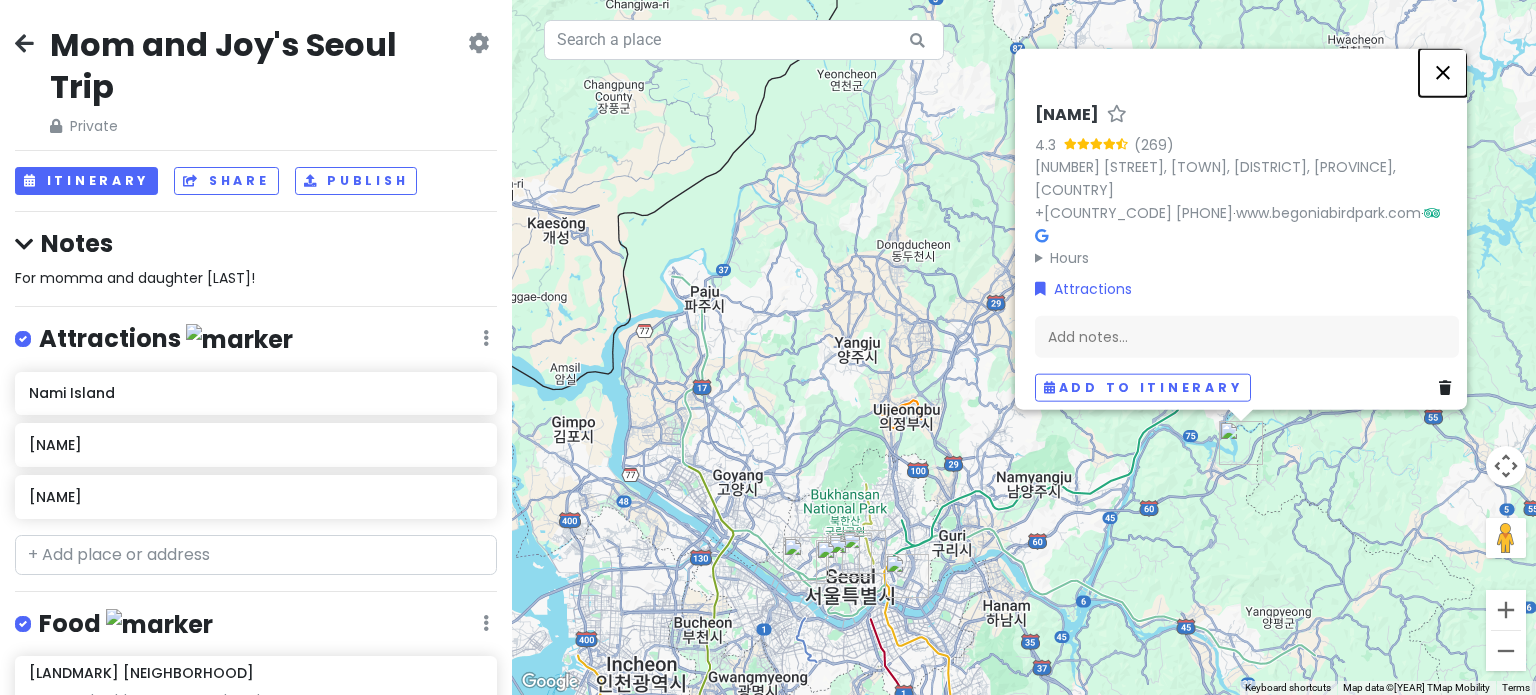 click at bounding box center [1443, 72] 